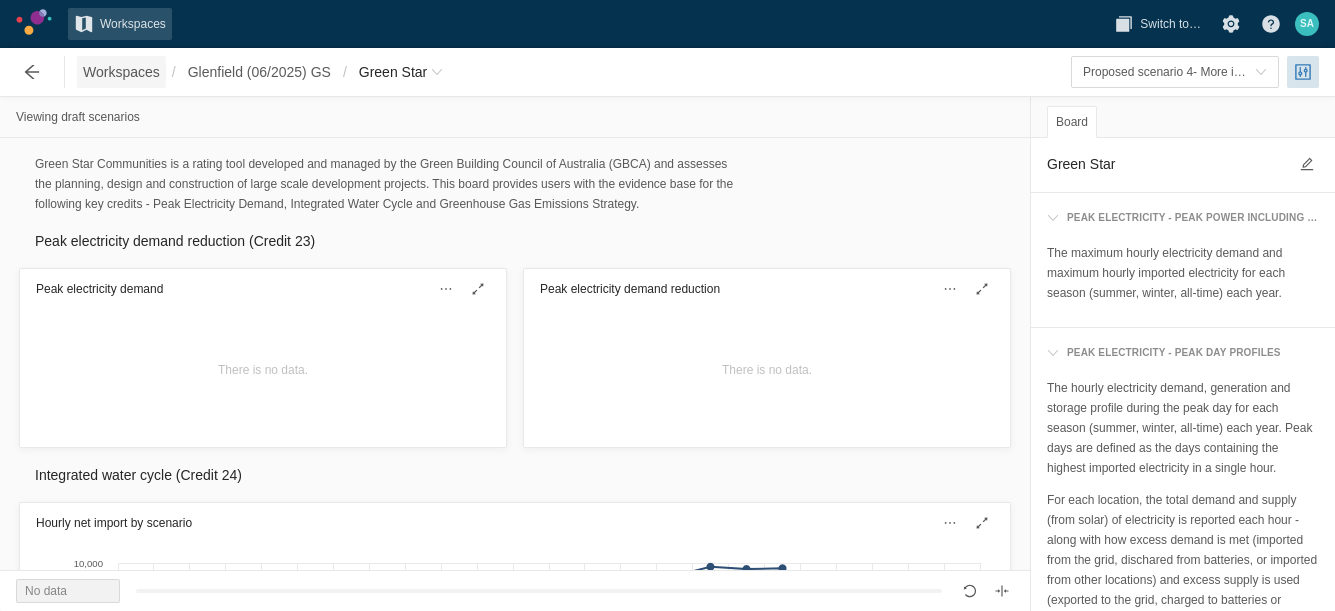 scroll, scrollTop: 0, scrollLeft: 0, axis: both 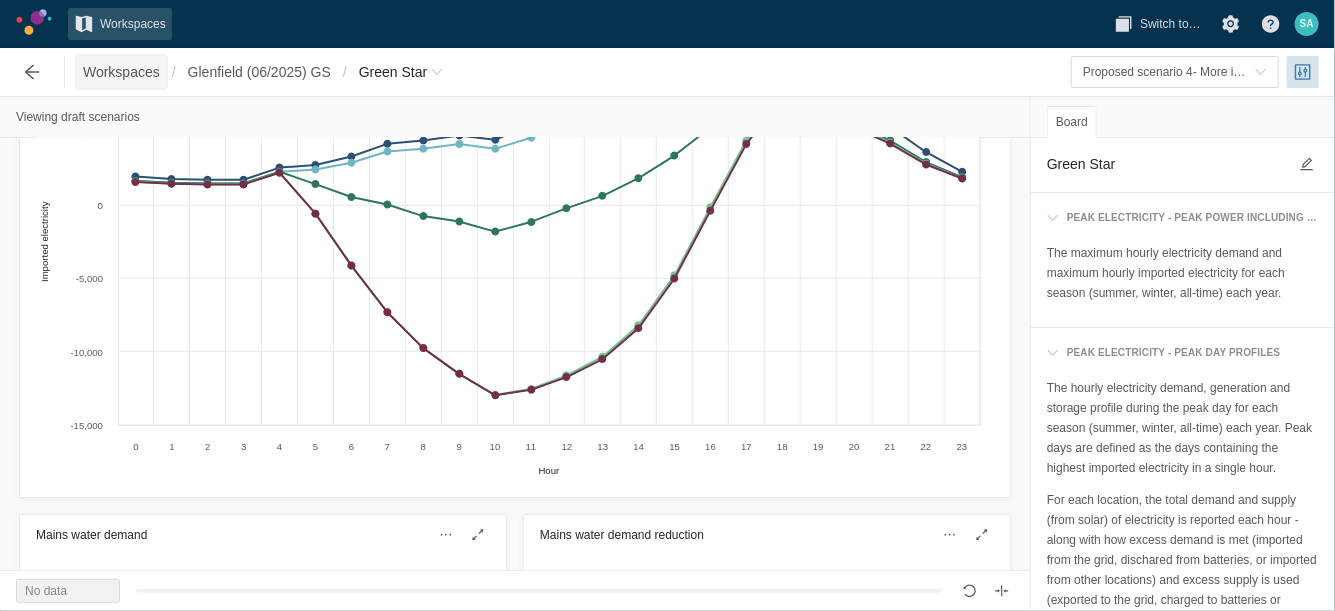 click on "Workspaces" at bounding box center (121, 72) 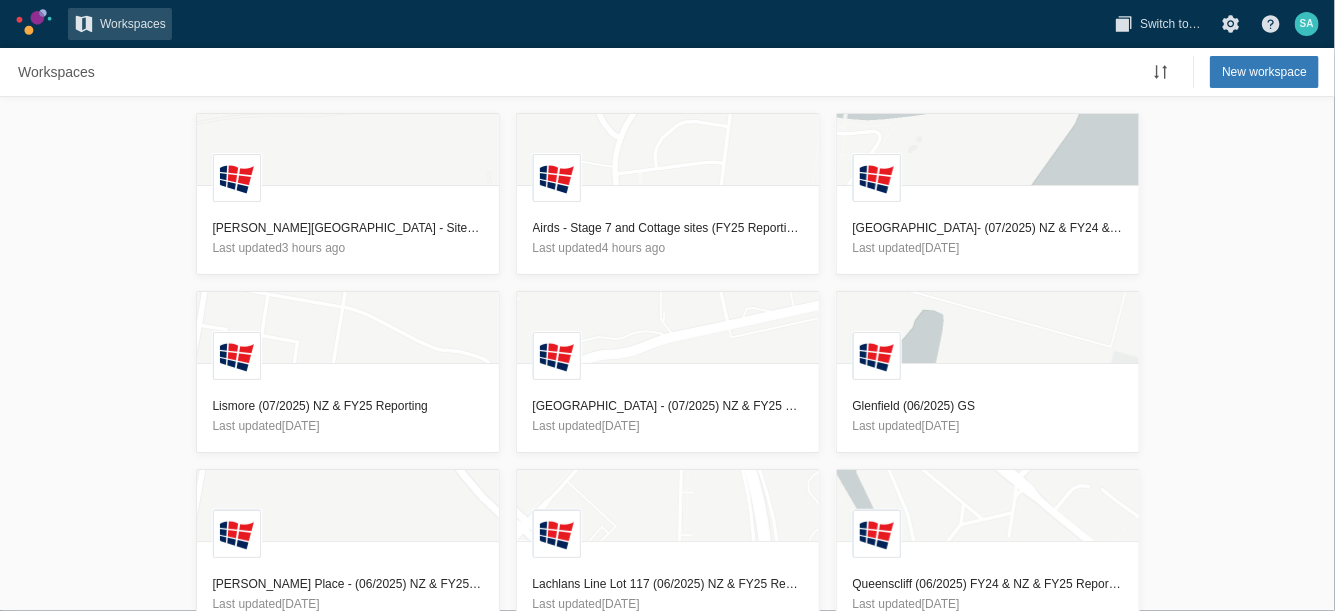 click on "[GEOGRAPHIC_DATA][PERSON_NAME] - Site 7, 8 and 9 - FY25 Reporting Last updated  3 hours ago L Airds - Stage 7 and Cottage sites (FY25 Reporting) Last updated  4 hours ago L Wentworth Point- (07/2025) NZ & FY24 & 25 Reporting Last updated  [DATE] L Lismore (07/2025) NZ & FY25 Reporting Last updated  [DATE] L [GEOGRAPHIC_DATA] - (07/2025) NZ & FY25 Reporting Last updated  [DATE] [GEOGRAPHIC_DATA] (06/2025) GS Last updated  [DATE] L [PERSON_NAME] Place - (06/2025) NZ & FY25 Reporting Last updated  [DATE] L Lachlans Line Lot 117 (06/2025) NZ & FY25 Reporting Last updated  [DATE] L Queenscliff (06/2025) FY24 & NZ & FY25 Reporting Last updated  [DATE] [GEOGRAPHIC_DATA] (2022) Last updated  [DATE] L Camperdown (06/2025) NZ & FY25 Reporting Last updated  [DATE] L Block 24 (06/2025) NZ & FY25 Reporting Last updated  [DATE] L Mullumbimby (06/2025) NZ & FY25 Reporting Last updated  [DATE] L Lismore - SCU (06/2025) NZ & FY25 Reporting Last updated  [DATE] L Last updated  [DATE] L L L L L" at bounding box center (667, 354) 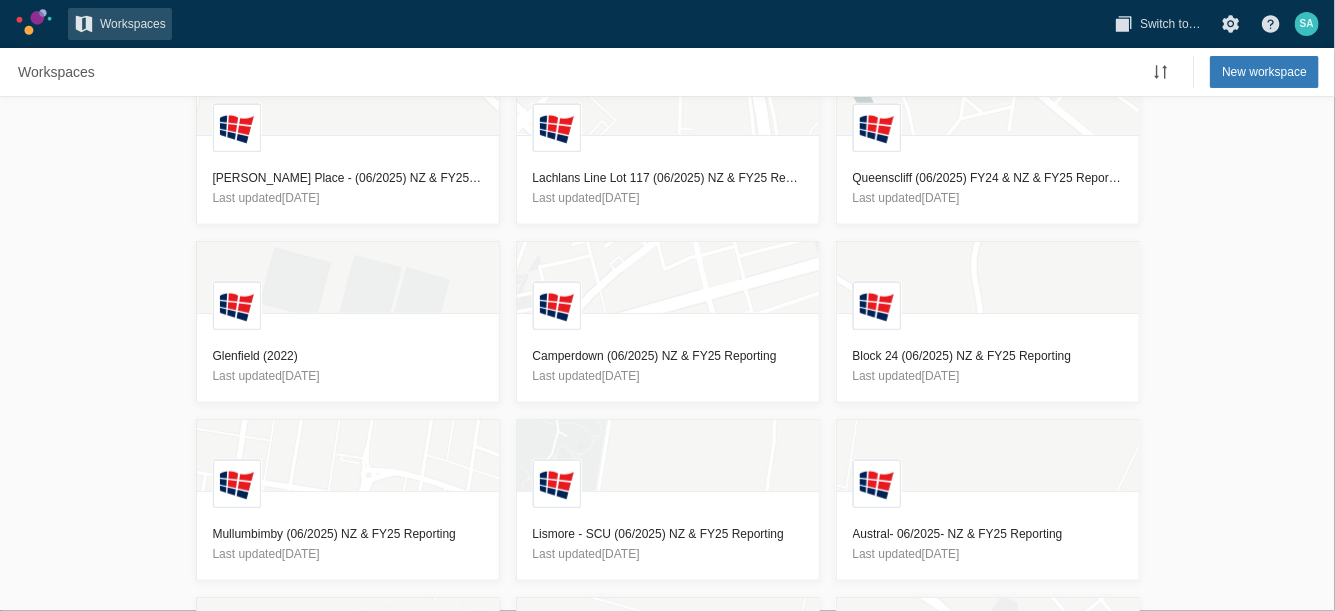 scroll, scrollTop: 761, scrollLeft: 0, axis: vertical 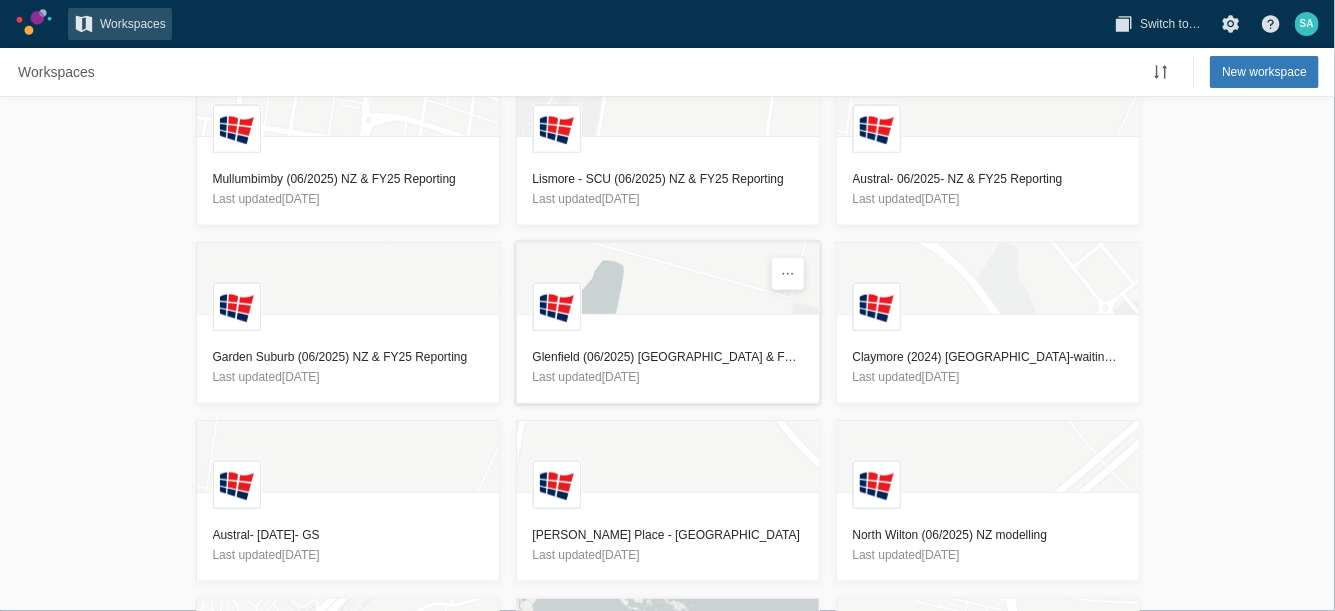 click on "Glenfield (06/2025) [GEOGRAPHIC_DATA] & FY25 Reporting" at bounding box center (668, 357) 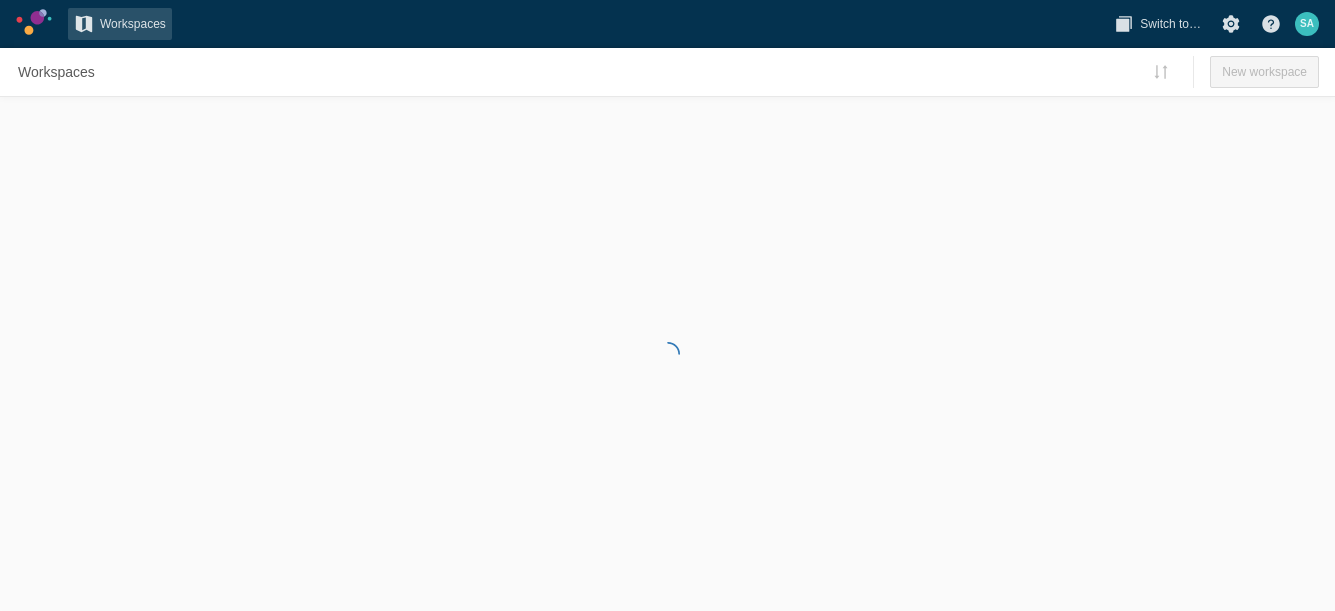 scroll, scrollTop: 0, scrollLeft: 0, axis: both 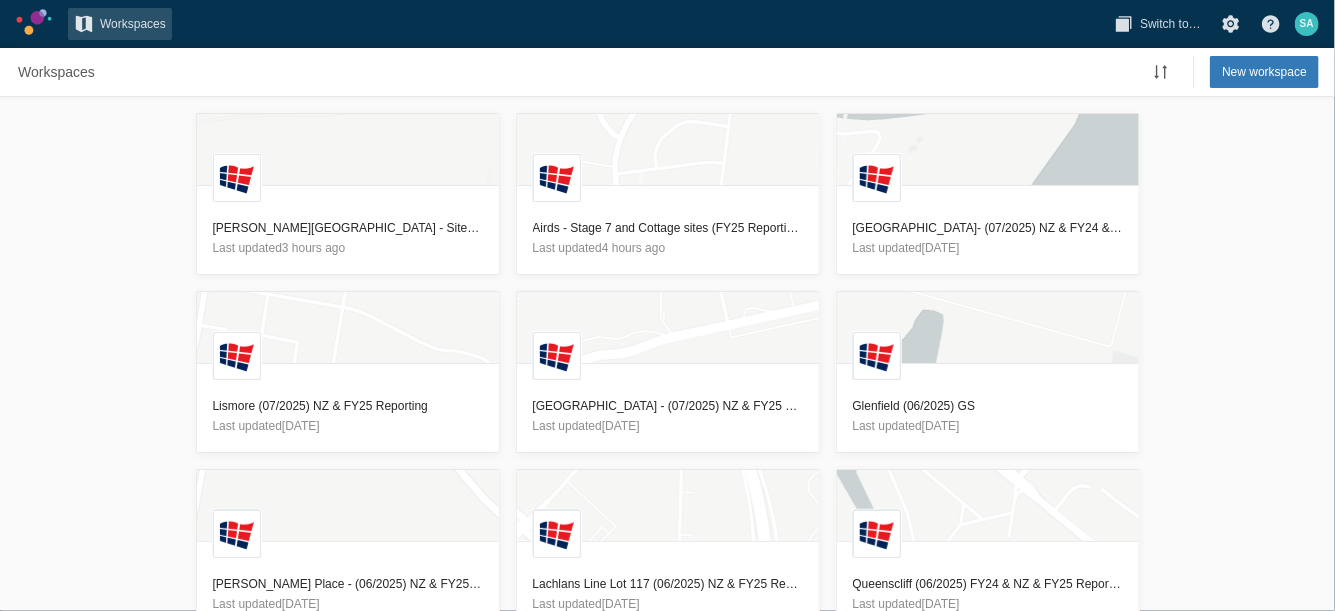click on "[GEOGRAPHIC_DATA][PERSON_NAME] - Site 7, 8 and 9 - FY25 Reporting Last updated  3 hours ago L Airds - Stage 7 and Cottage sites (FY25 Reporting) Last updated  4 hours ago L Wentworth Point- (07/2025) NZ & FY24 & 25 Reporting Last updated  [DATE] L Lismore (07/2025) NZ & FY25 Reporting Last updated  [DATE] L [GEOGRAPHIC_DATA] - (07/2025) NZ & FY25 Reporting Last updated  [DATE] [GEOGRAPHIC_DATA] (06/2025) GS Last updated  [DATE] L [PERSON_NAME] Place - (06/2025) NZ & FY25 Reporting Last updated  [DATE] L Lachlans Line Lot 117 (06/2025) NZ & FY25 Reporting Last updated  [DATE] L Queenscliff (06/2025) FY24 & NZ & FY25 Reporting Last updated  [DATE] [GEOGRAPHIC_DATA] (2022) Last updated  [DATE] L Camperdown (06/2025) NZ & FY25 Reporting Last updated  [DATE] L Block 24 (06/2025) NZ & FY25 Reporting Last updated  [DATE] L Mullumbimby (06/2025) NZ & FY25 Reporting Last updated  [DATE] L Lismore - SCU (06/2025) NZ & FY25 Reporting Last updated  [DATE] L Last updated  [DATE] L L L L L" at bounding box center (667, 354) 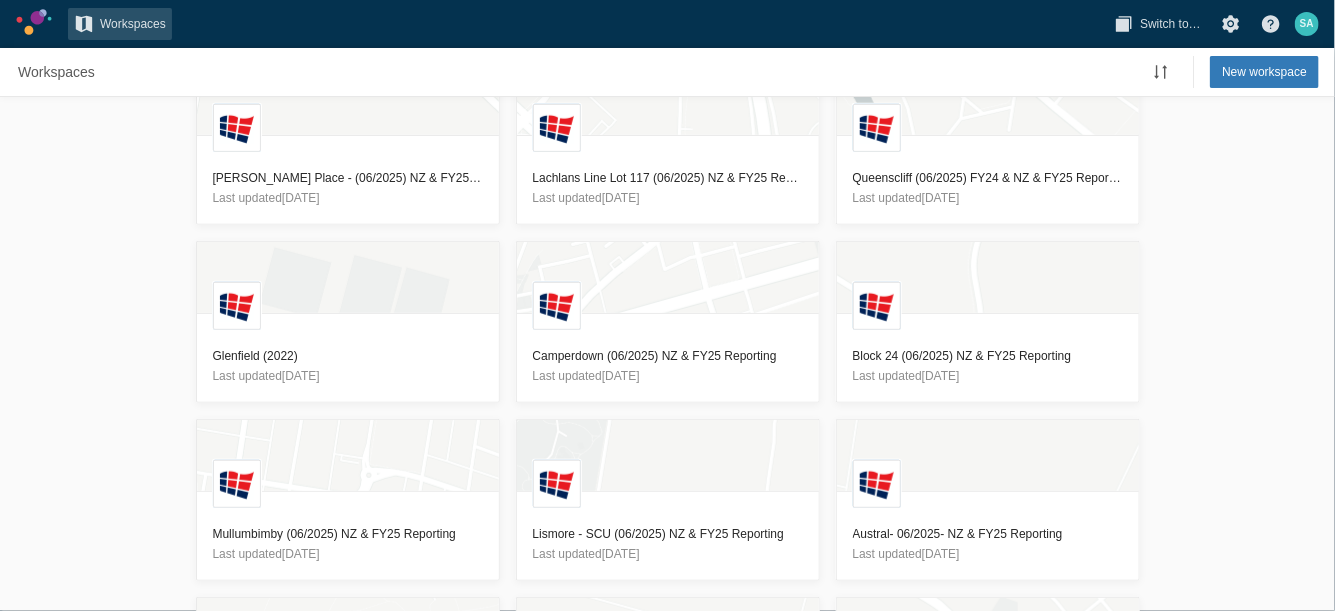 scroll, scrollTop: 761, scrollLeft: 0, axis: vertical 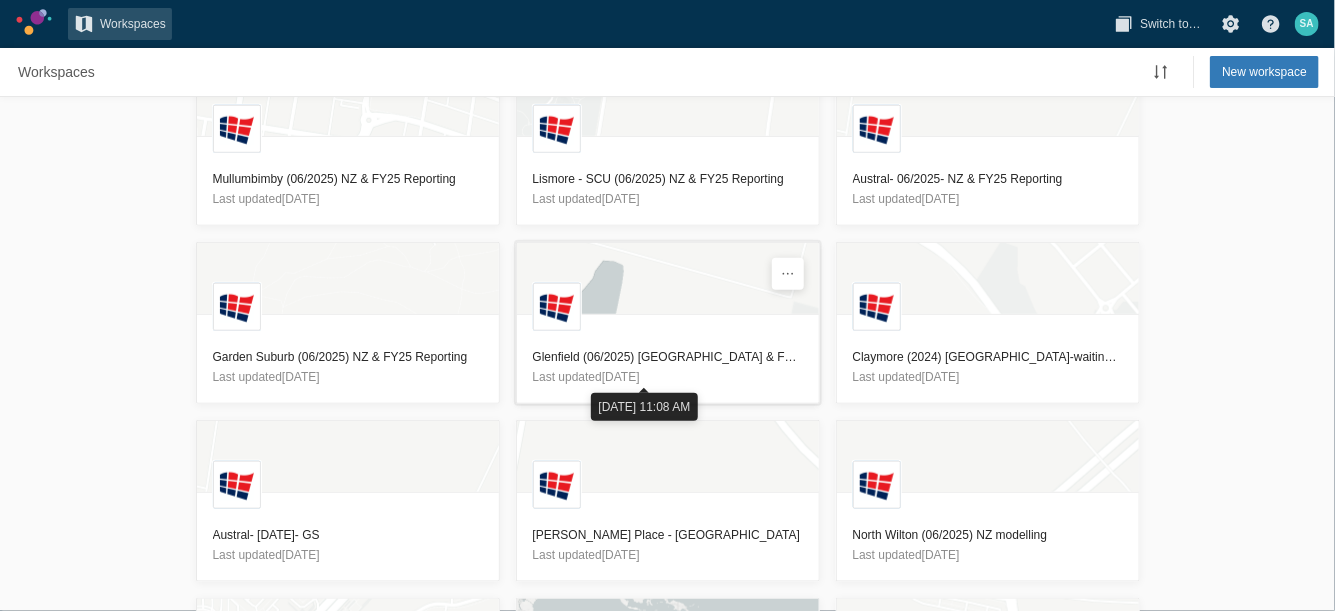 click on "Glenfield (06/2025) [GEOGRAPHIC_DATA] & FY25 Reporting" at bounding box center [668, 357] 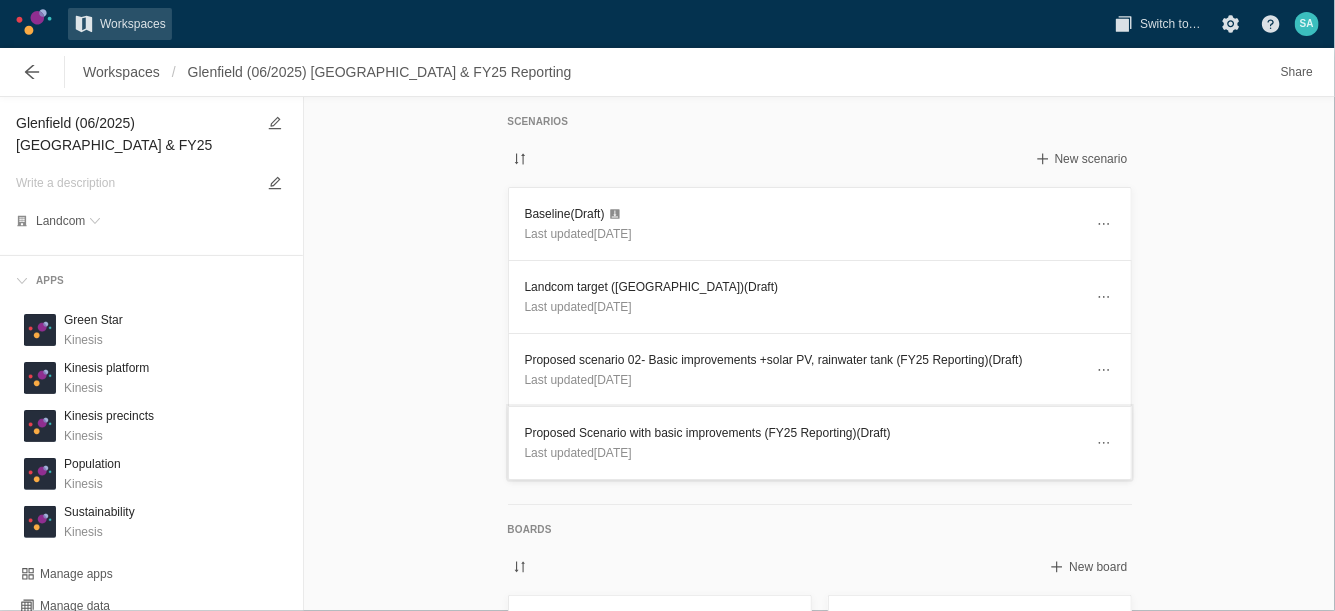 click on "Proposed Scenario with basic improvements (FY25 Reporting)  (Draft)" at bounding box center [804, 433] 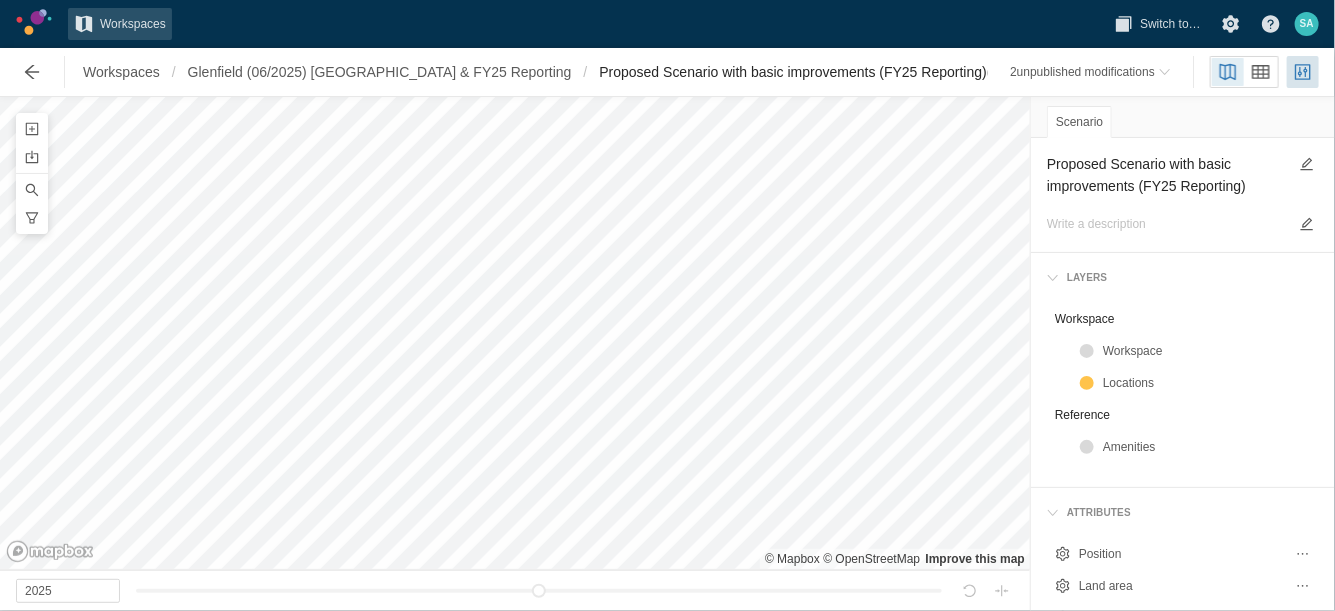 click on "Proposed Scenario with basic improvements (FY25 Reporting)" at bounding box center (1167, 175) 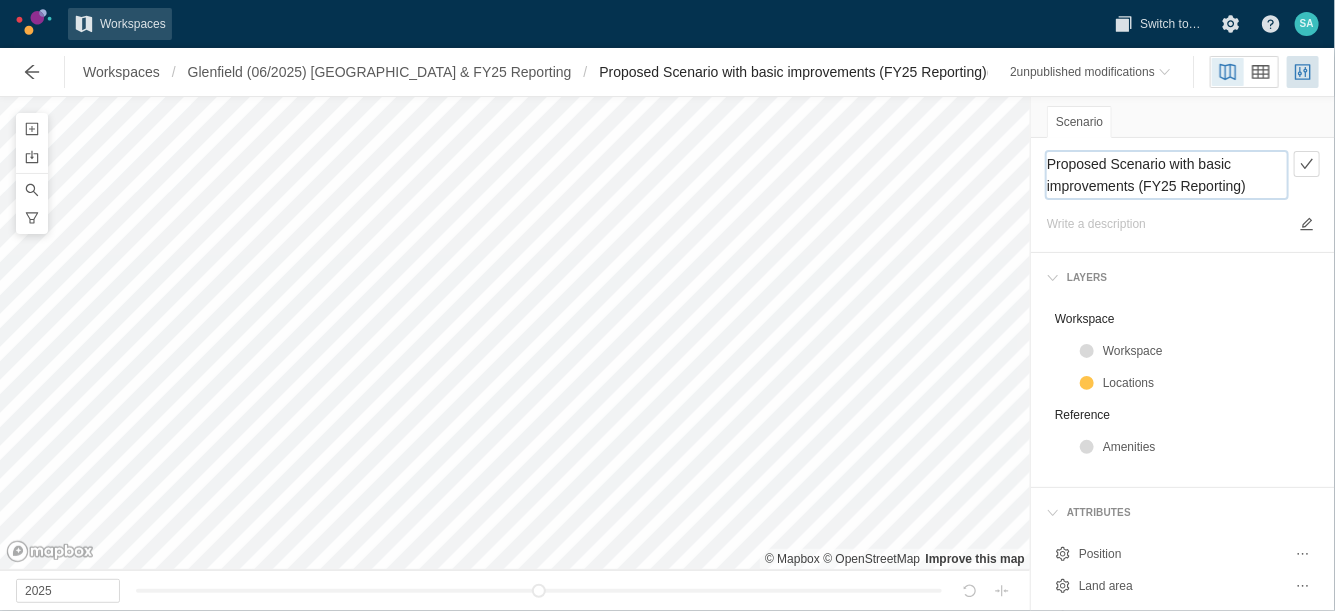 click on "Proposed Scenario with basic improvements (FY25 Reporting)" at bounding box center (1167, 175) 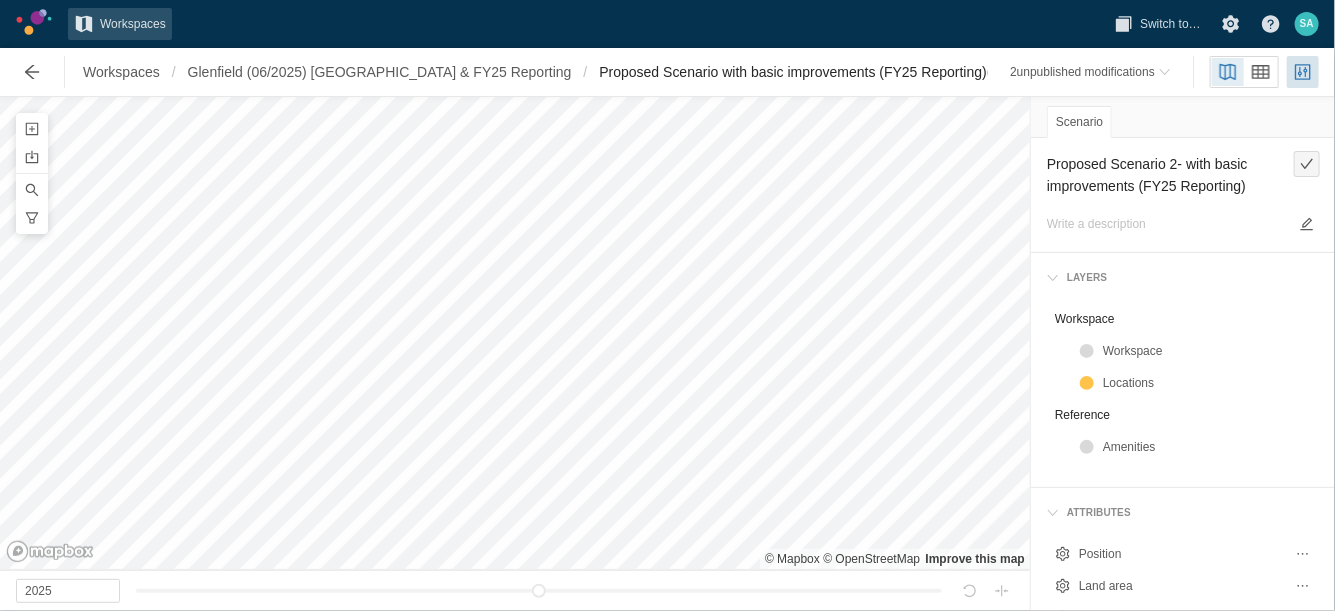 type on "Proposed Scenario with basic improvements (FY25 Reporting)" 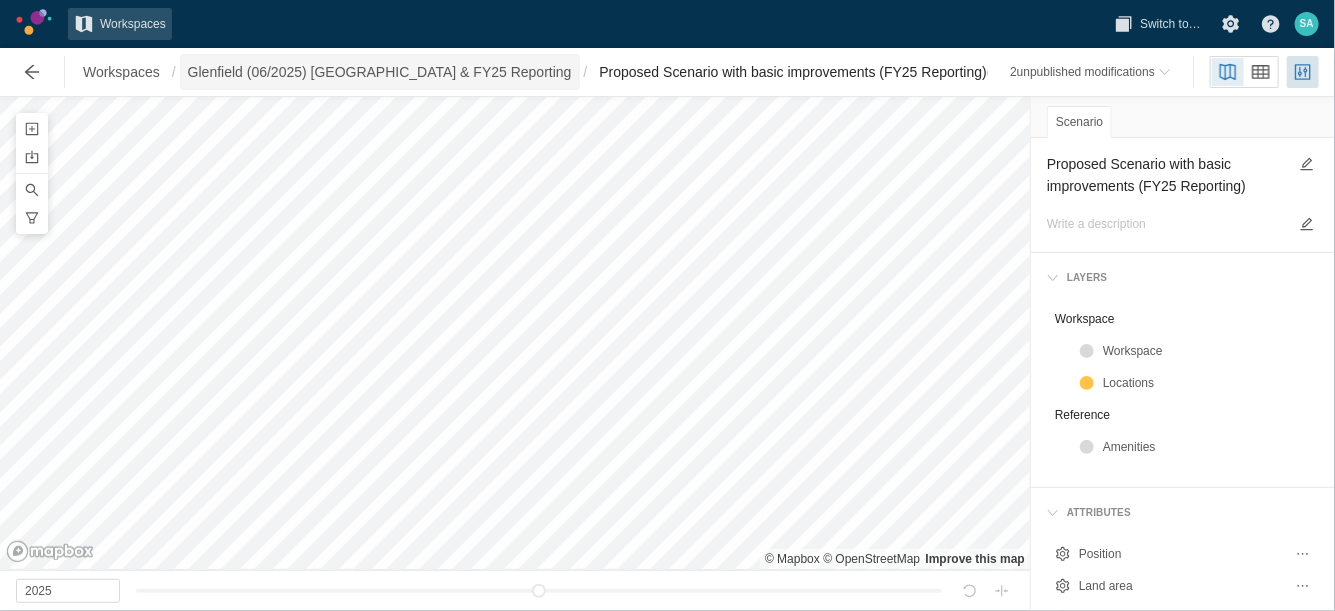 click on "Glenfield (06/2025) [GEOGRAPHIC_DATA] & FY25 Reporting" at bounding box center (380, 72) 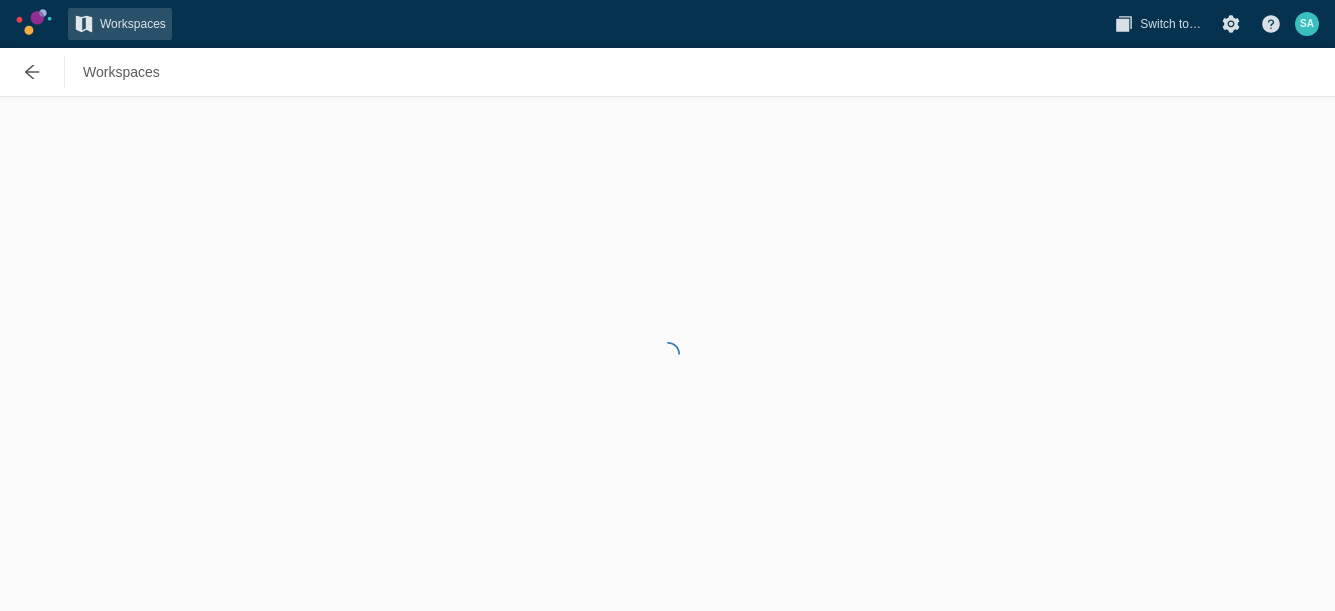scroll, scrollTop: 0, scrollLeft: 0, axis: both 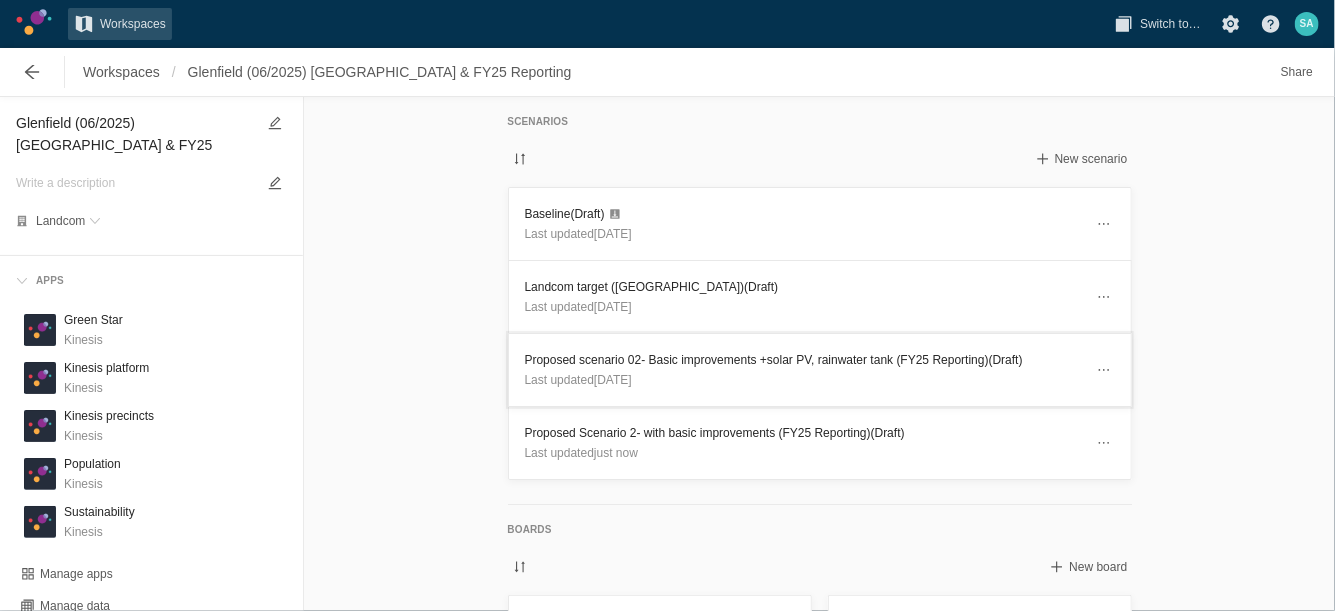 click on "Proposed scenario 02- Basic improvements +solar PV, rainwater tank (FY25 Reporting)  (Draft)" at bounding box center [804, 360] 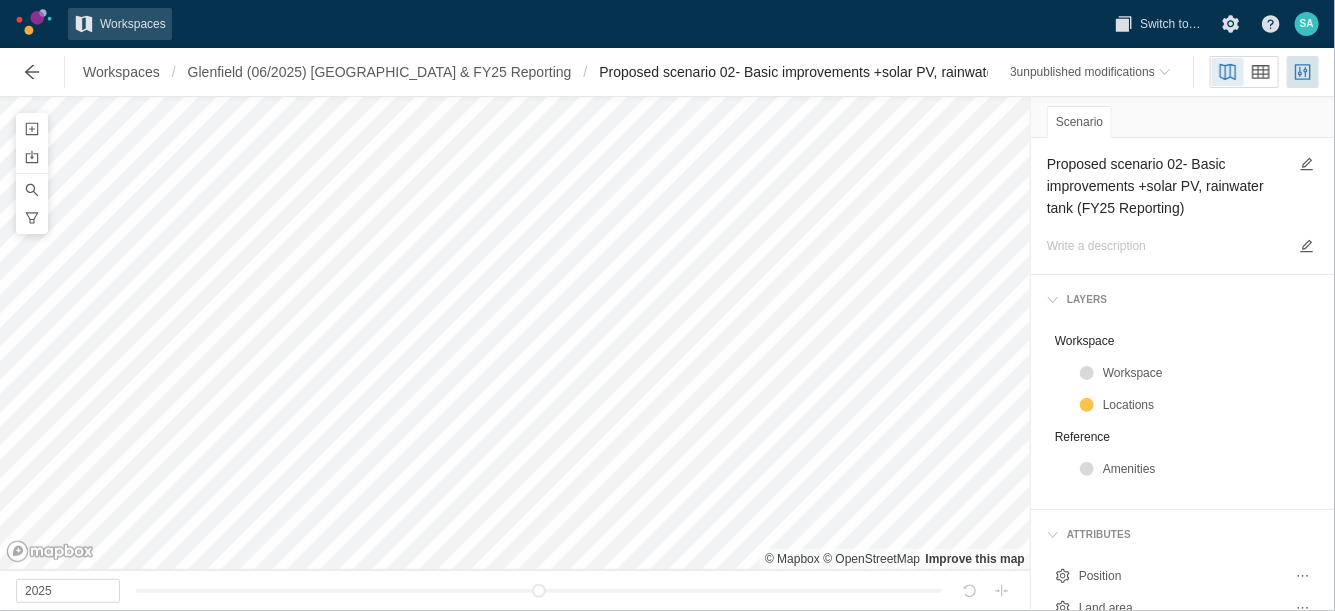 click on "Proposed scenario 02- Basic improvements +solar PV, rainwater tank (FY25 Reporting)" at bounding box center (1167, 186) 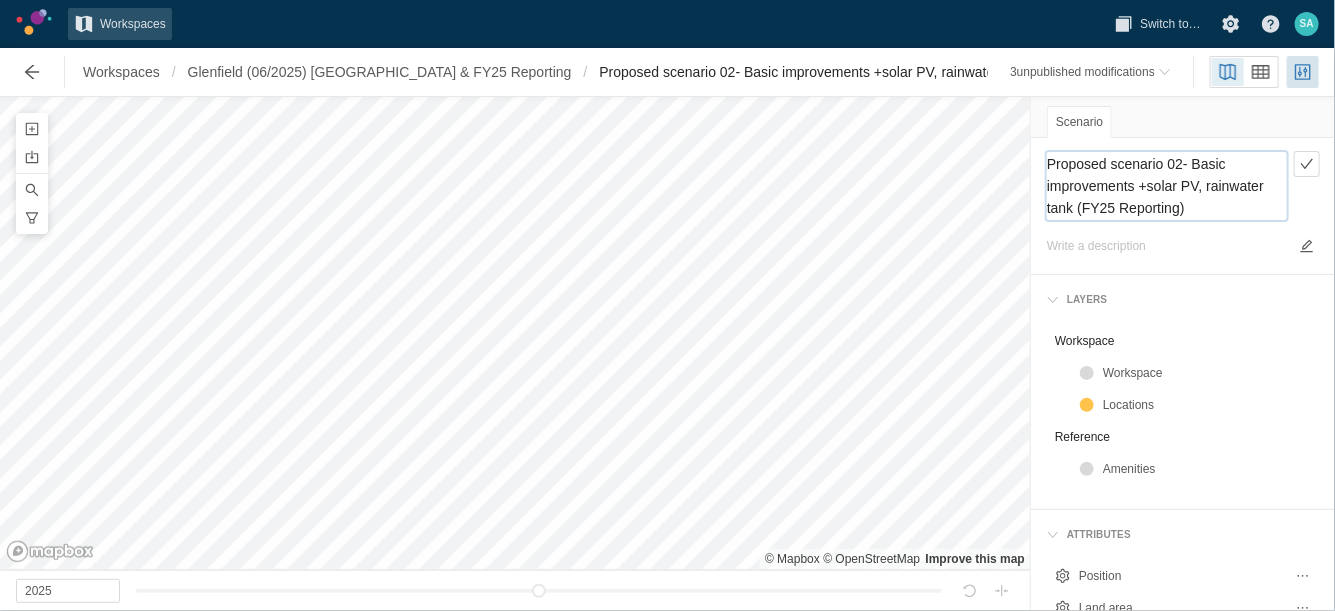 click on "Proposed scenario 02- Basic improvements +solar PV, rainwater tank (FY25 Reporting)" at bounding box center (1167, 186) 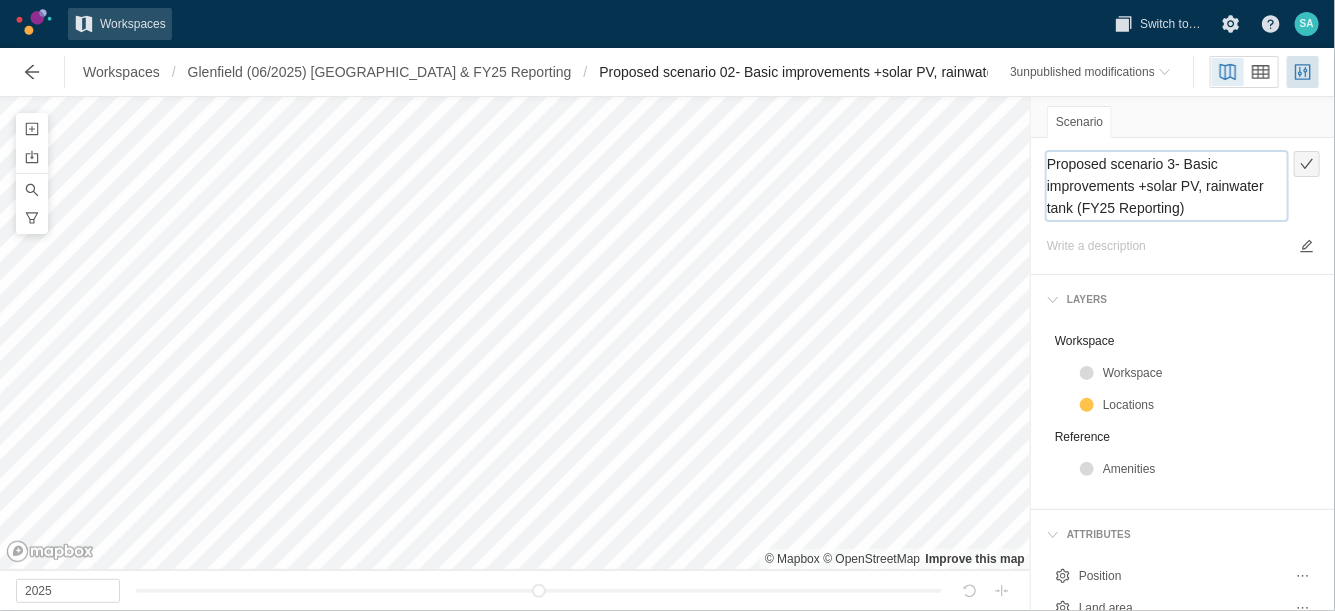 type on "Proposed scenario 3- Basic improvements +solar PV, rainwater tank (FY25 Reporting)" 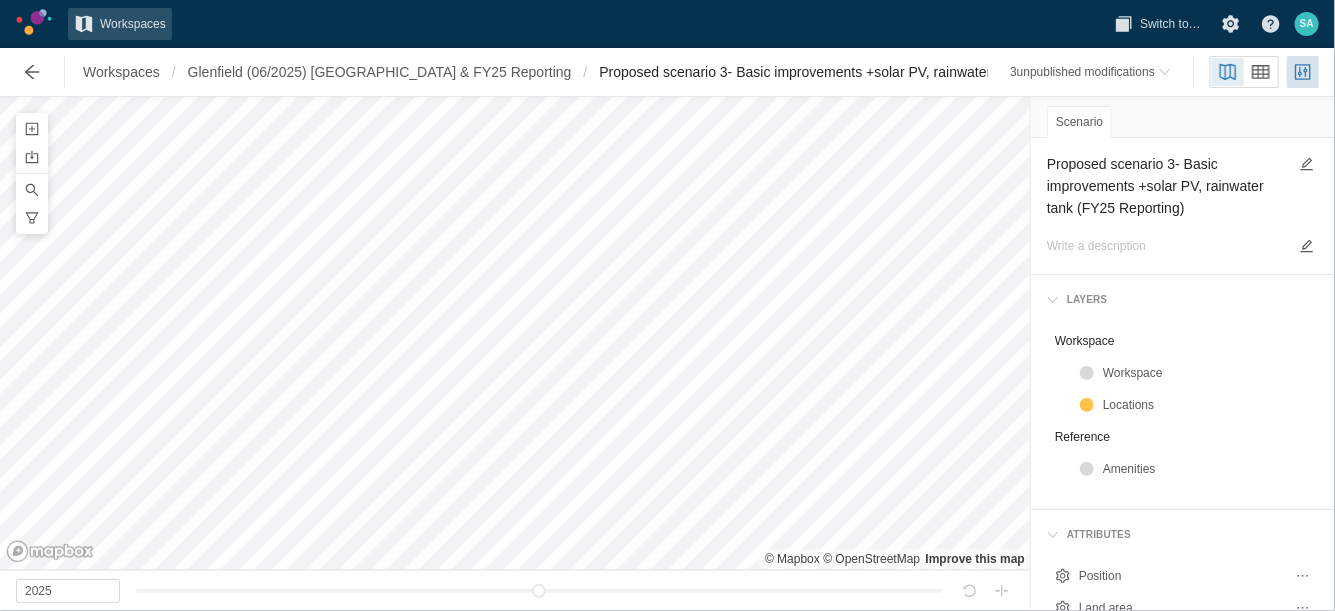 click on "Workspaces / Glenfield (06/2025) NZ & FY25 Reporting / Proposed scenario 3- Basic improvements +solar PV, rainwater tank (FY25 Reporting)  (Draft)" at bounding box center (496, 72) 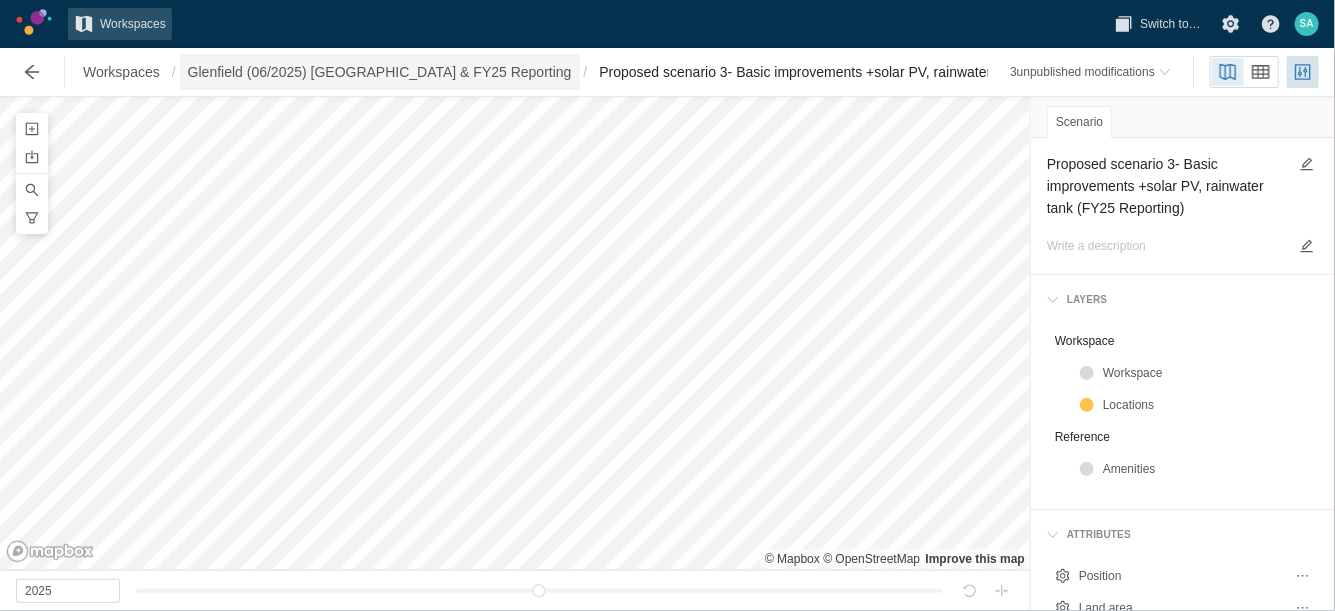 click on "Glenfield (06/2025) [GEOGRAPHIC_DATA] & FY25 Reporting" at bounding box center [380, 72] 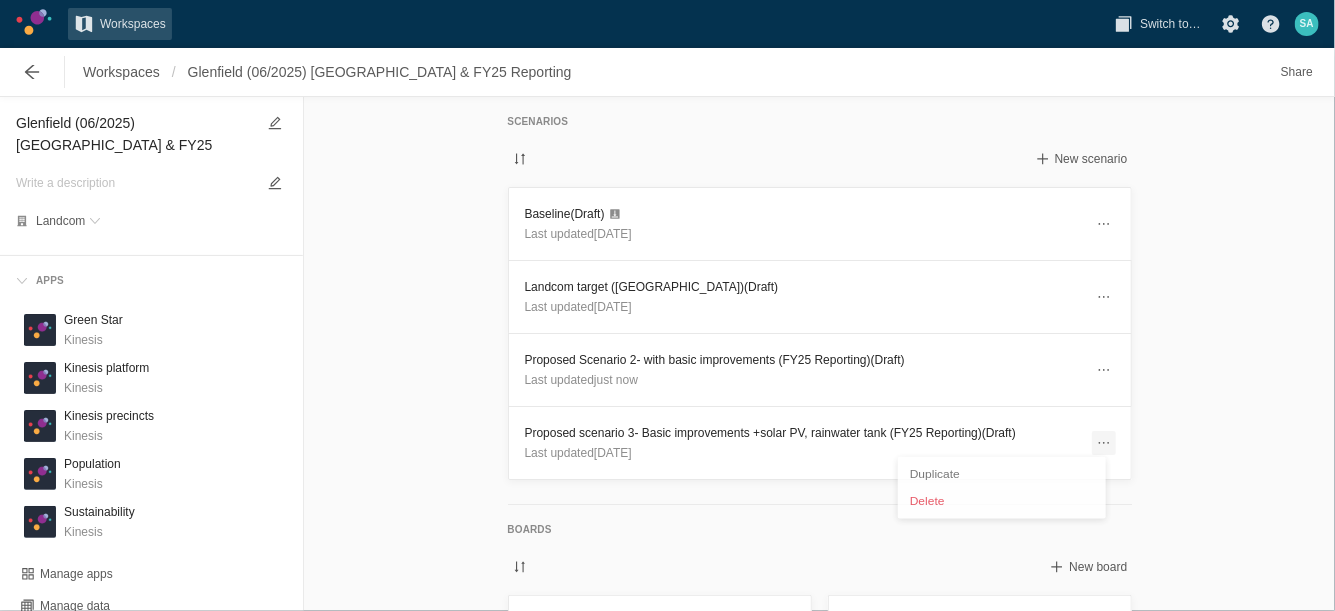 click at bounding box center (1104, 443) 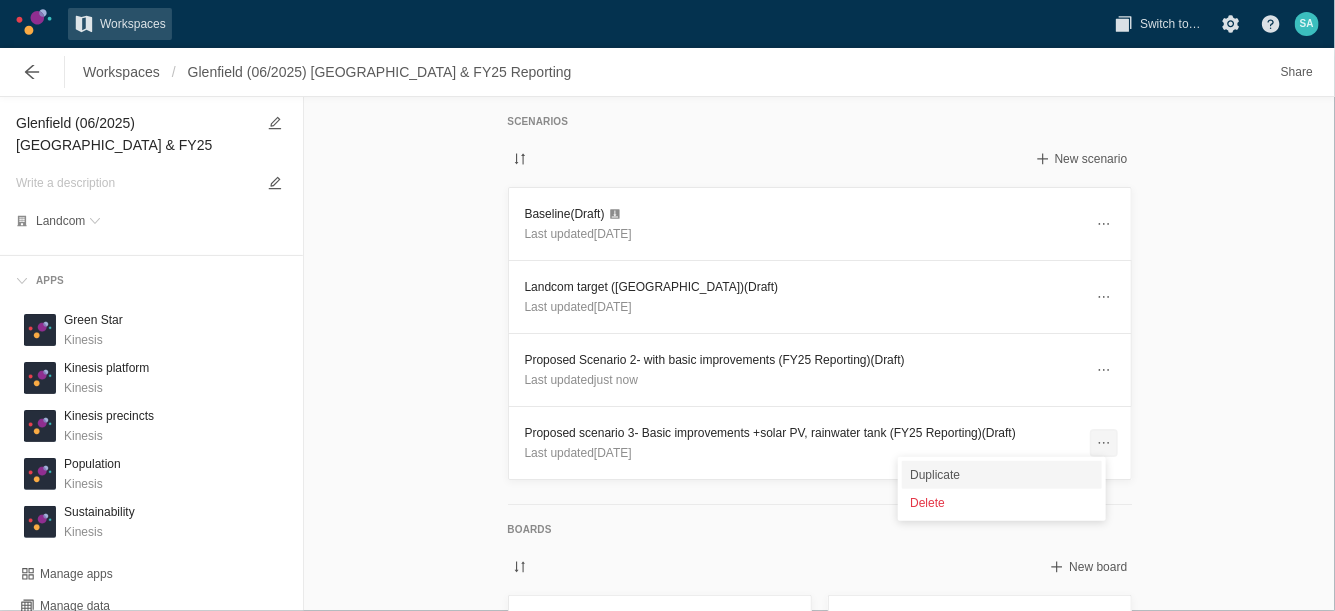click on "Duplicate" at bounding box center [1002, 475] 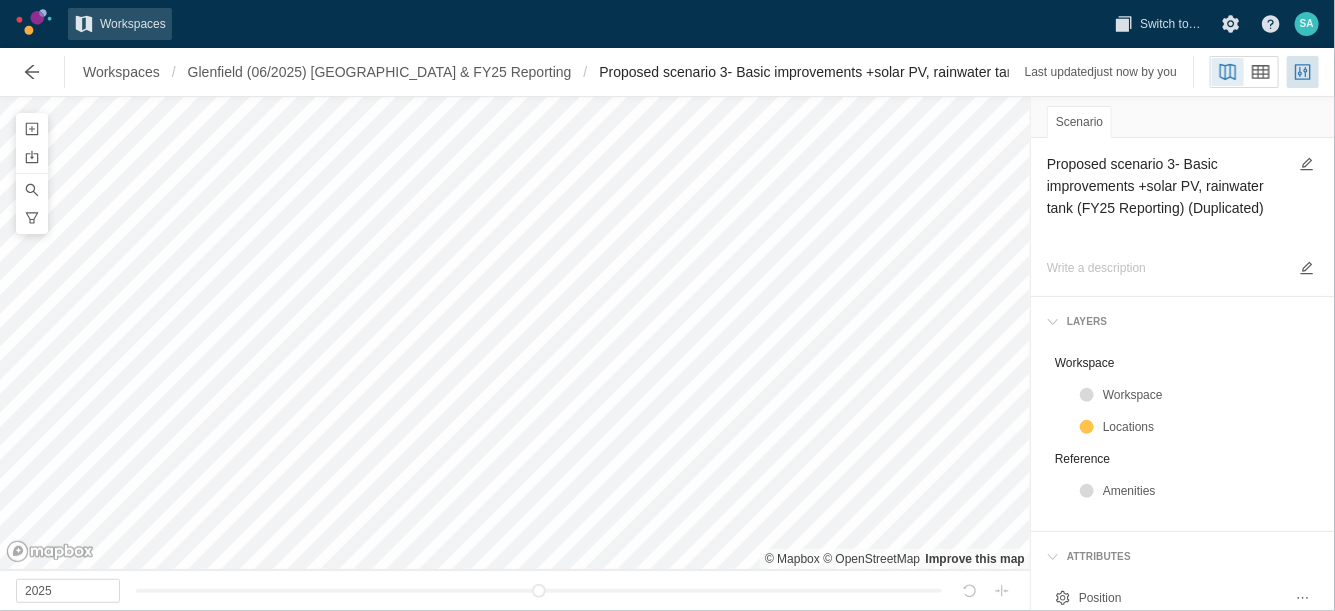 click on "Proposed scenario 3- Basic improvements +solar PV, rainwater tank (FY25 Reporting) (Duplicated)" at bounding box center (1167, 197) 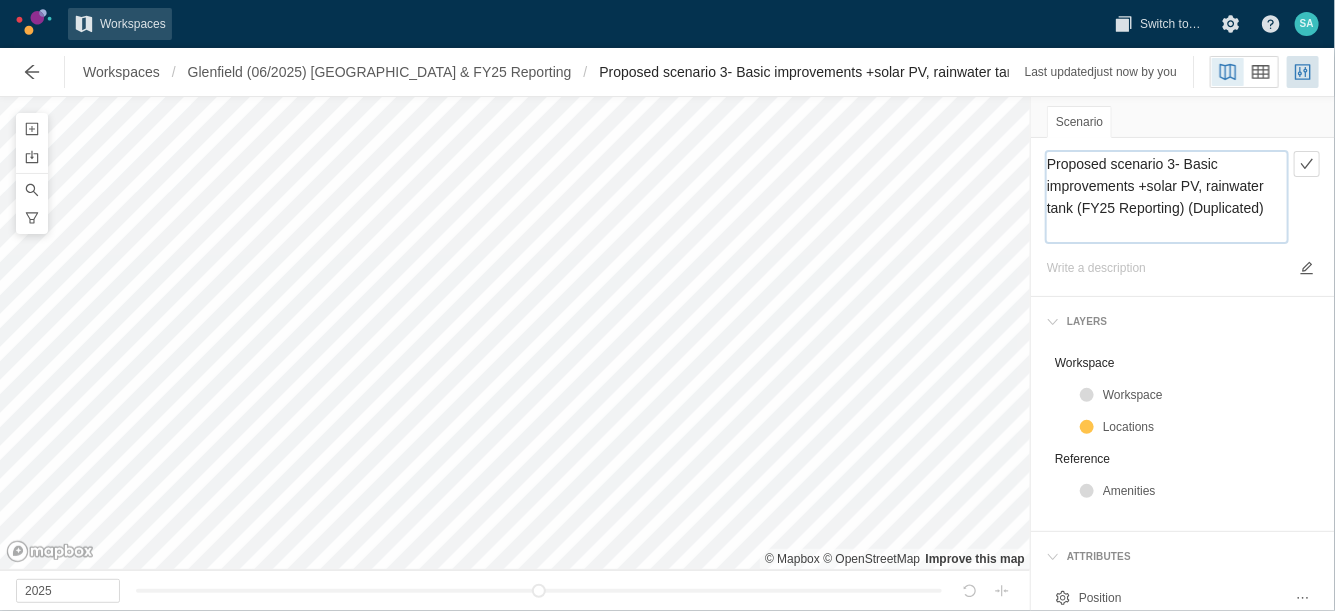 click on "Proposed scenario 3- Basic improvements +solar PV, rainwater tank (FY25 Reporting) (Duplicated)" at bounding box center [1167, 197] 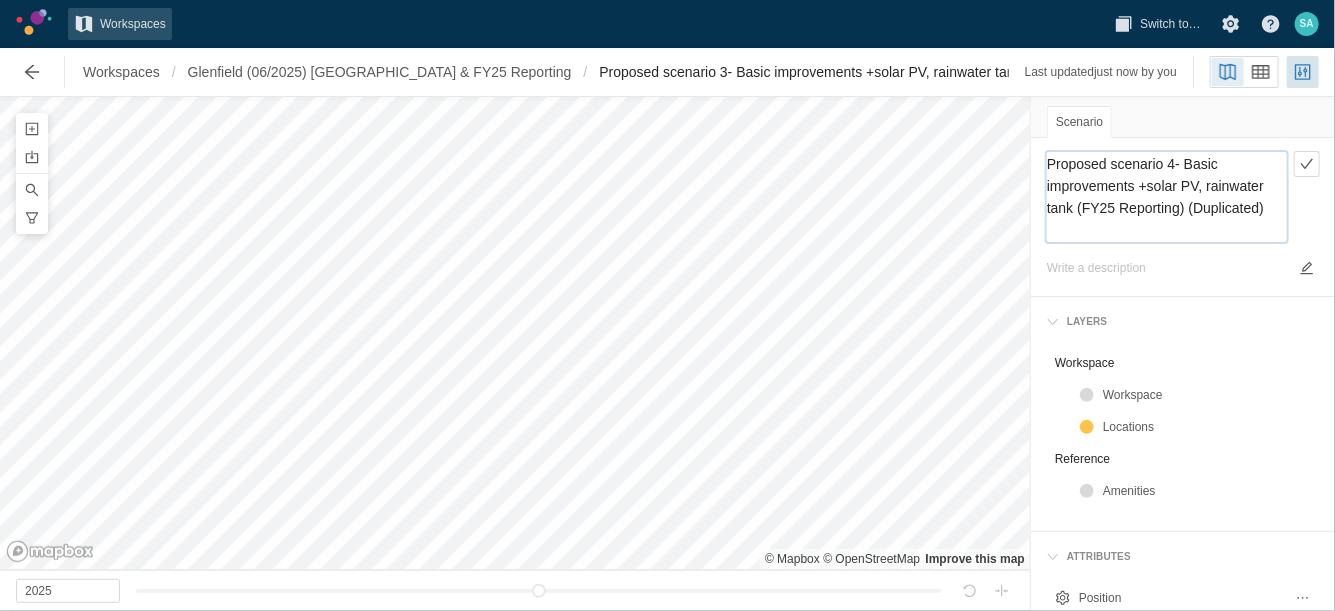click on "Proposed scenario 4- Basic improvements +solar PV, rainwater tank (FY25 Reporting) (Duplicated)" at bounding box center (1167, 197) 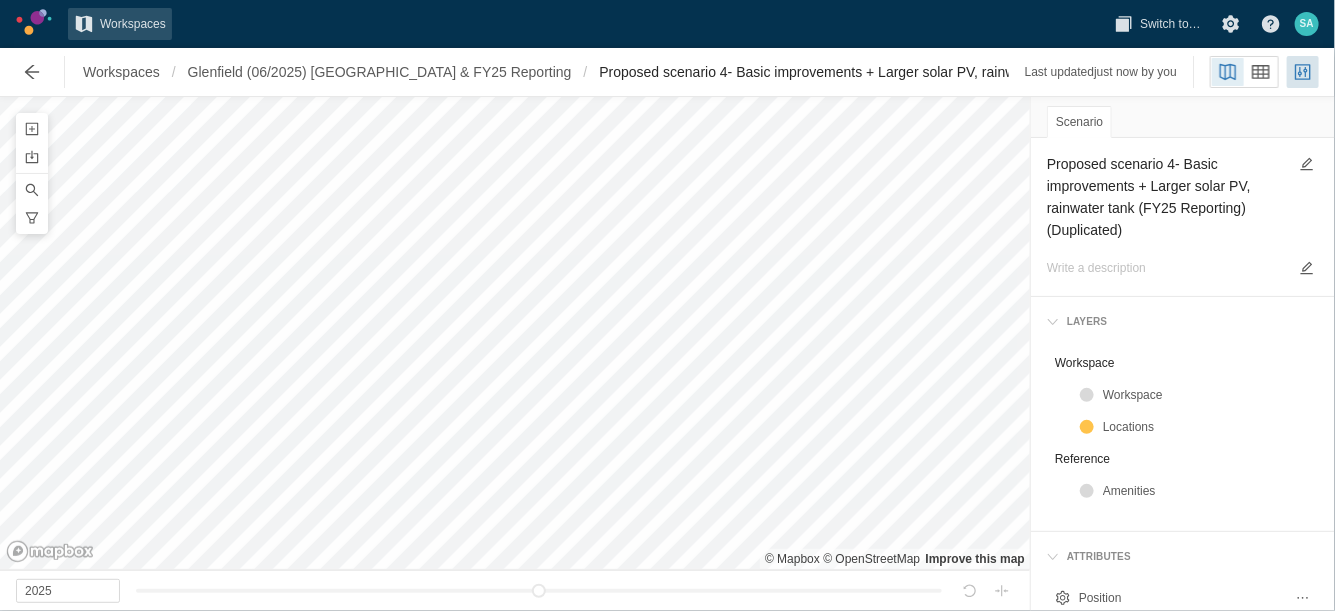 click on "Proposed scenario 4- Basic improvements + Larger solar PV, rainwater tank (FY25 Reporting) (Duplicated)" at bounding box center (1167, 197) 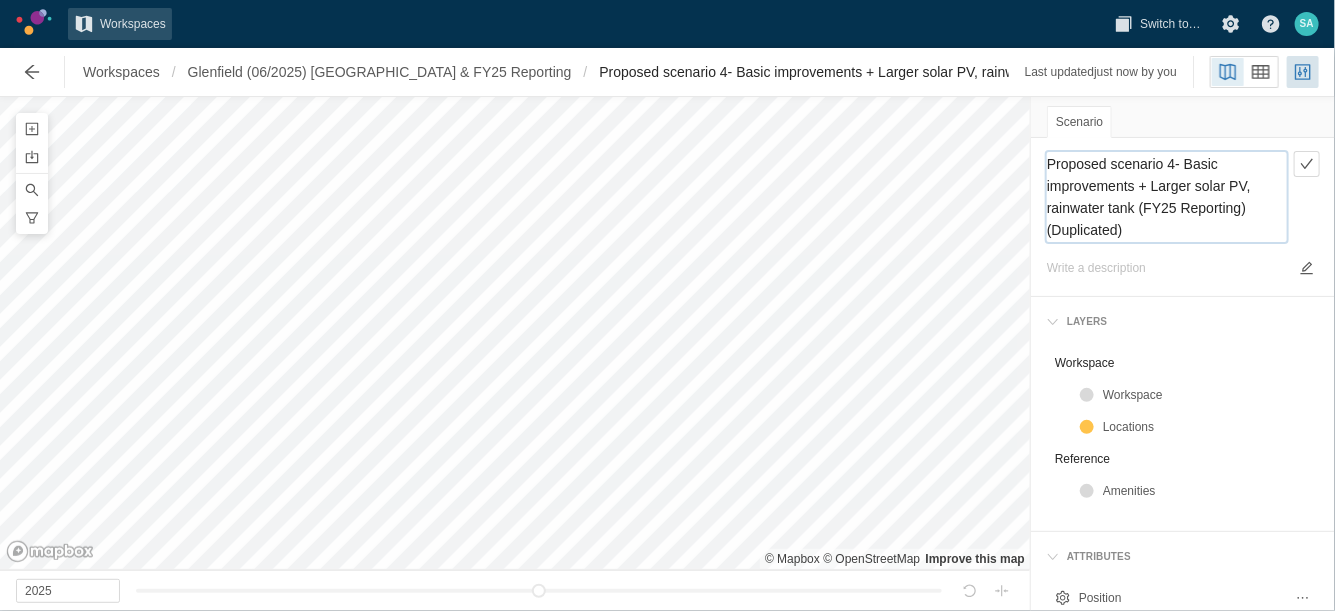 click on "Proposed scenario 4- Basic improvements + Larger solar PV, rainwater tank (FY25 Reporting) (Duplicated)" at bounding box center (1167, 197) 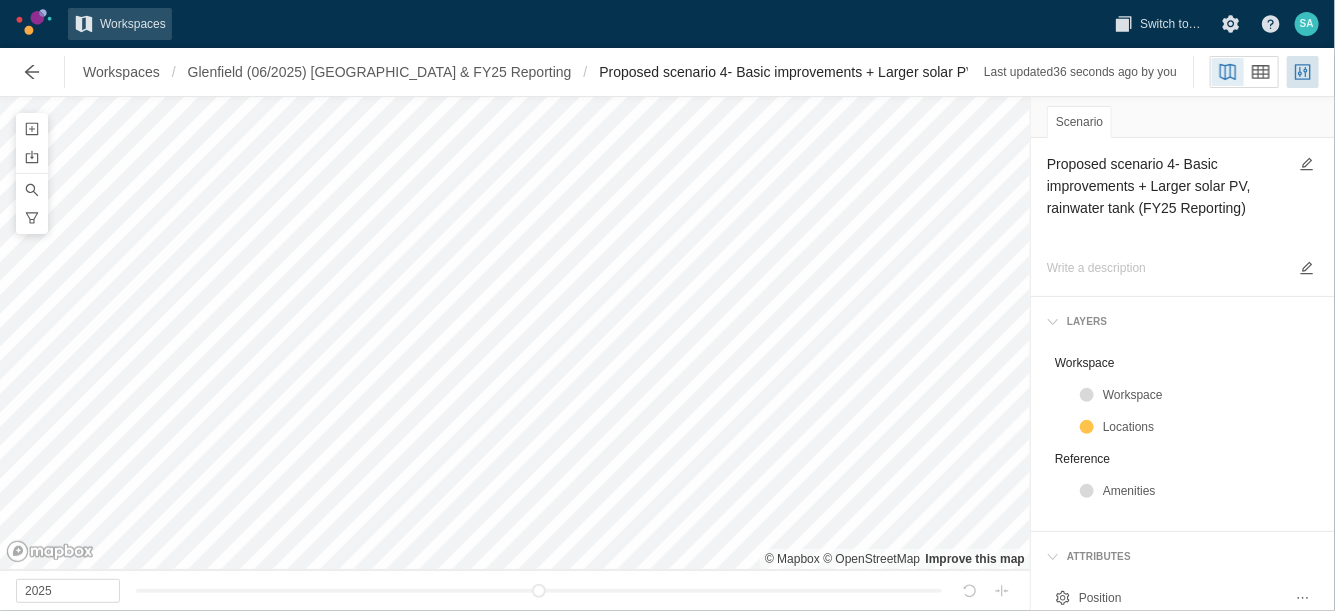 click on "Proposed scenario 4- Basic improvements + Larger solar PV, rainwater tank (FY25 Reporting)" at bounding box center (1167, 197) 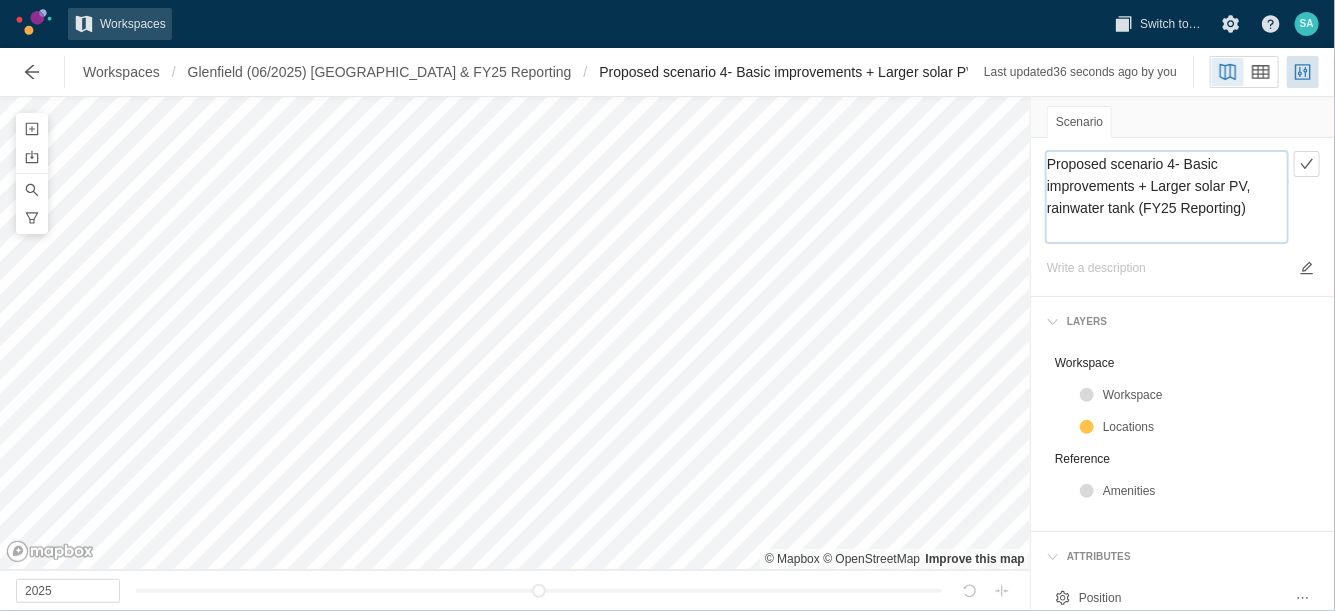 click on "Proposed scenario 4- Basic improvements + Larger solar PV, rainwater tank (FY25 Reporting)" at bounding box center [1167, 197] 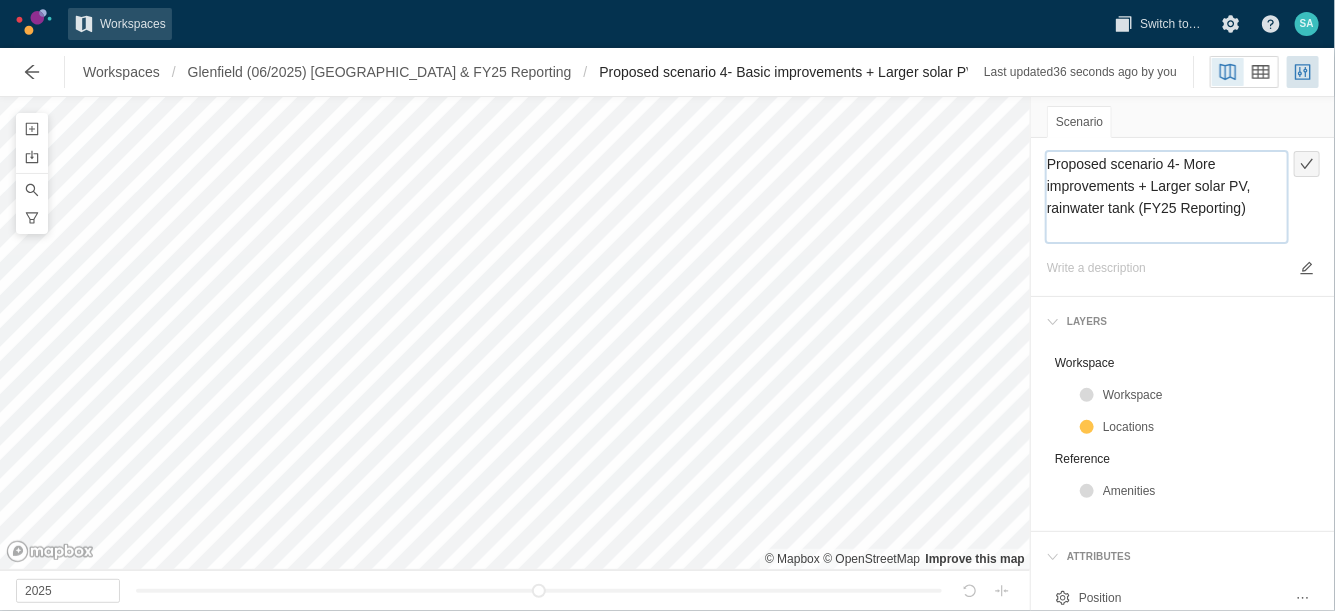 type on "Proposed scenario 4- More improvements + Larger solar PV, rainwater tank (FY25 Reporting)" 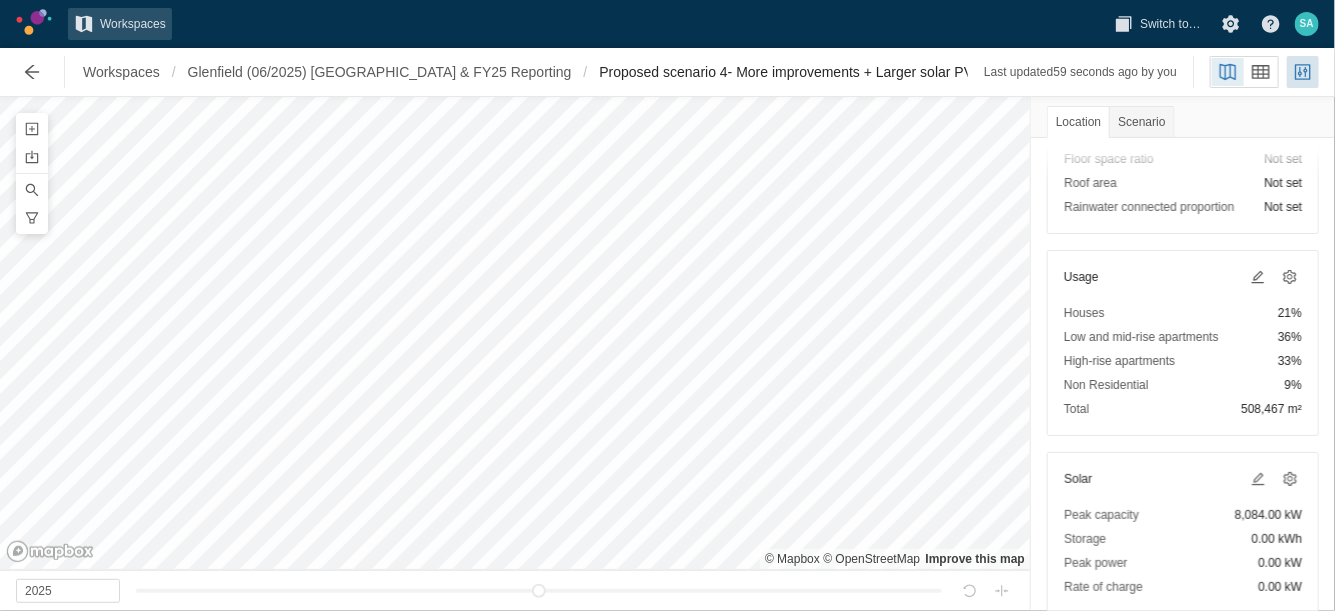 scroll, scrollTop: 305, scrollLeft: 0, axis: vertical 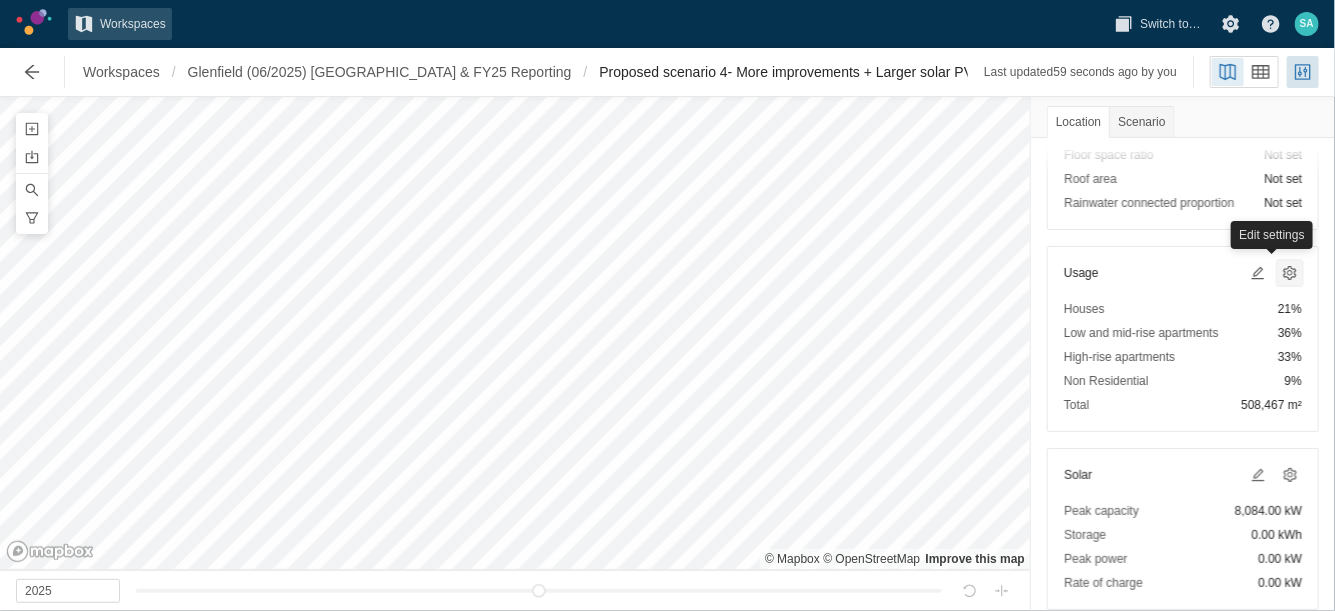 click at bounding box center (1290, 273) 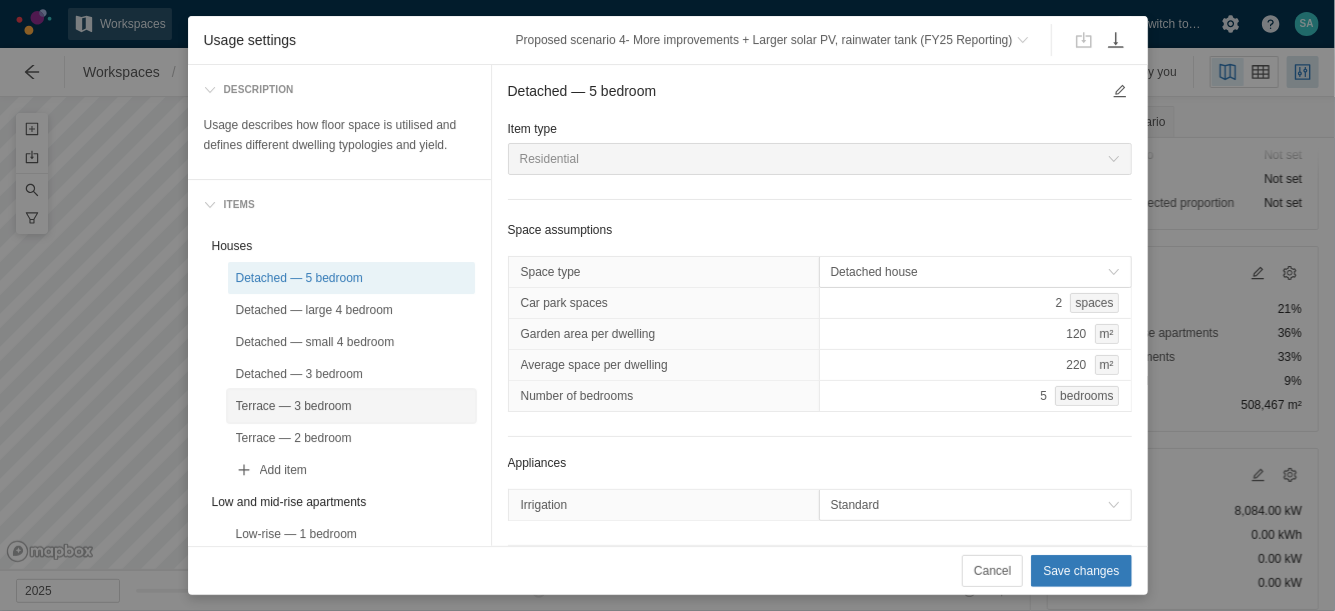 click on "Terrace — 3 bedroom" at bounding box center [351, 406] 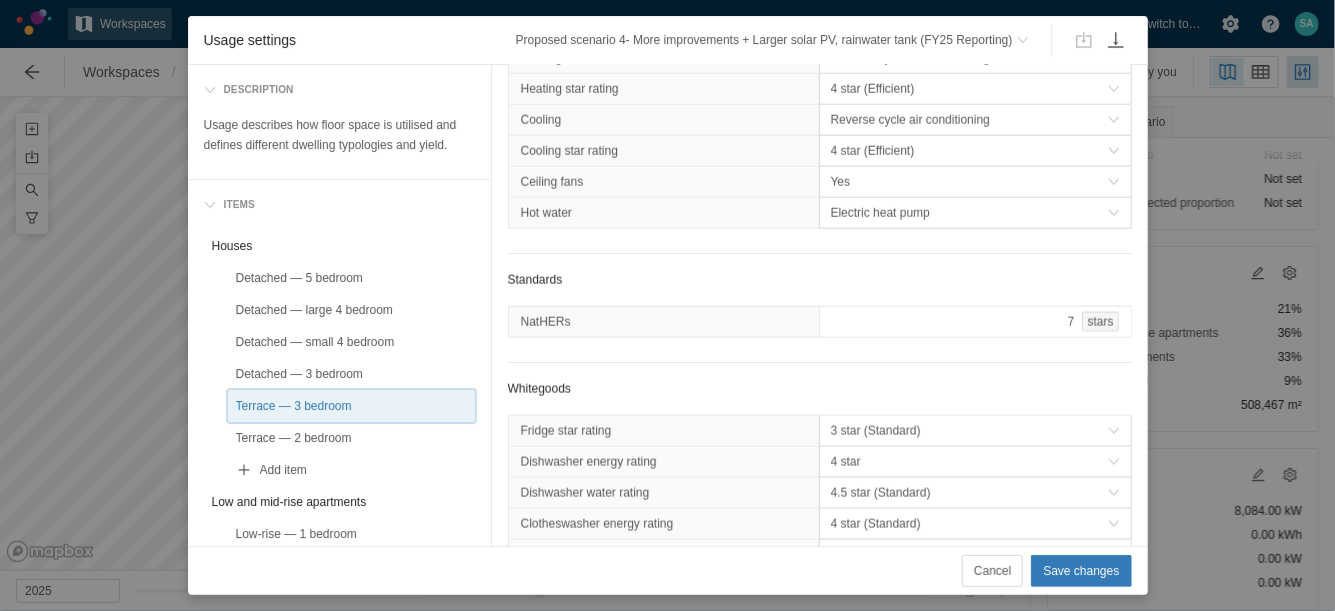 scroll, scrollTop: 1078, scrollLeft: 0, axis: vertical 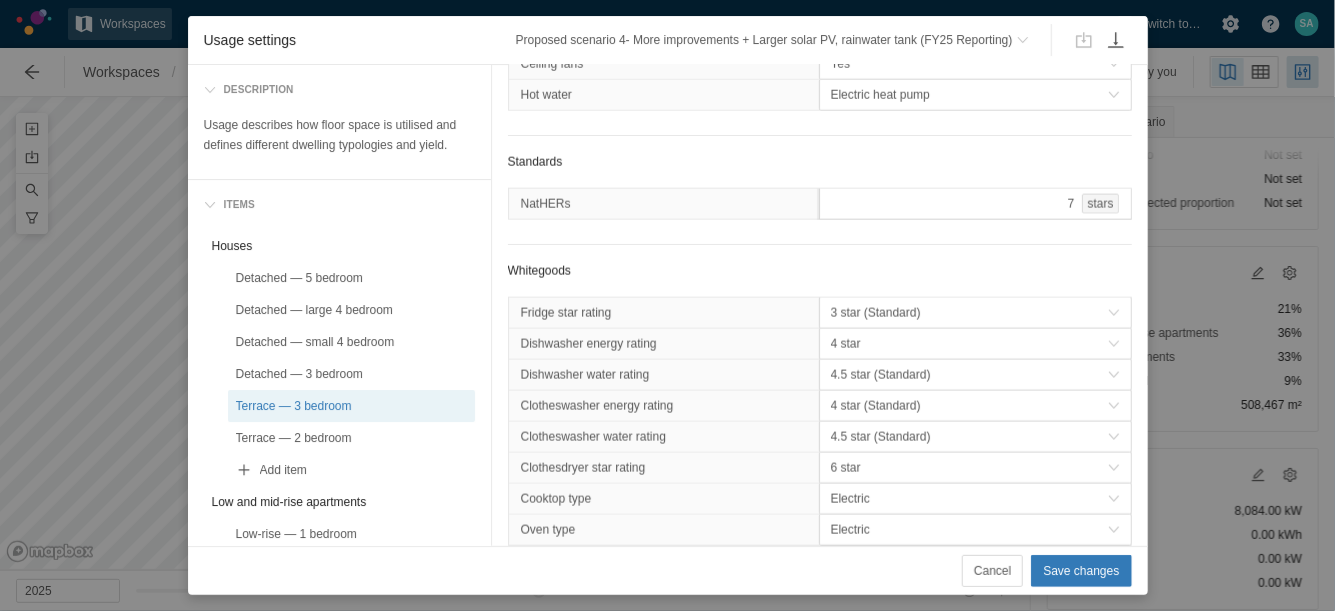 click on "7 stars" at bounding box center [975, 204] 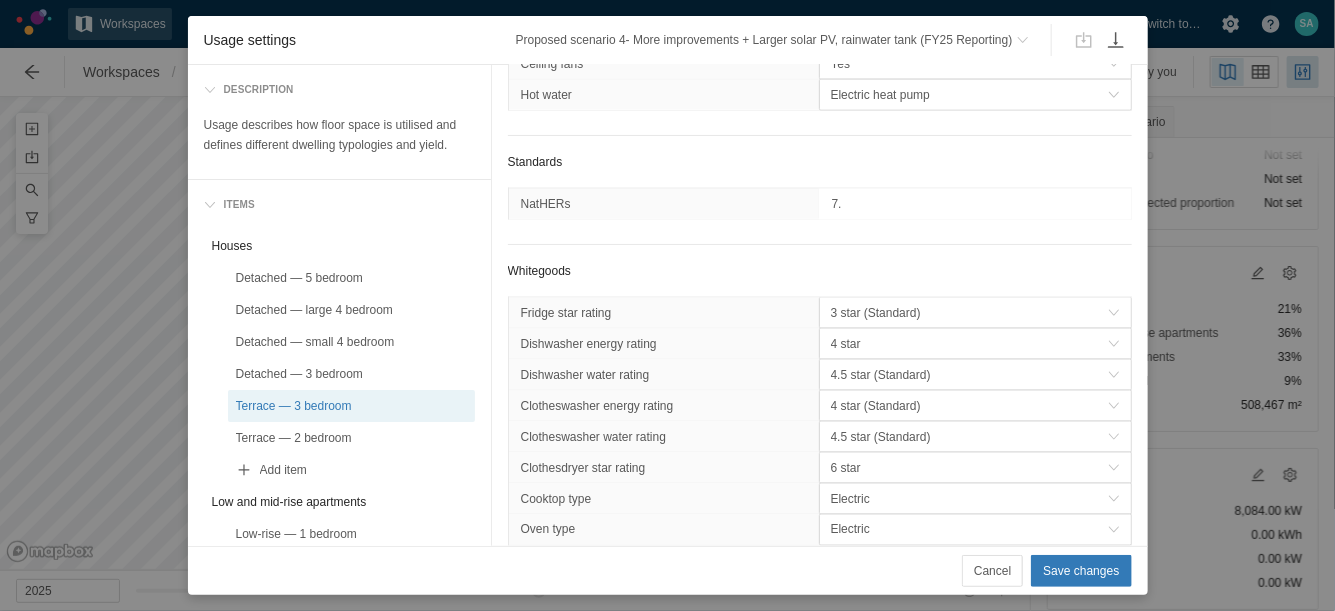 type on "7.5" 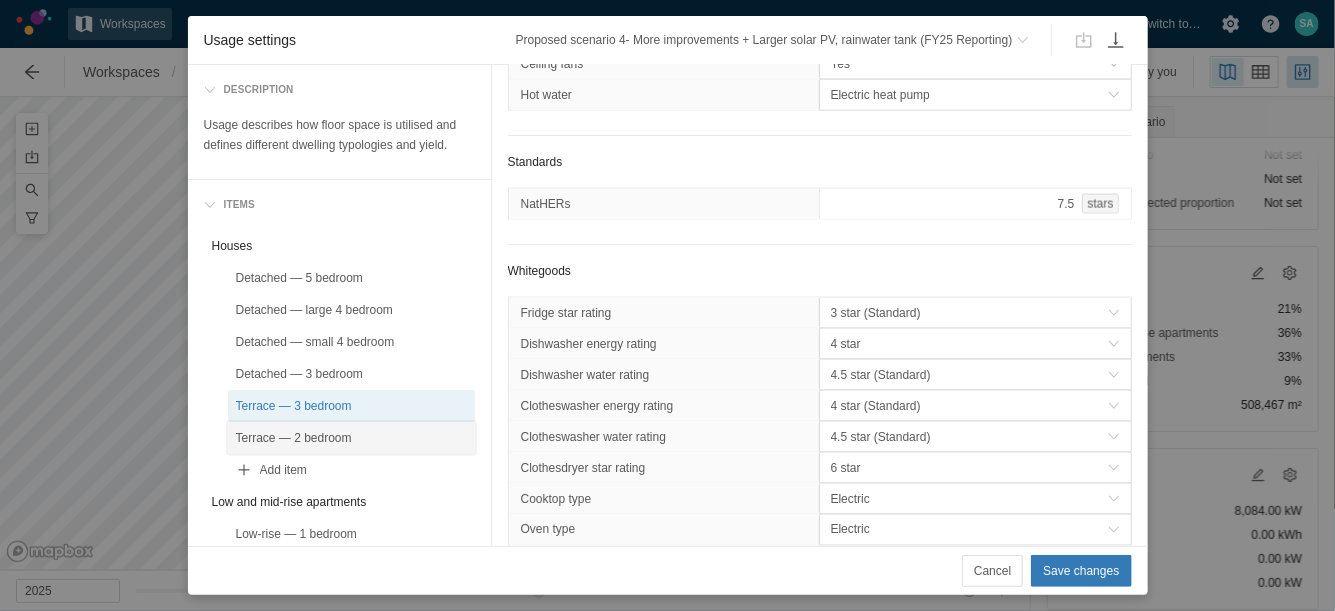 click on "Terrace — 2 bedroom" at bounding box center (351, 438) 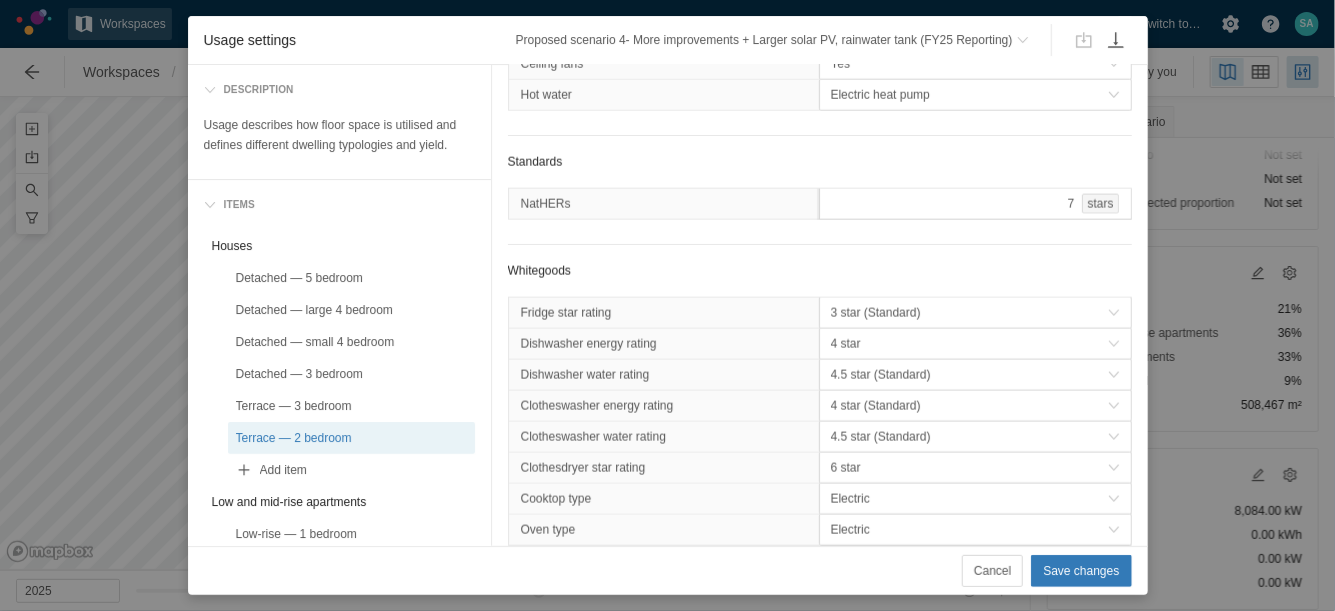 click on "7 stars" at bounding box center [975, 204] 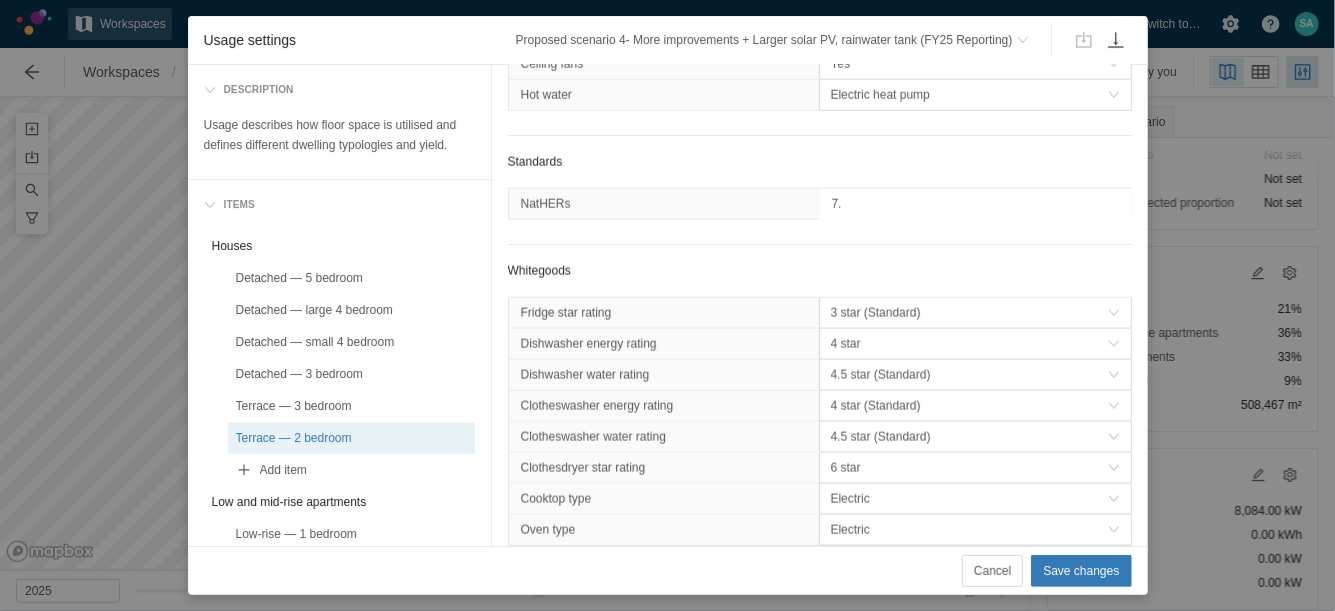 type on "7.5" 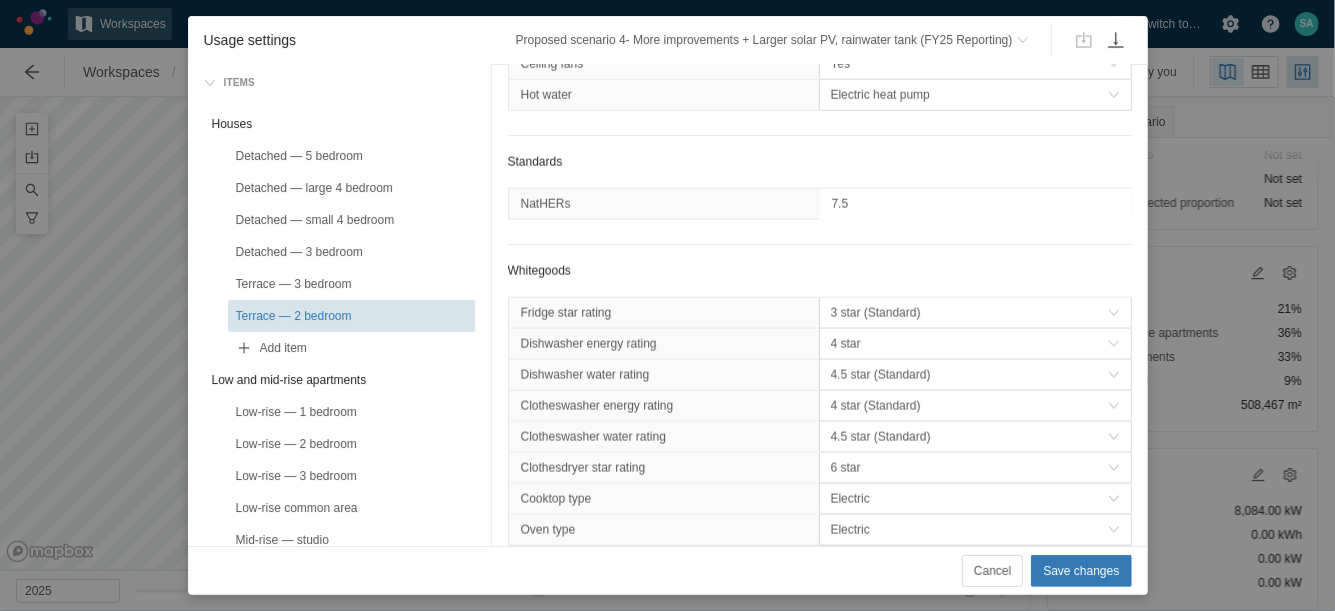 scroll, scrollTop: 147, scrollLeft: 0, axis: vertical 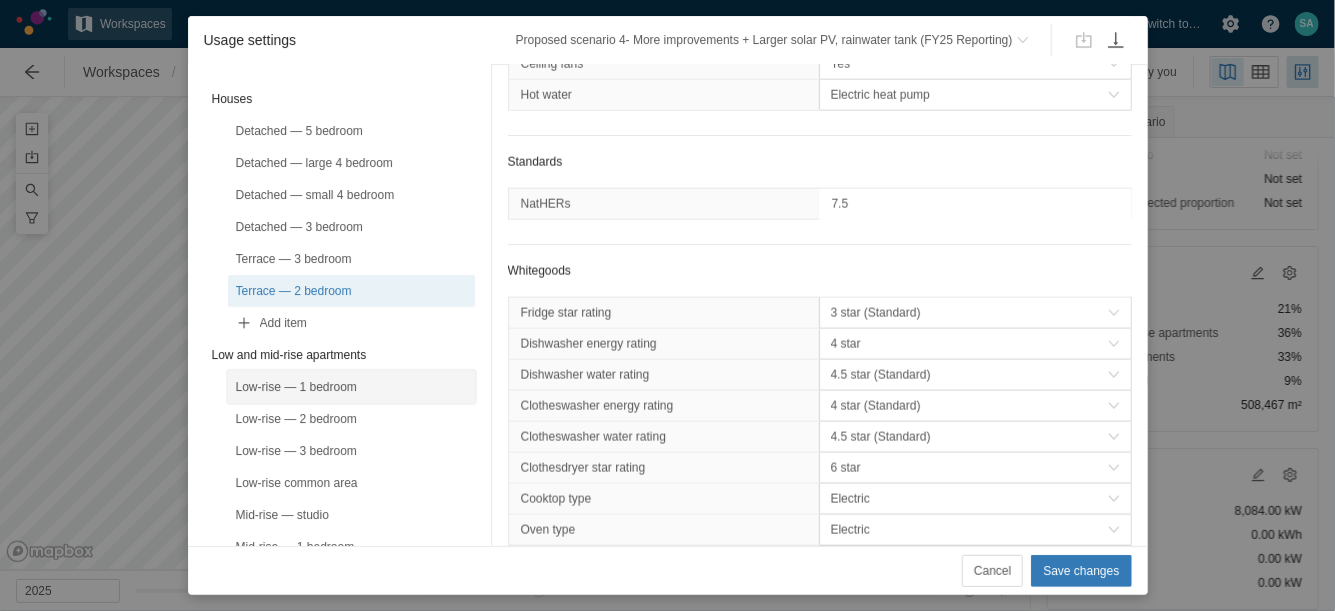 click on "Low-rise — 1 bedroom" at bounding box center (351, 387) 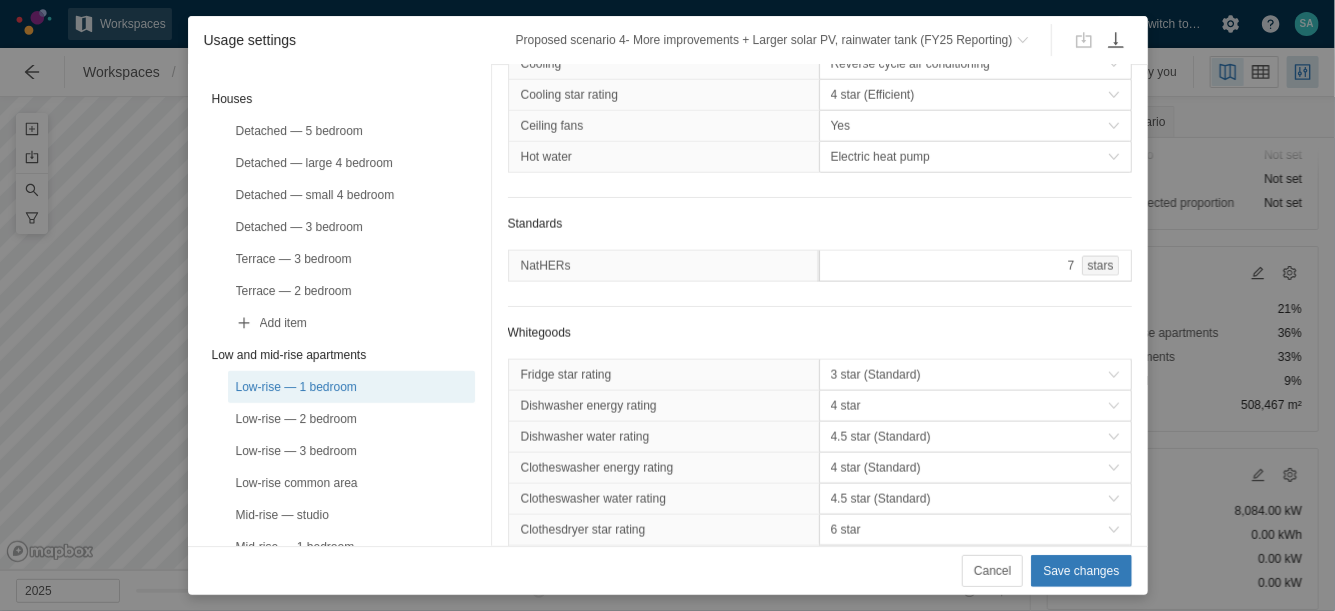 click on "7 stars" at bounding box center [975, 266] 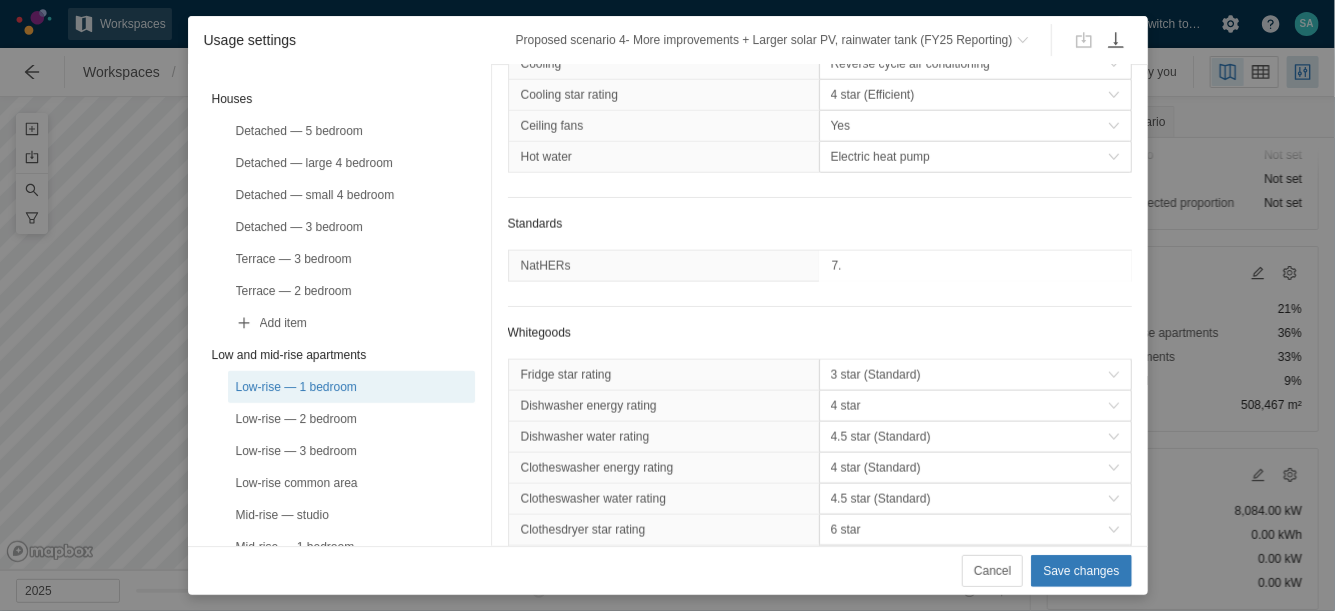 type on "7.5" 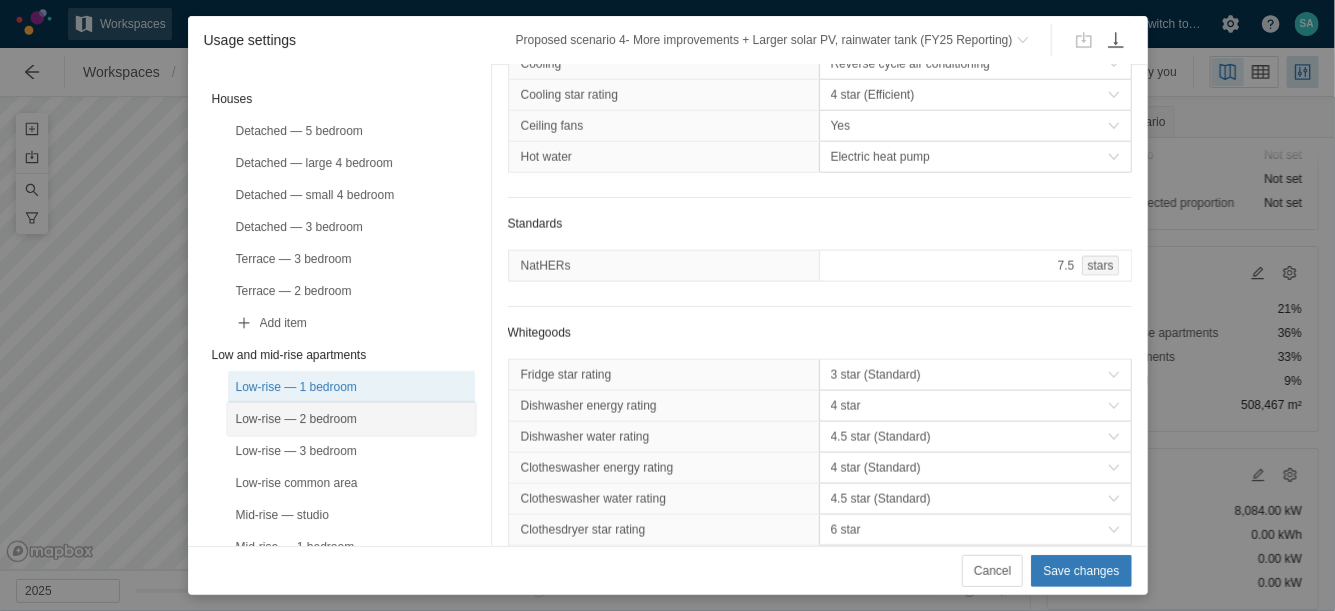 click on "Low-rise — 2 bedroom" at bounding box center [351, 419] 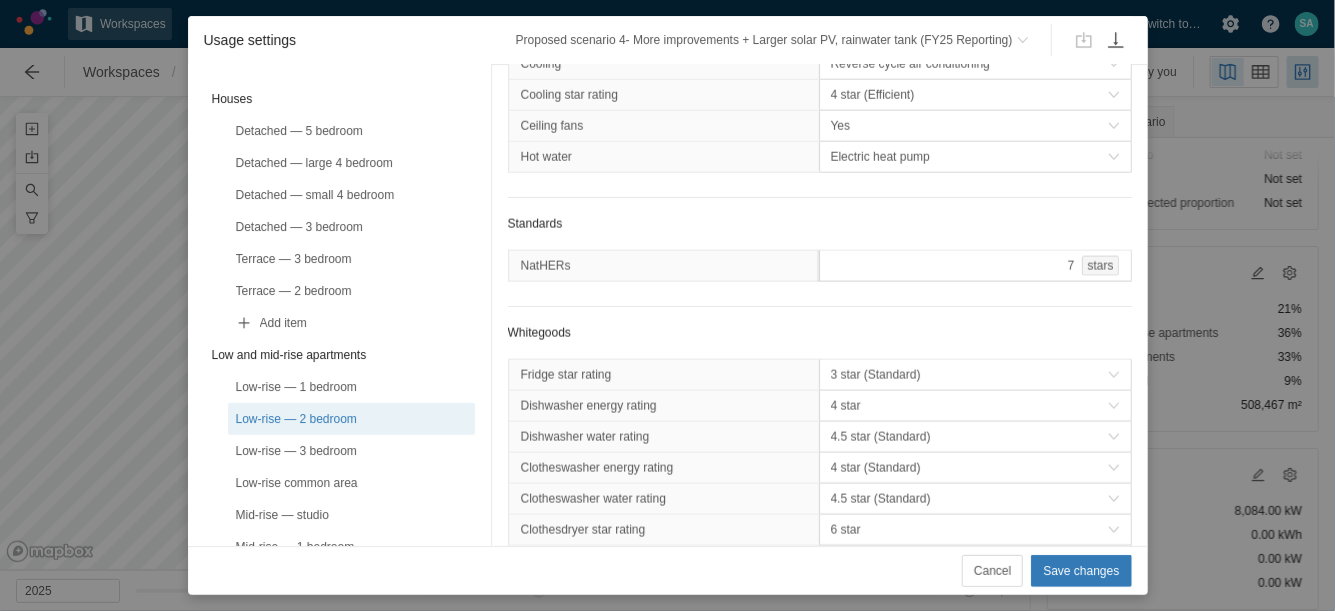 click on "7 stars" at bounding box center (975, 266) 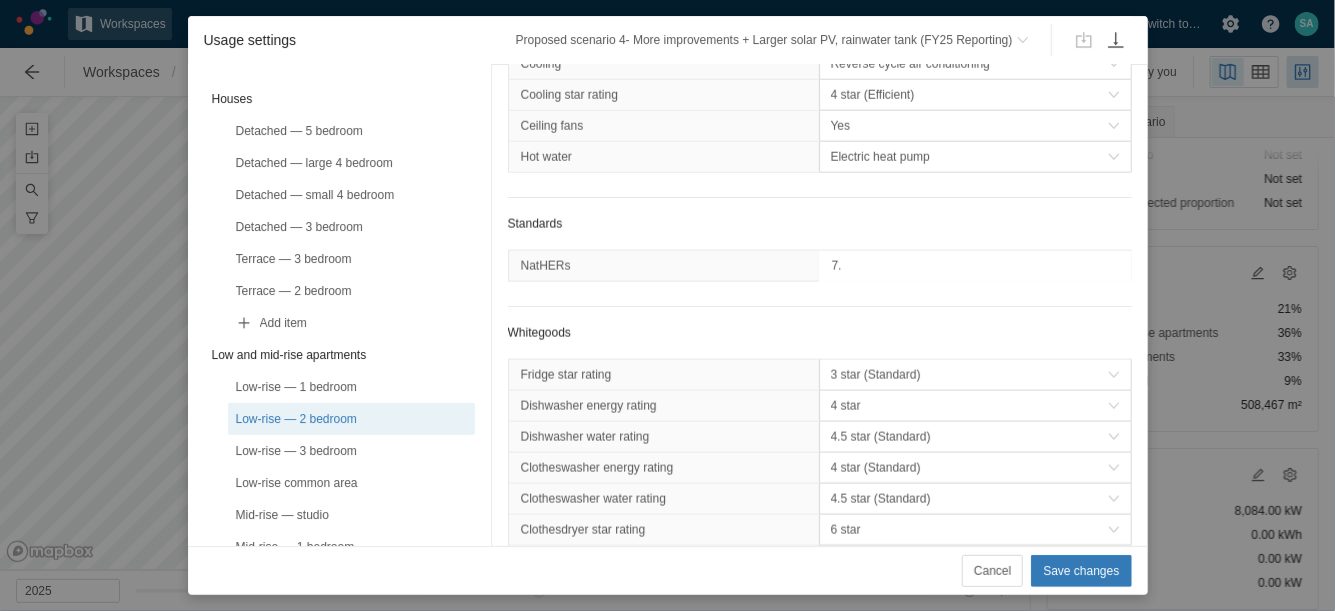 type on "7.5" 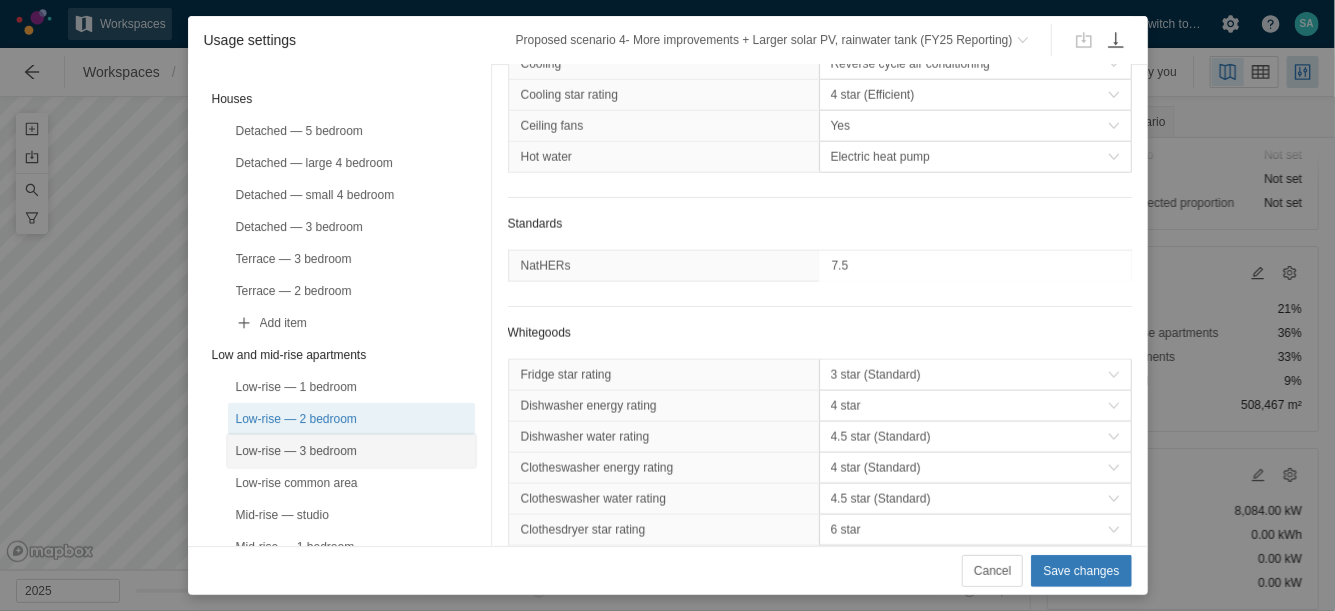 click on "Low-rise — 3 bedroom" at bounding box center (351, 451) 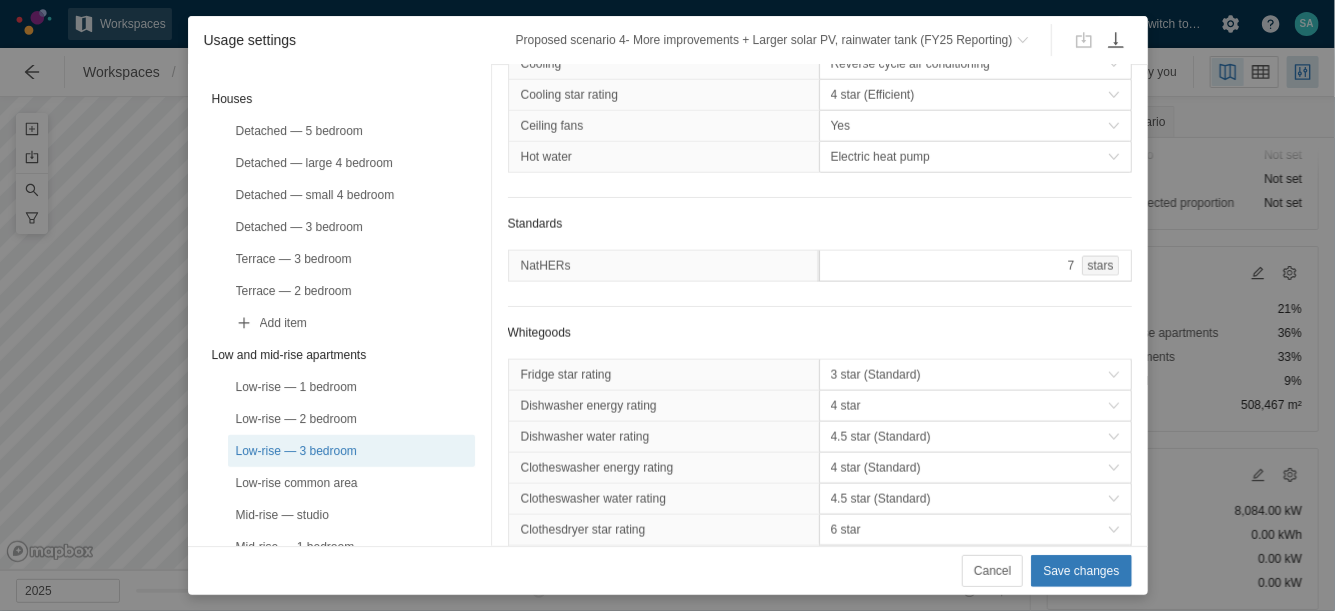 click on "7 stars" at bounding box center (975, 266) 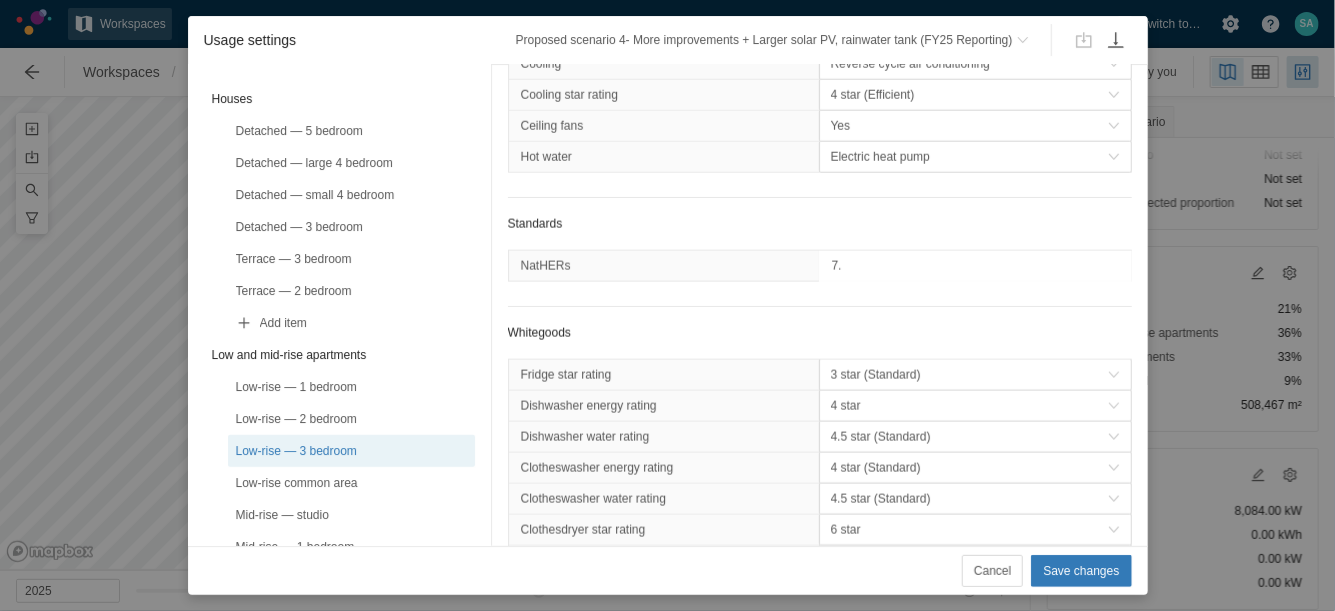 type on "7.5" 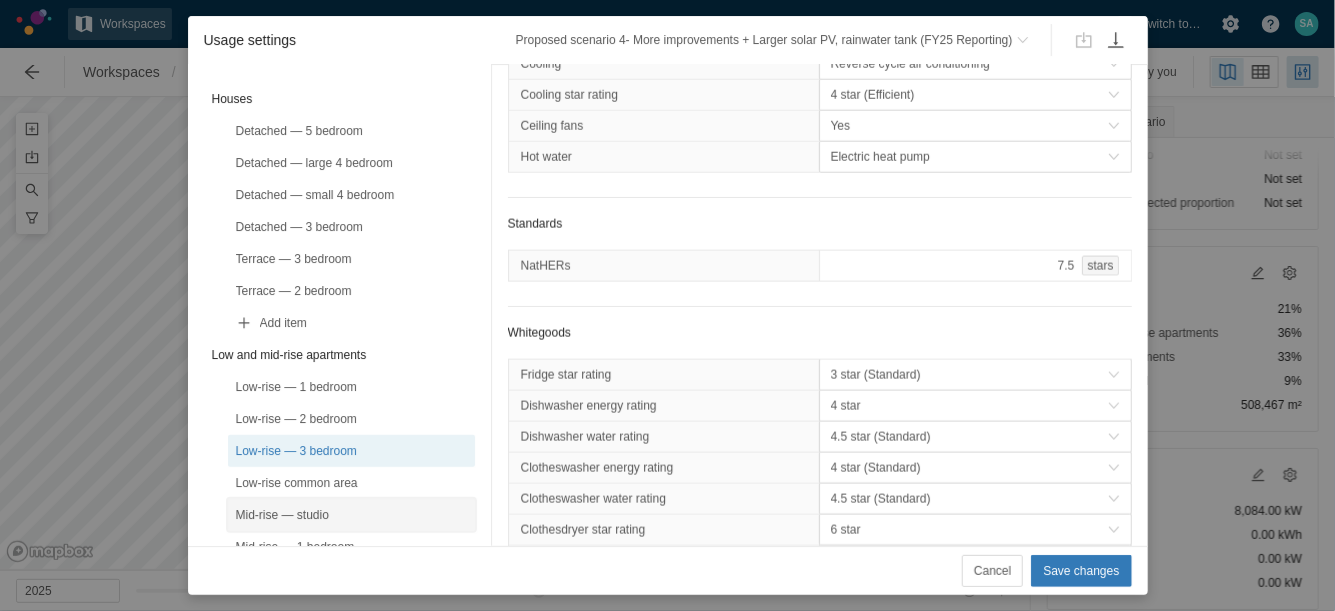 click on "Mid-rise — studio" at bounding box center [351, 515] 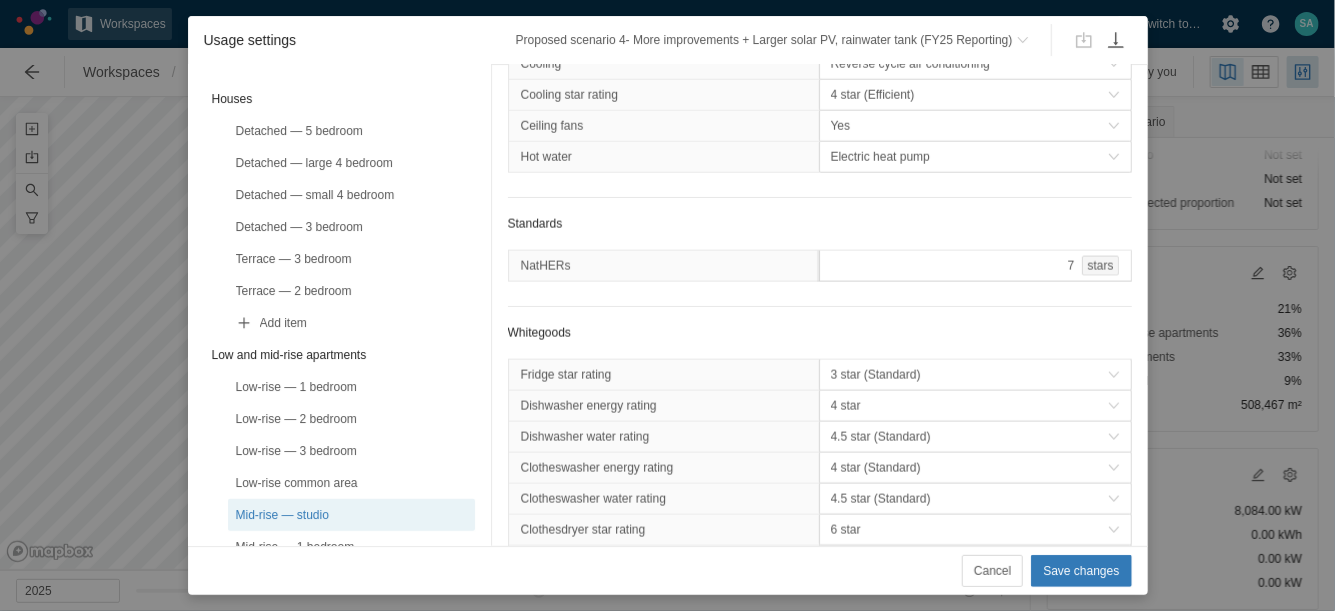 click on "7 stars" at bounding box center [975, 266] 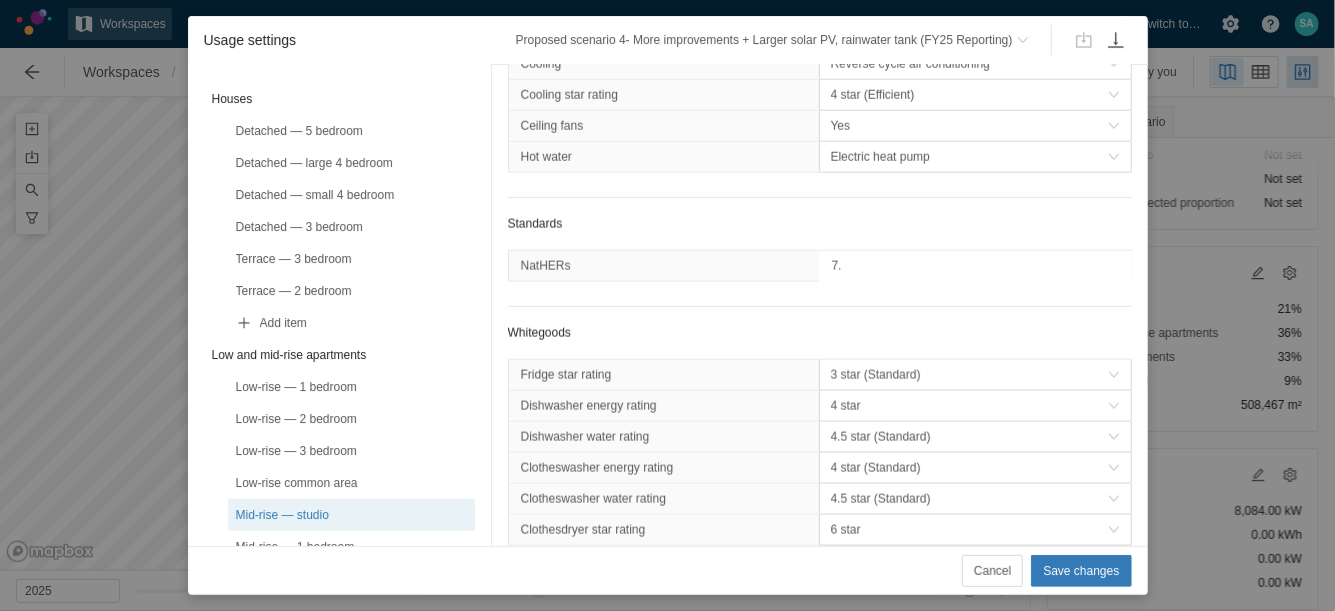 type on "7.5" 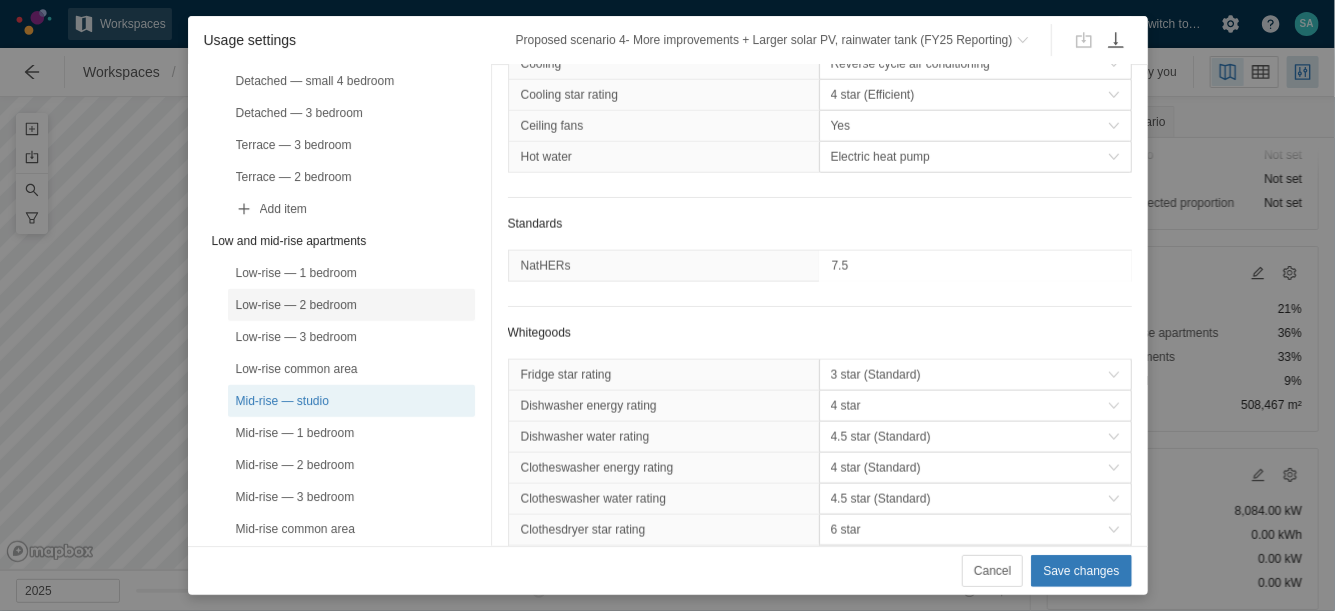scroll, scrollTop: 267, scrollLeft: 0, axis: vertical 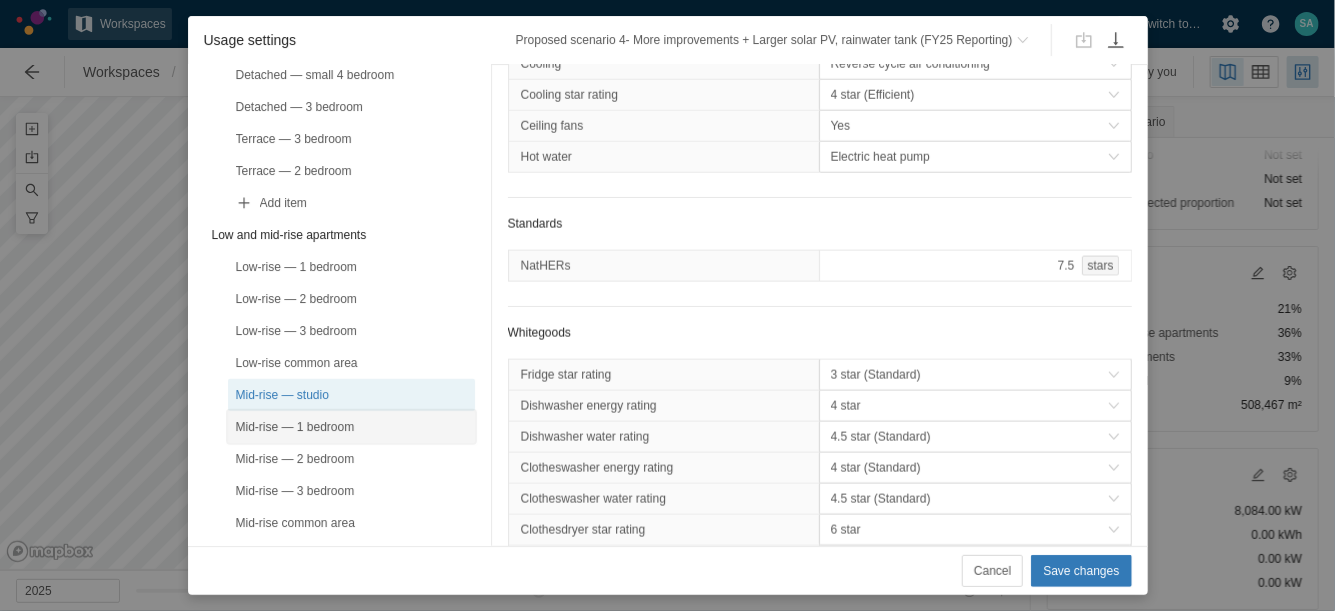 click on "Mid-rise — 1 bedroom" at bounding box center (351, 427) 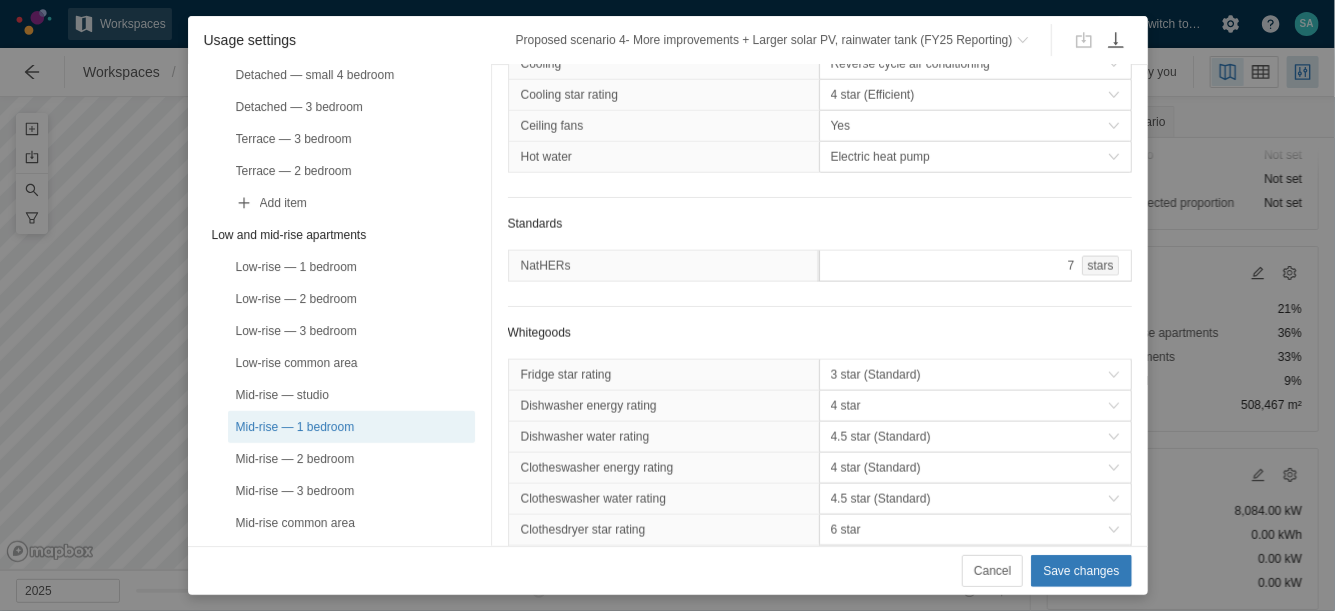 click on "7 stars" at bounding box center (975, 266) 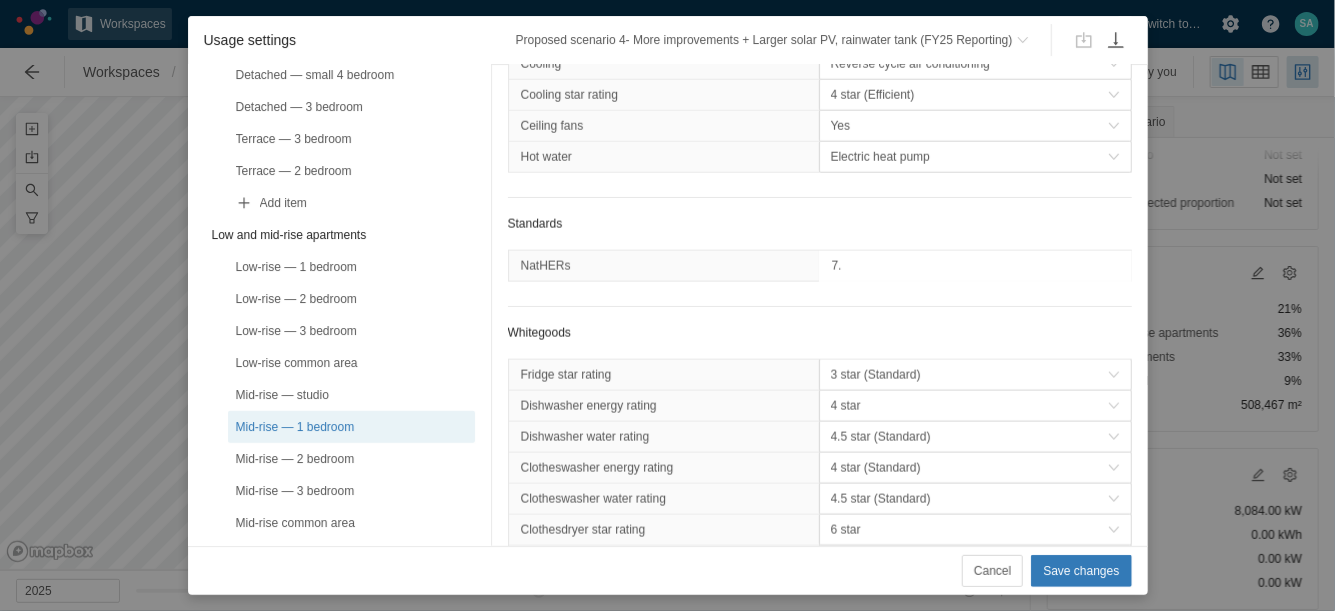 type on "7.5" 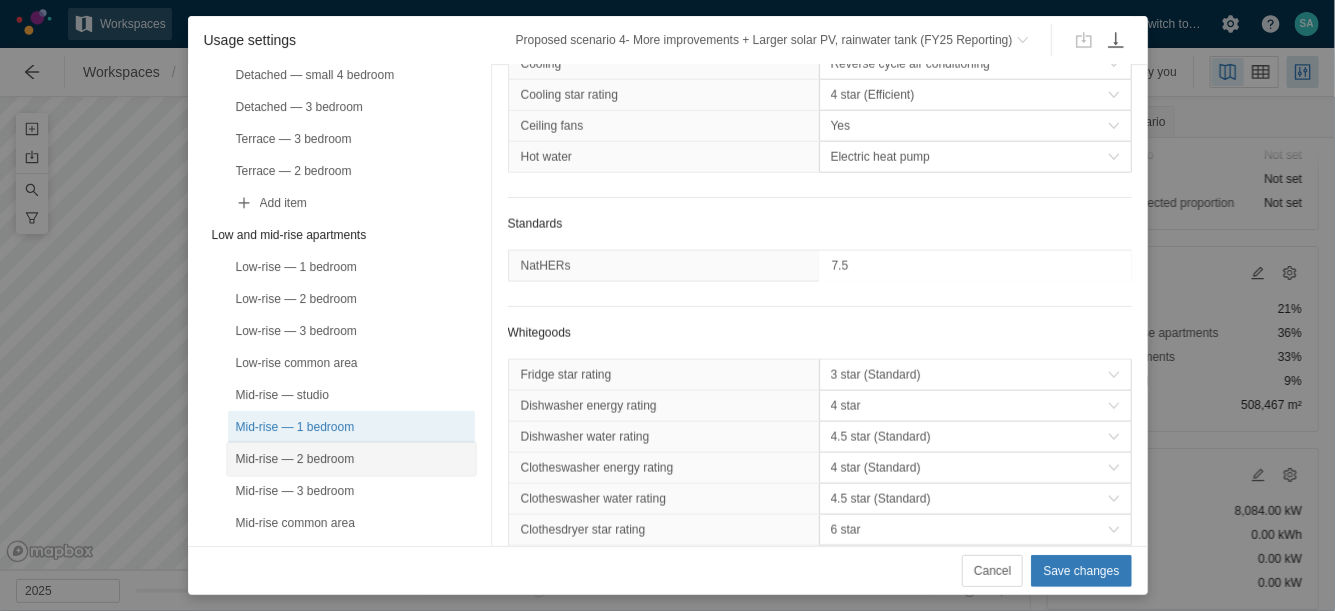 click on "Mid-rise — 2 bedroom" at bounding box center (351, 459) 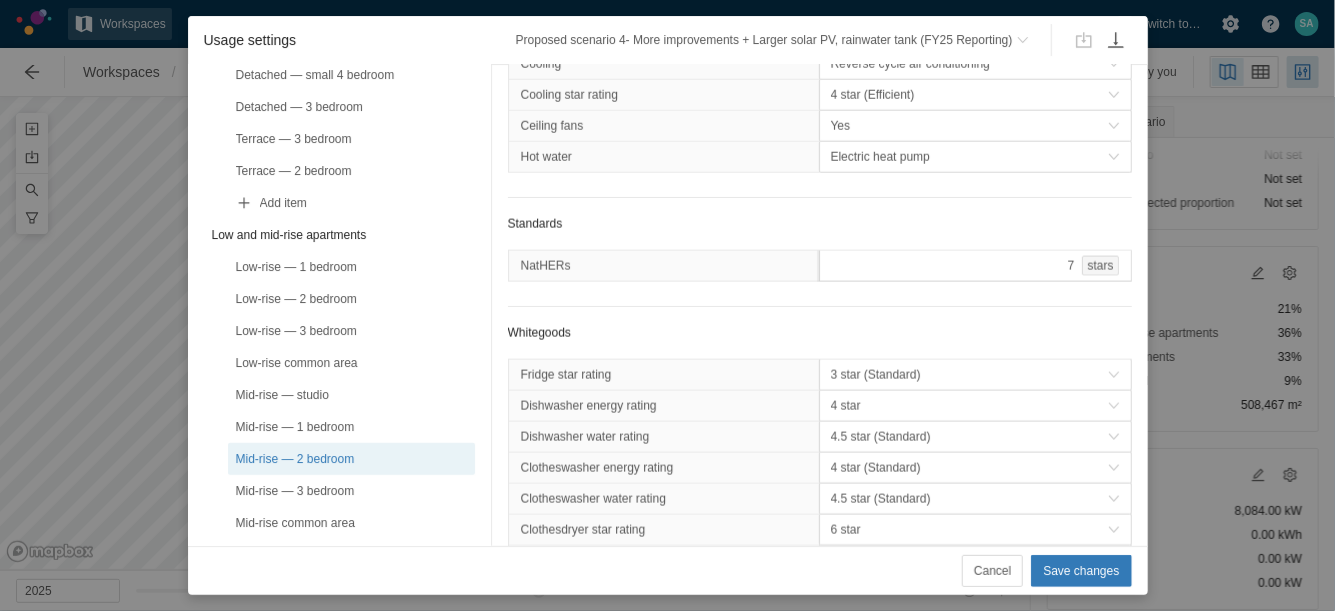 click on "7 stars" at bounding box center (975, 266) 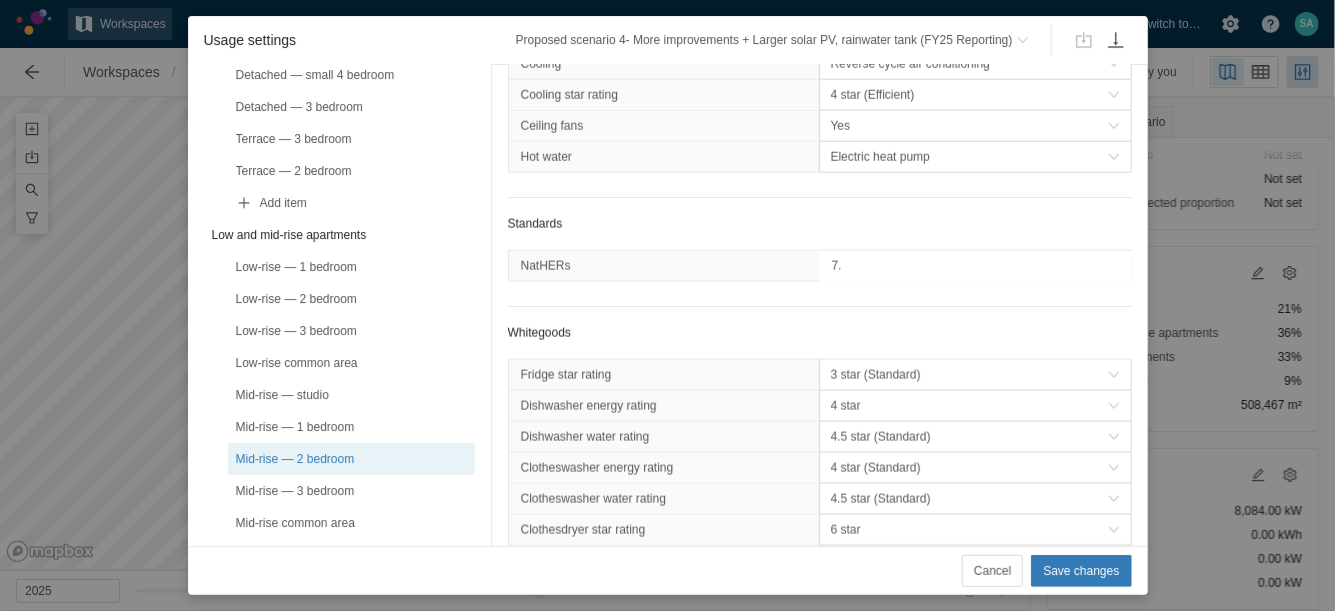 type on "7.5" 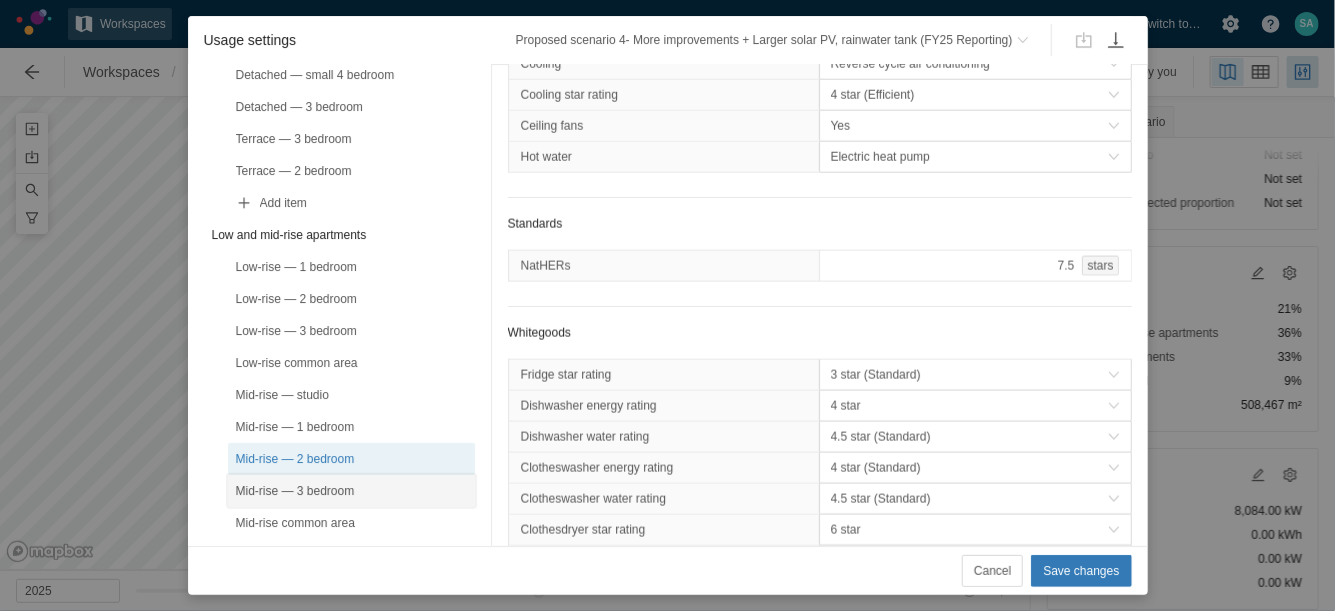 click on "Mid-rise — 3 bedroom" at bounding box center [351, 491] 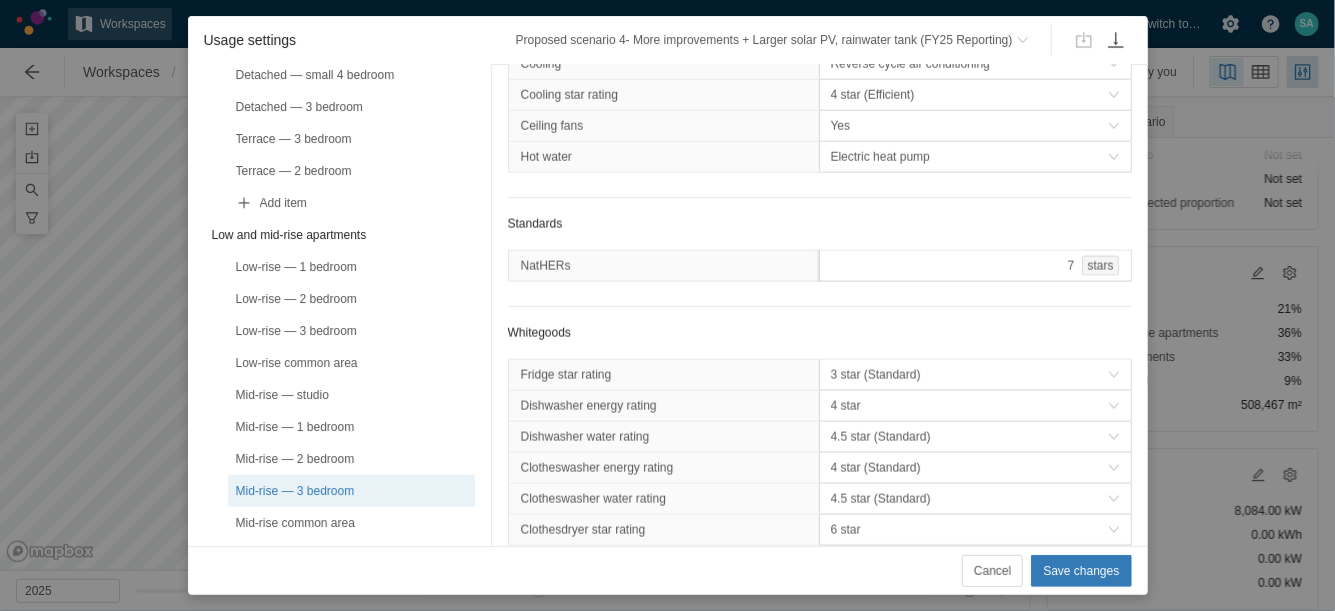 click on "7 stars" at bounding box center [975, 266] 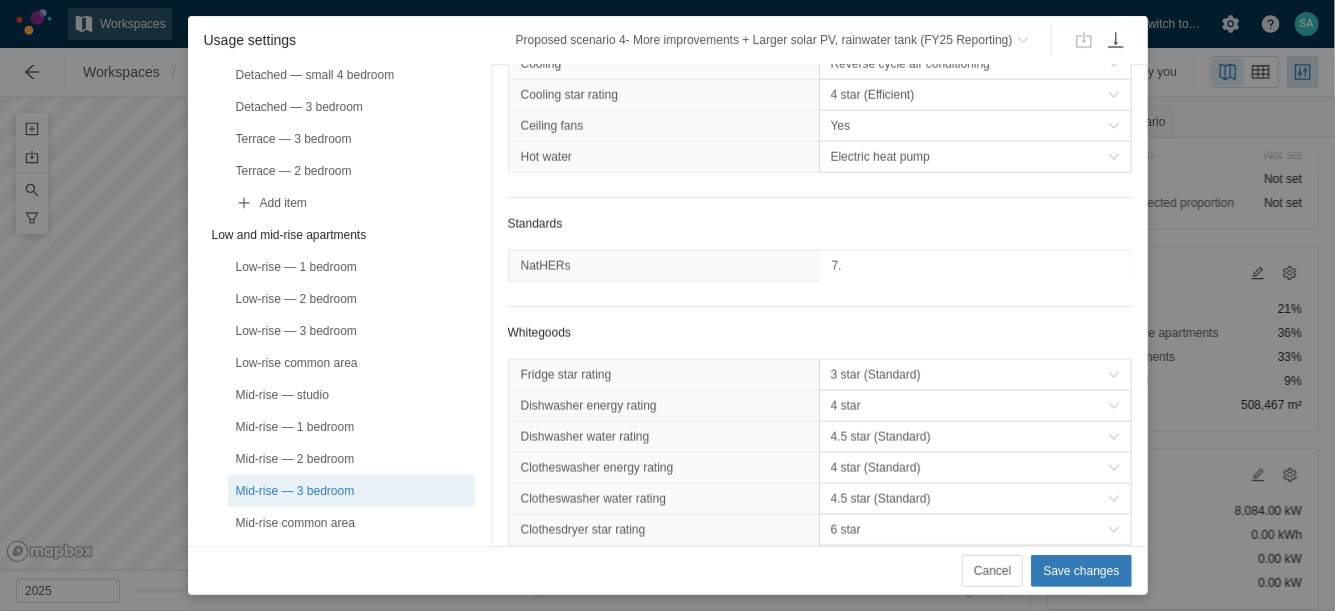 type on "7.5" 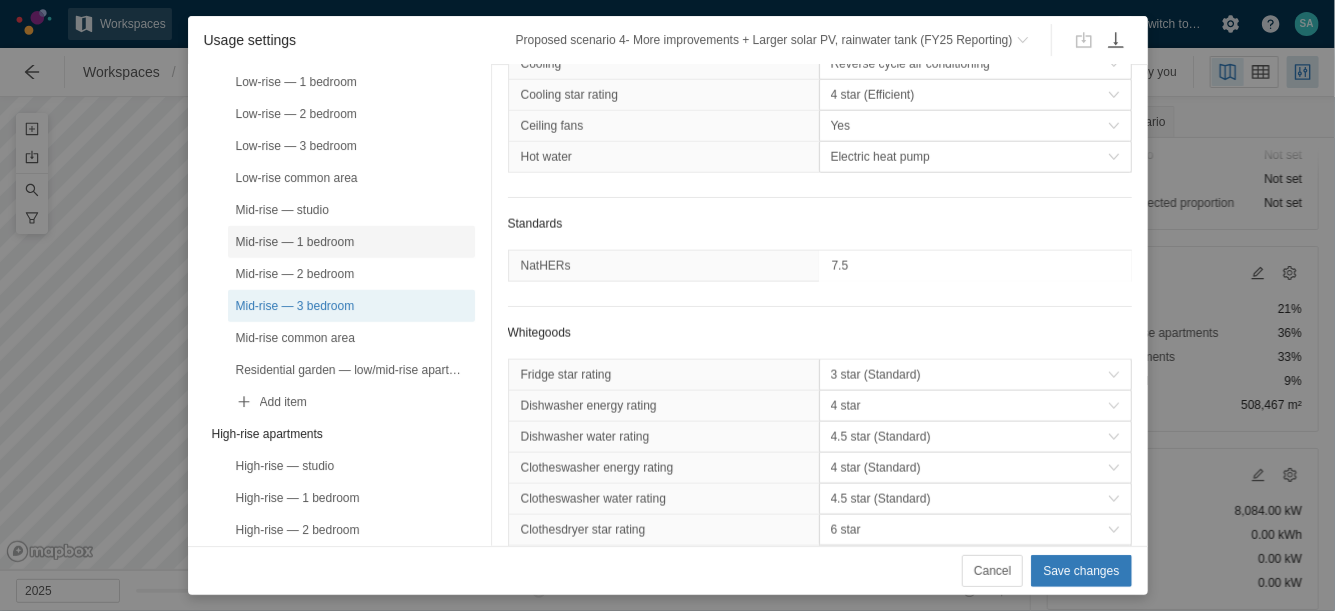scroll, scrollTop: 453, scrollLeft: 0, axis: vertical 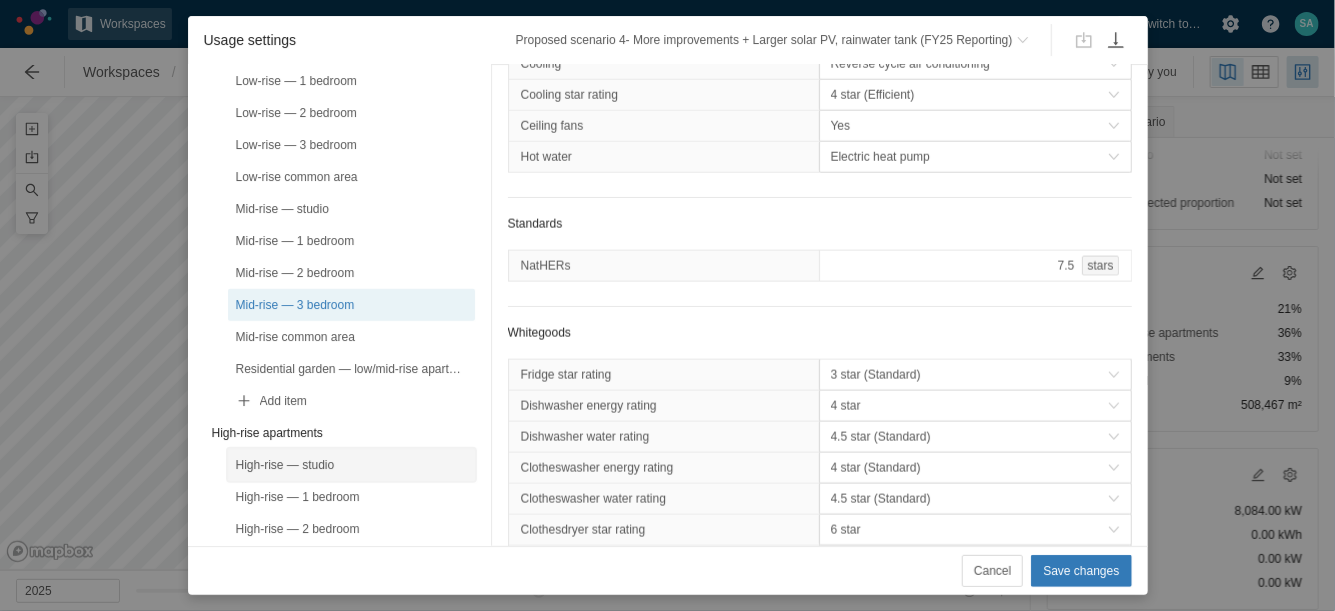 click on "High-rise — studio" at bounding box center [351, 465] 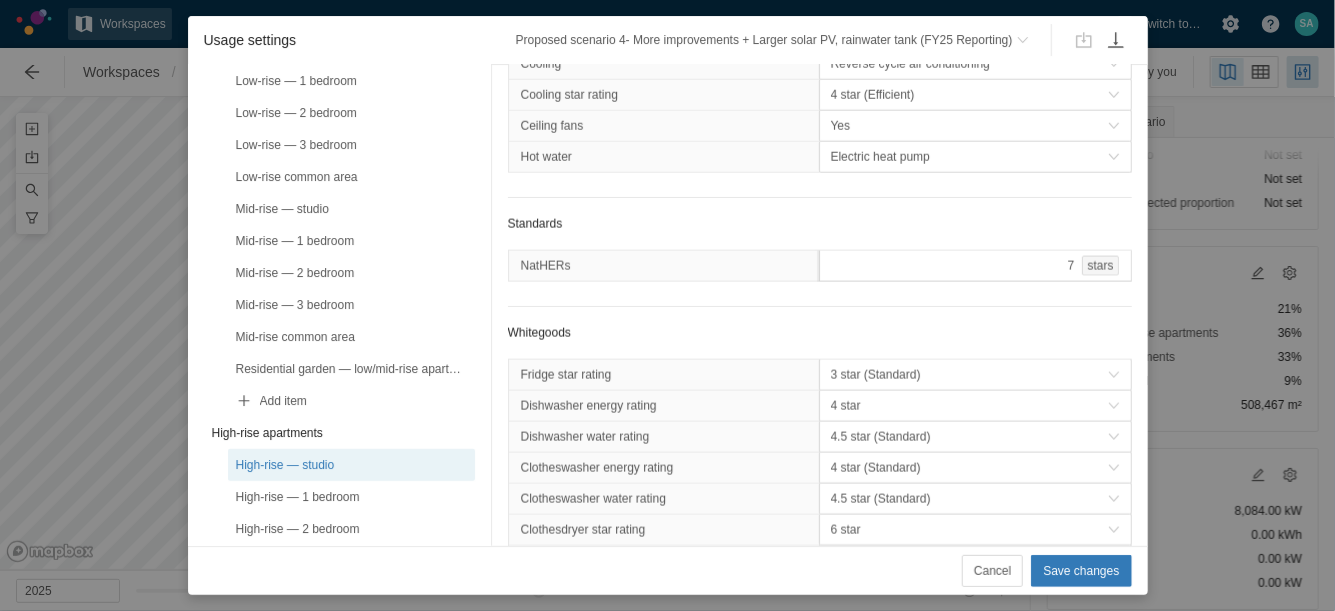 click on "7 stars" at bounding box center [975, 266] 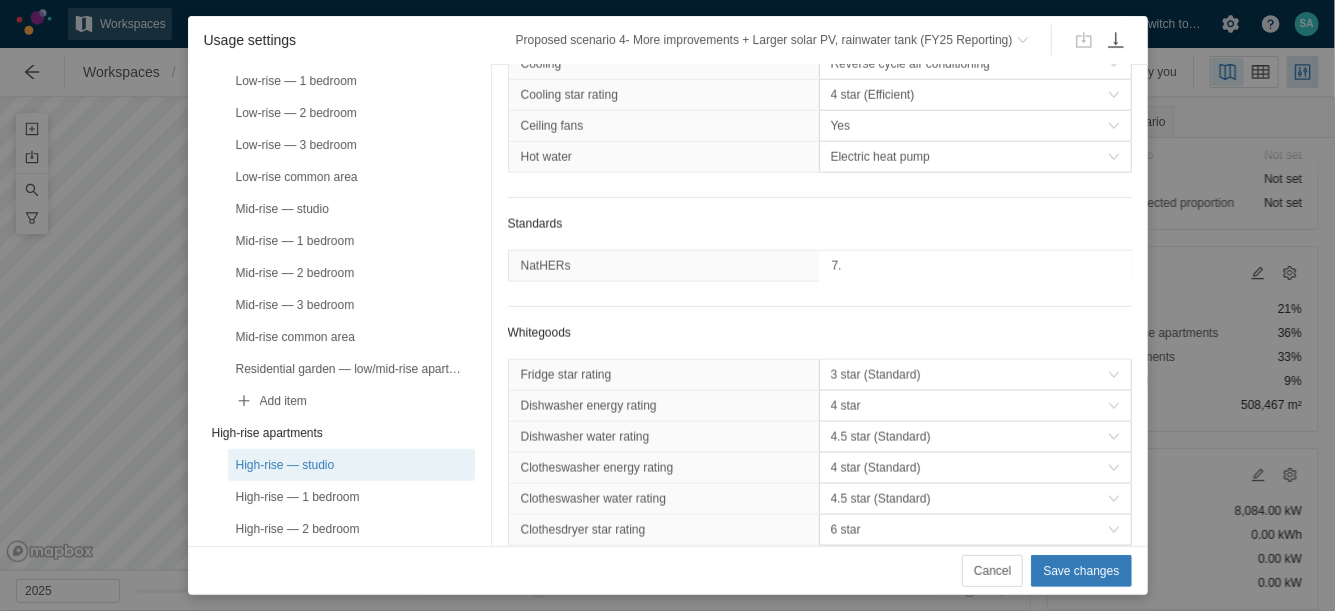 type on "7.5" 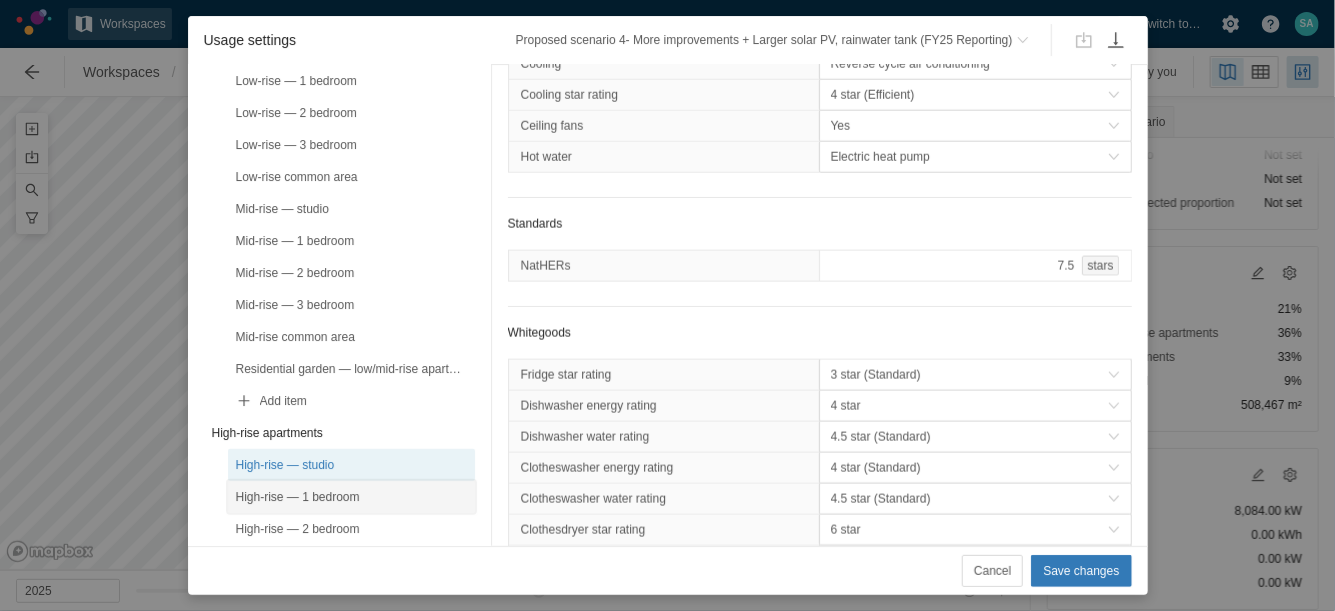 click on "High-rise — 1 bedroom" at bounding box center (351, 497) 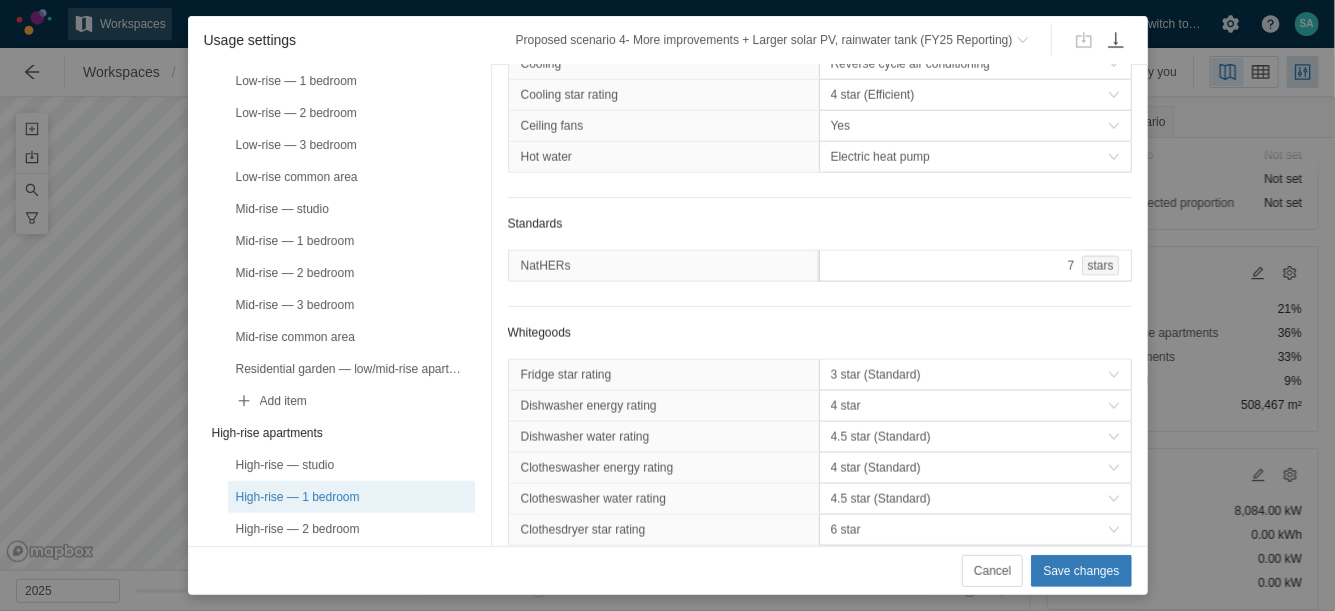 click on "7 stars" at bounding box center [975, 266] 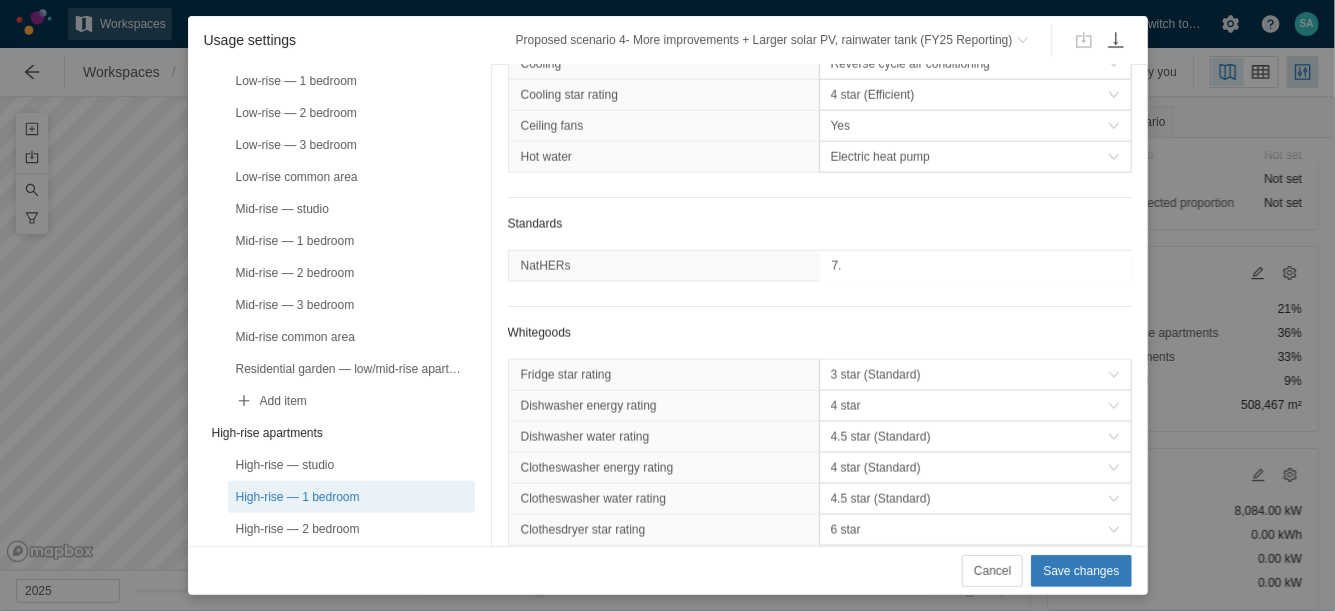 type on "7.5" 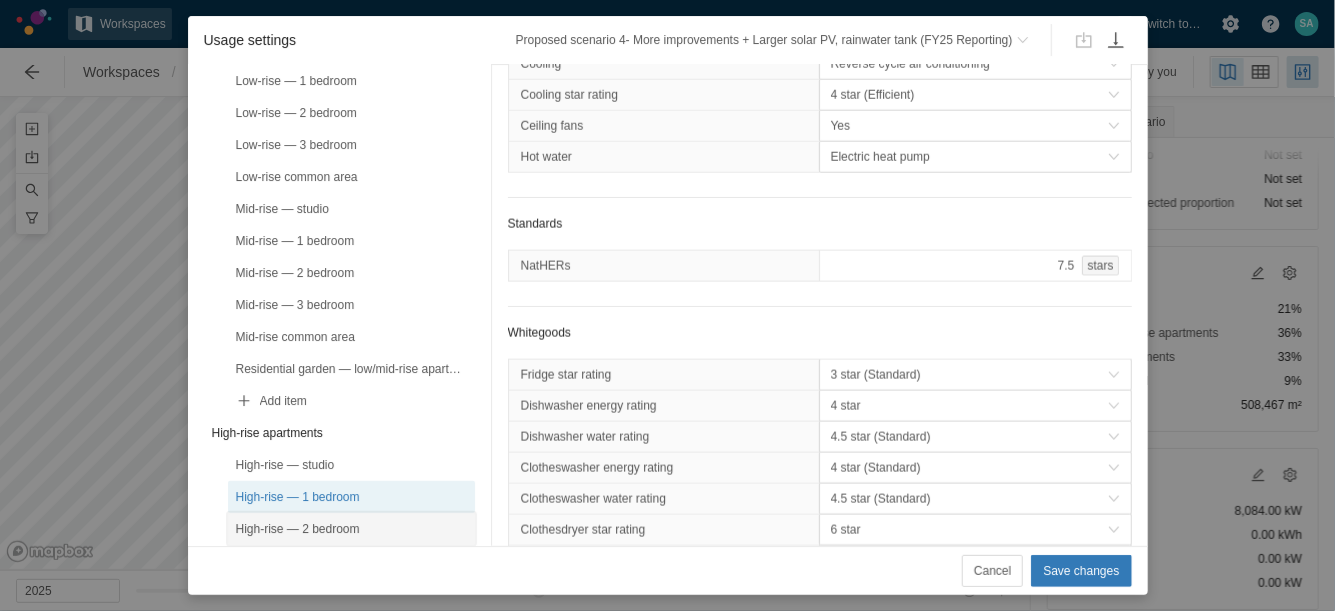 click on "High-rise — 2 bedroom" at bounding box center (351, 529) 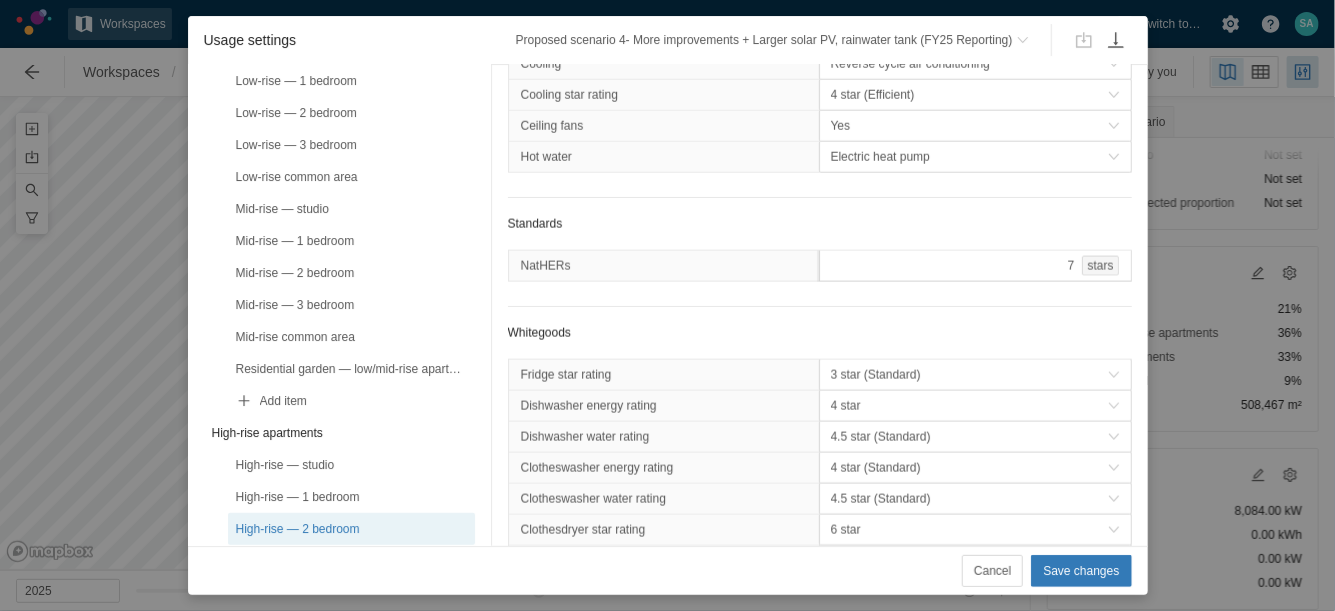 click on "7 stars" at bounding box center (975, 266) 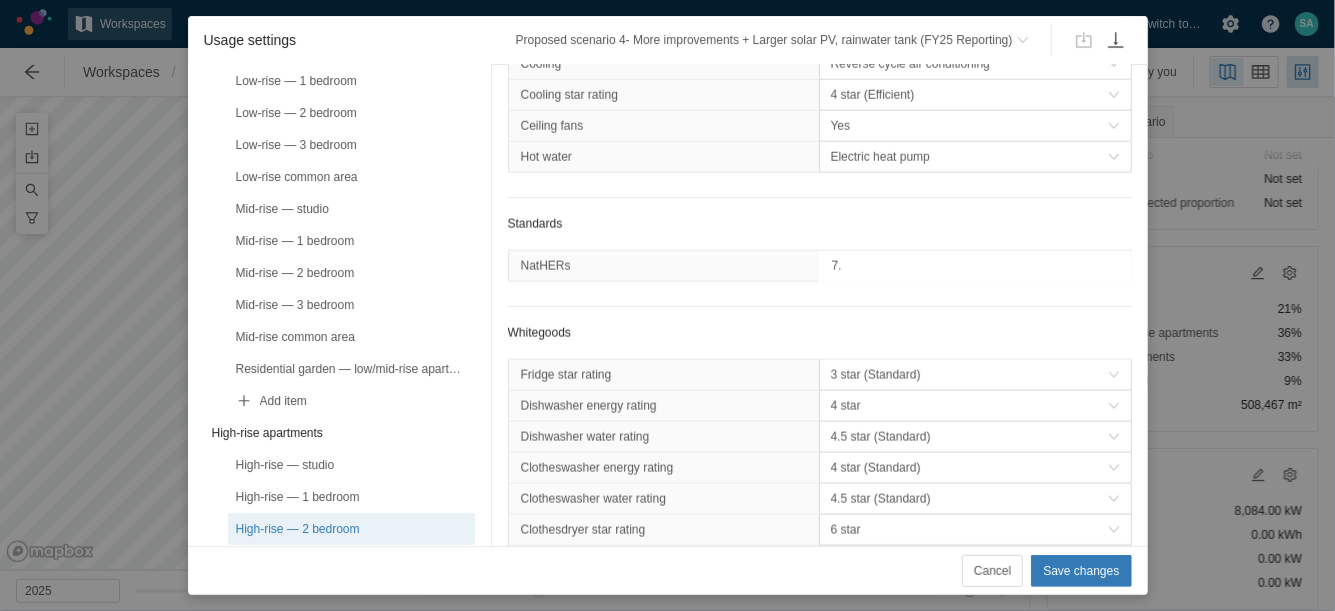 type on "7.5" 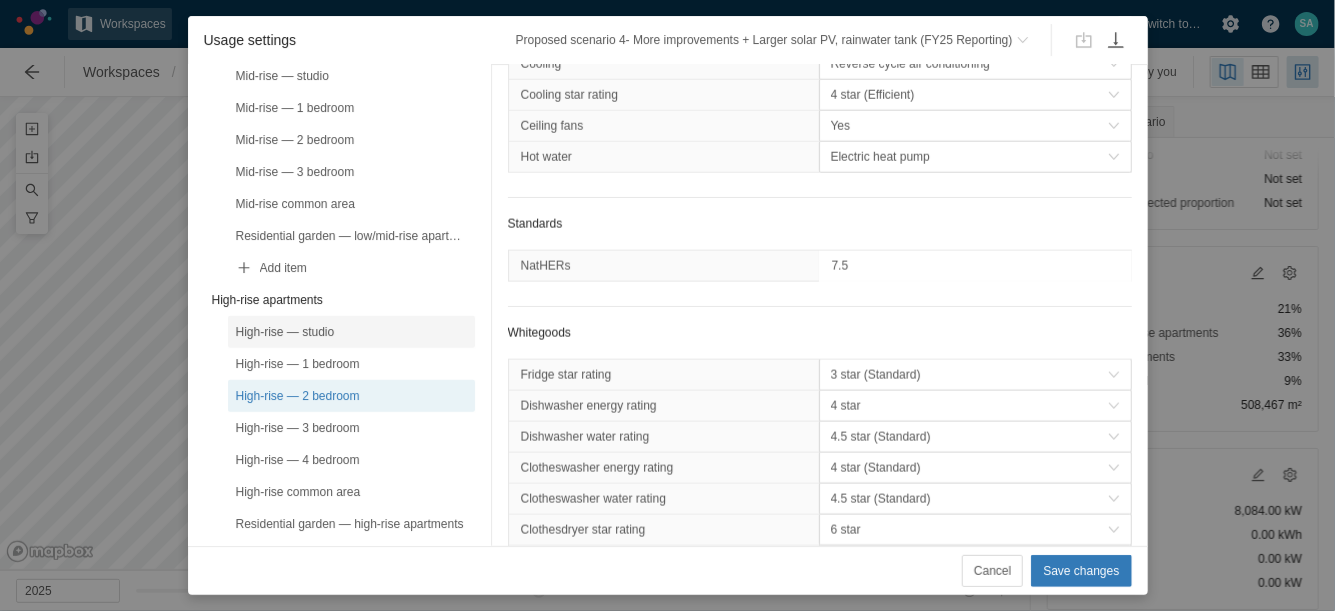 scroll, scrollTop: 628, scrollLeft: 0, axis: vertical 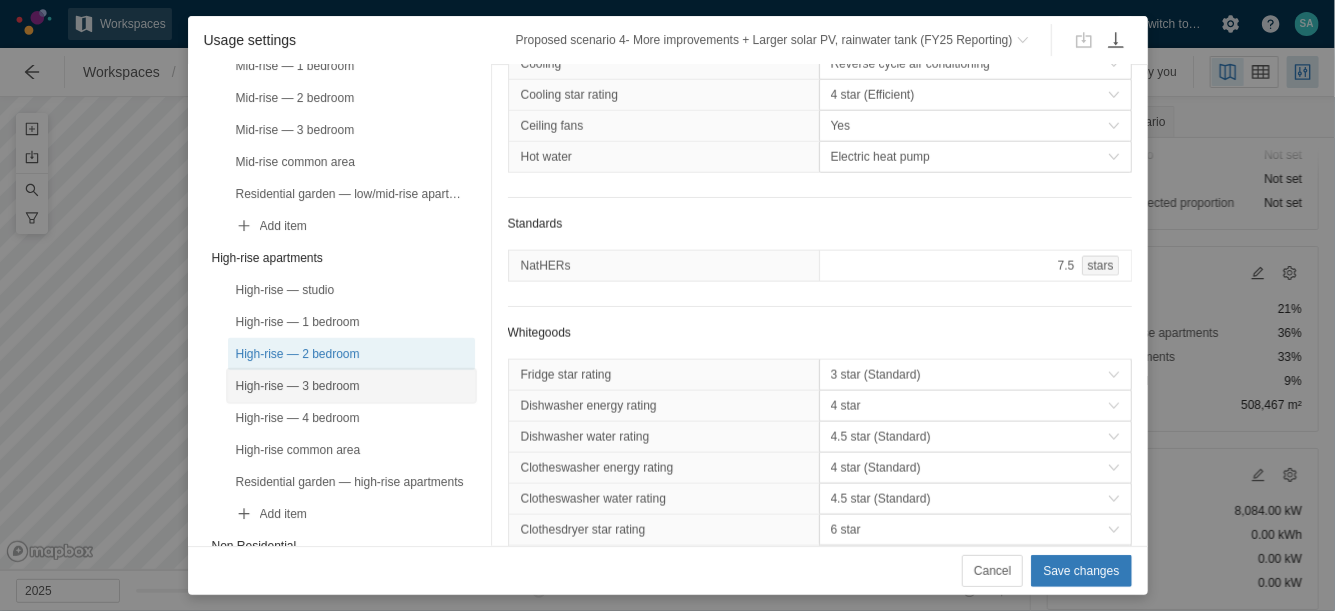 click on "High-rise — 3 bedroom" at bounding box center [351, 386] 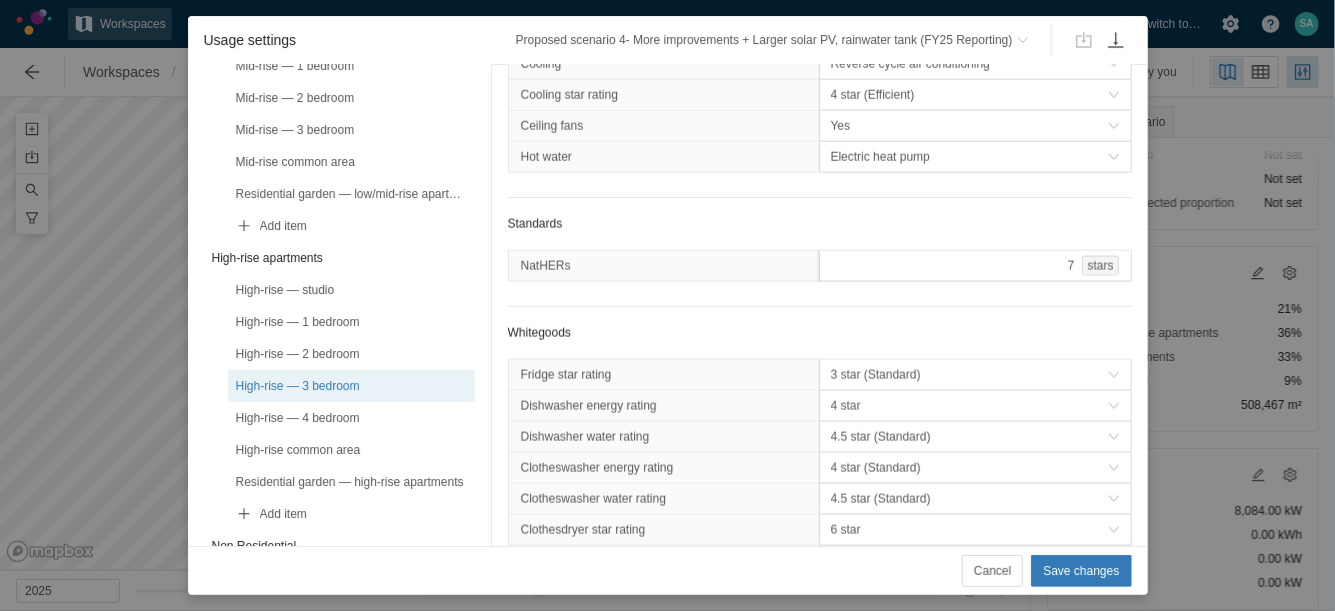 click on "7 stars" at bounding box center (975, 266) 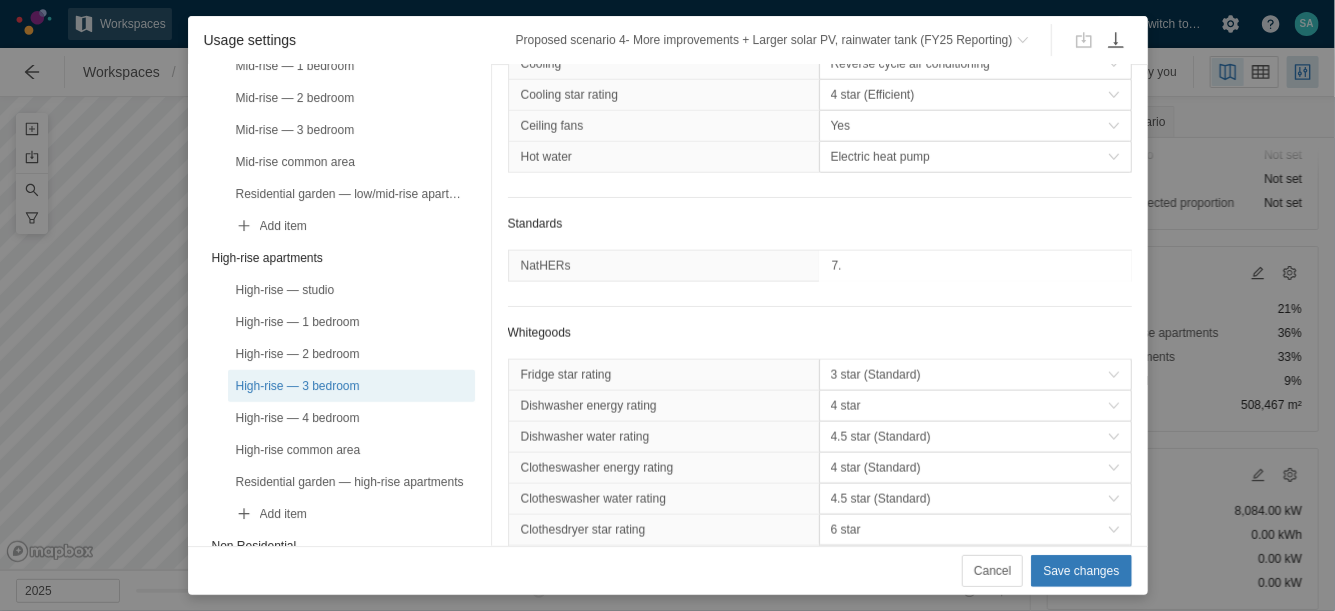 type on "7.5" 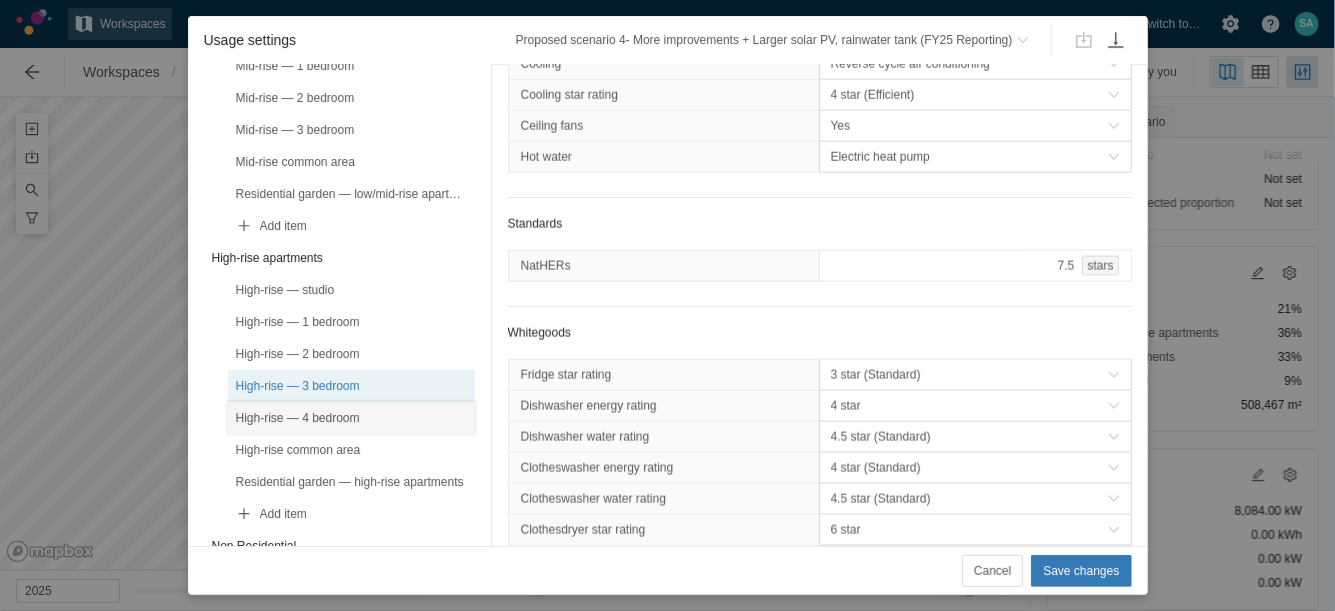 click on "High-rise — 4 bedroom" at bounding box center (351, 418) 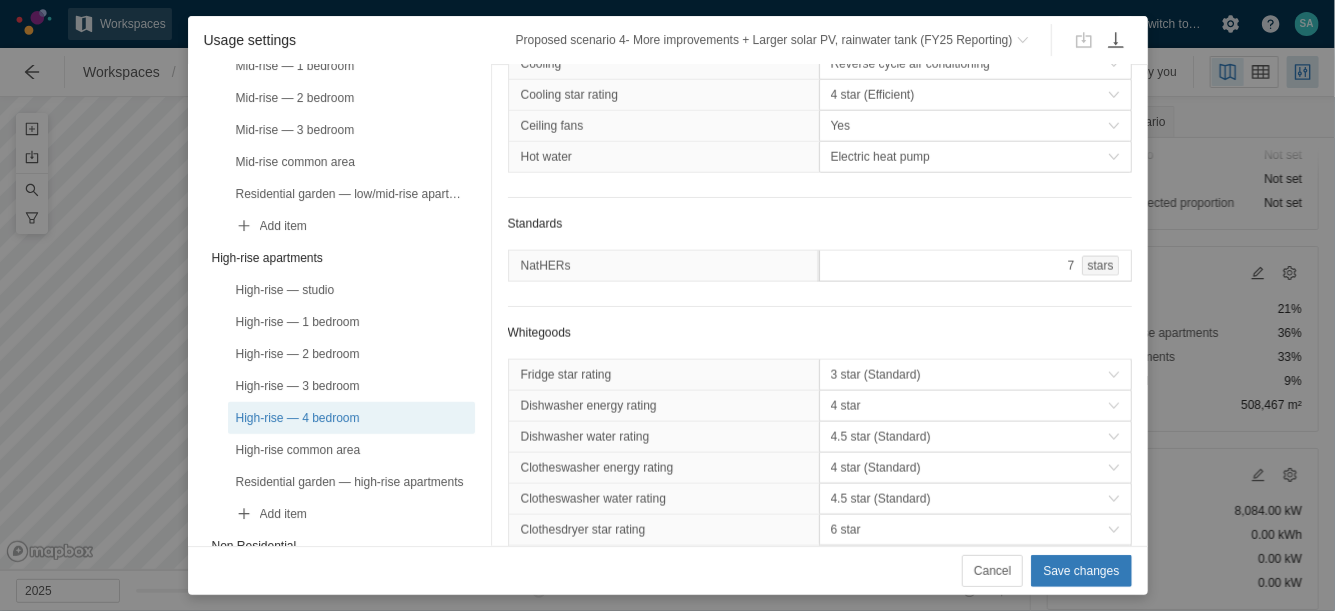 click on "7 stars" at bounding box center [975, 266] 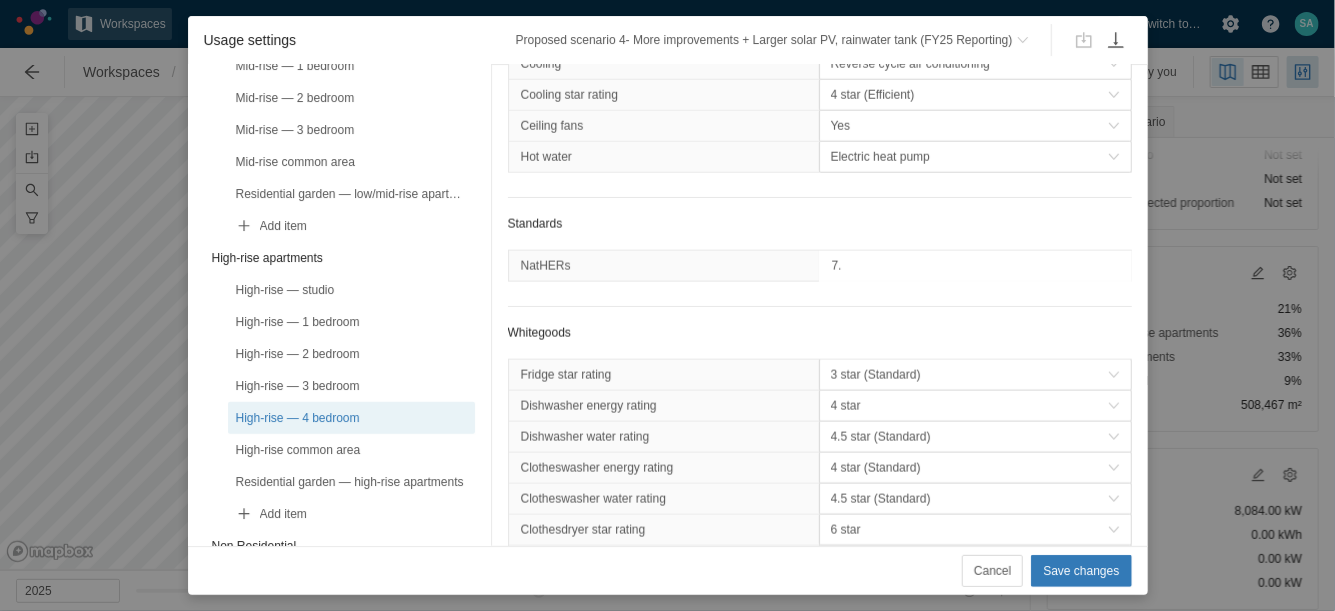 type on "7.5" 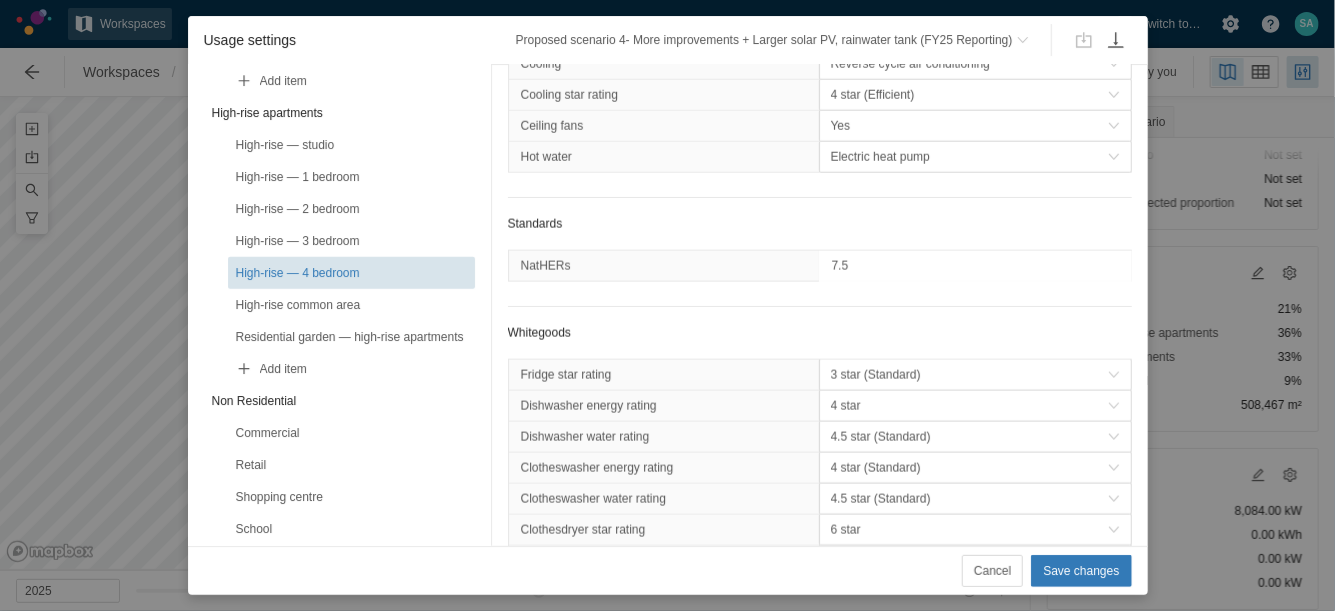scroll, scrollTop: 793, scrollLeft: 0, axis: vertical 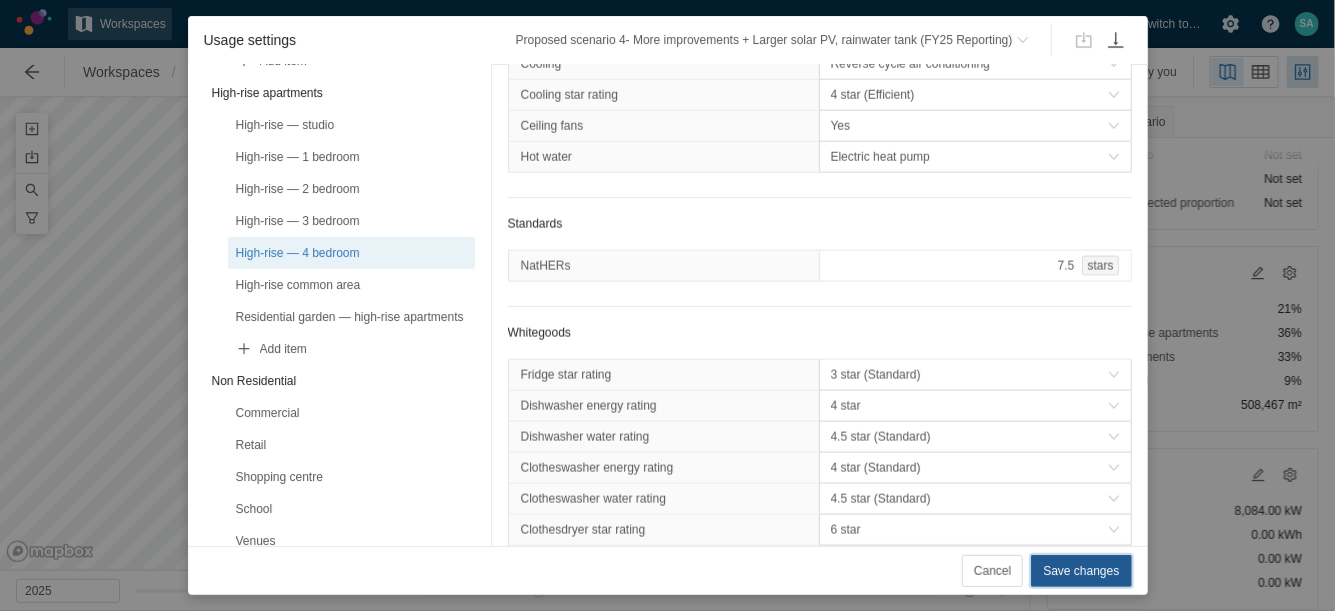 click on "Save changes" at bounding box center [1081, 571] 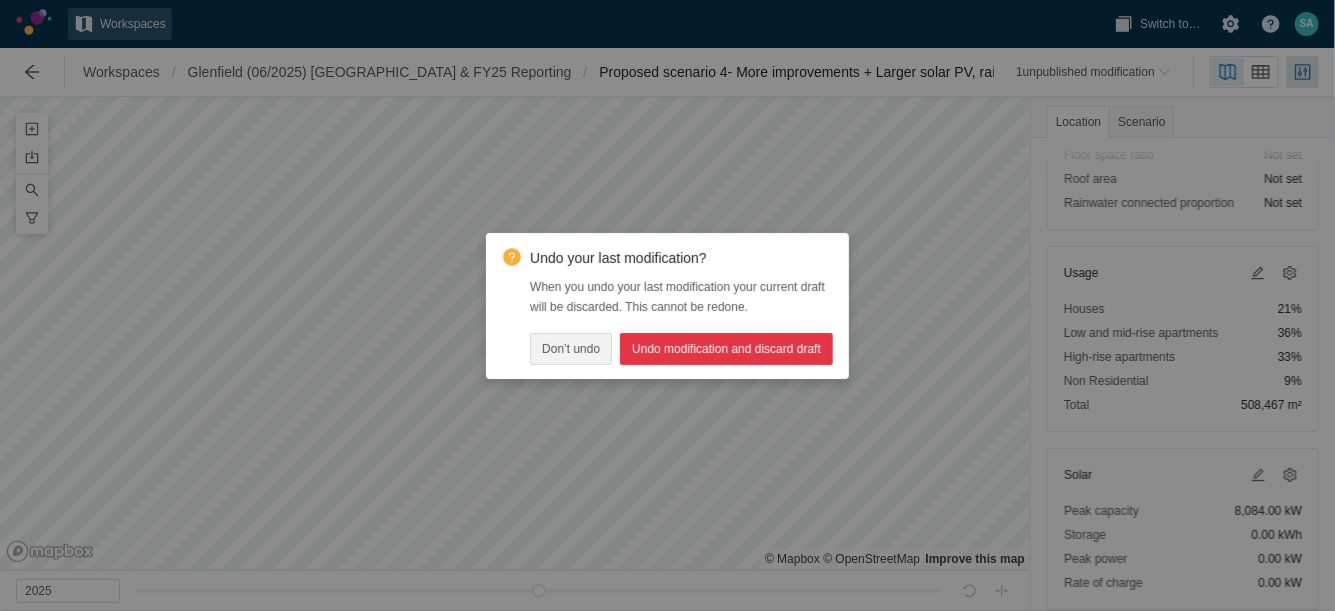 click on "Don’t undo" at bounding box center [571, 349] 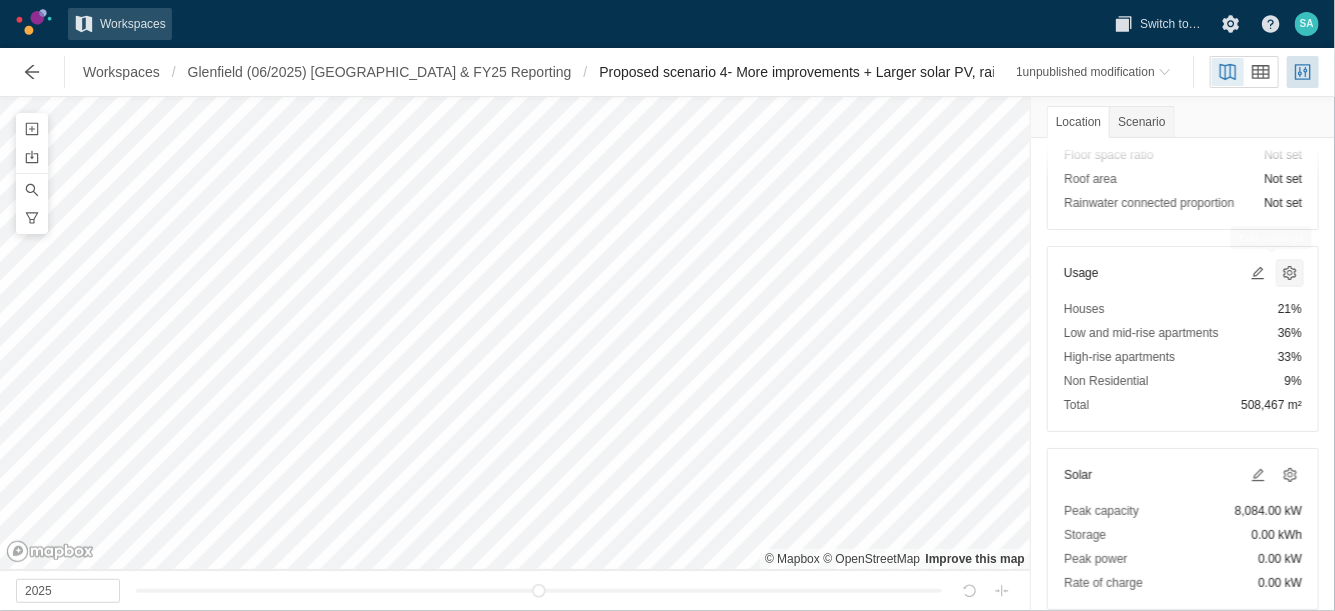 click at bounding box center [1290, 273] 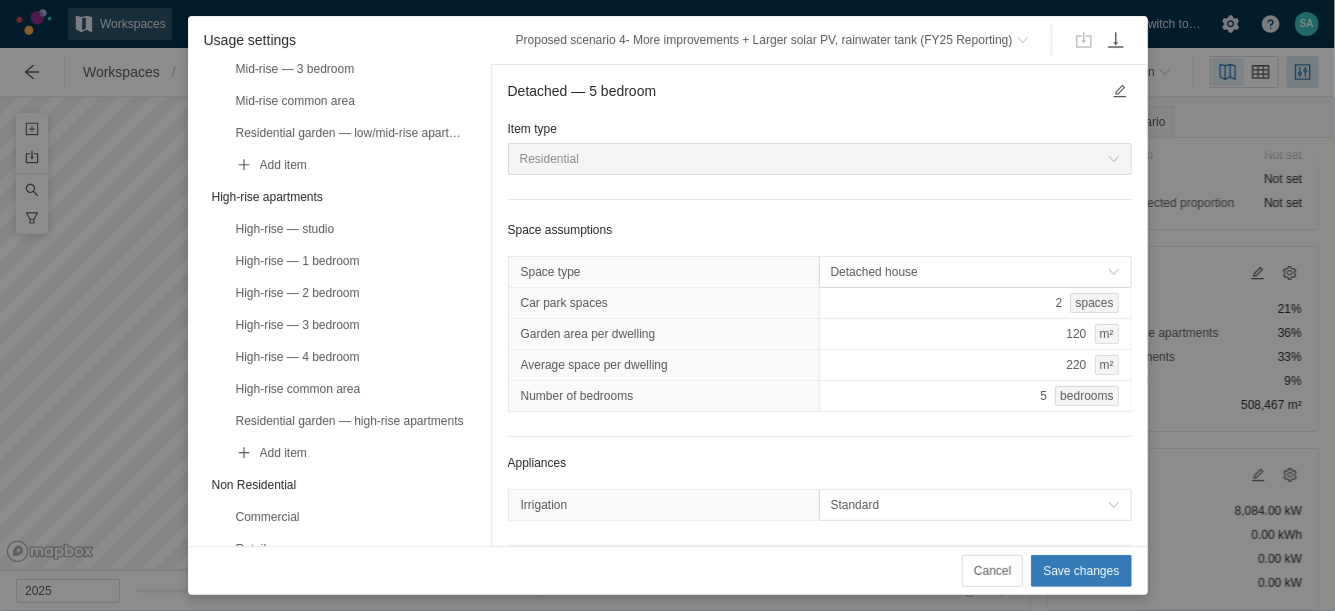 scroll, scrollTop: 942, scrollLeft: 0, axis: vertical 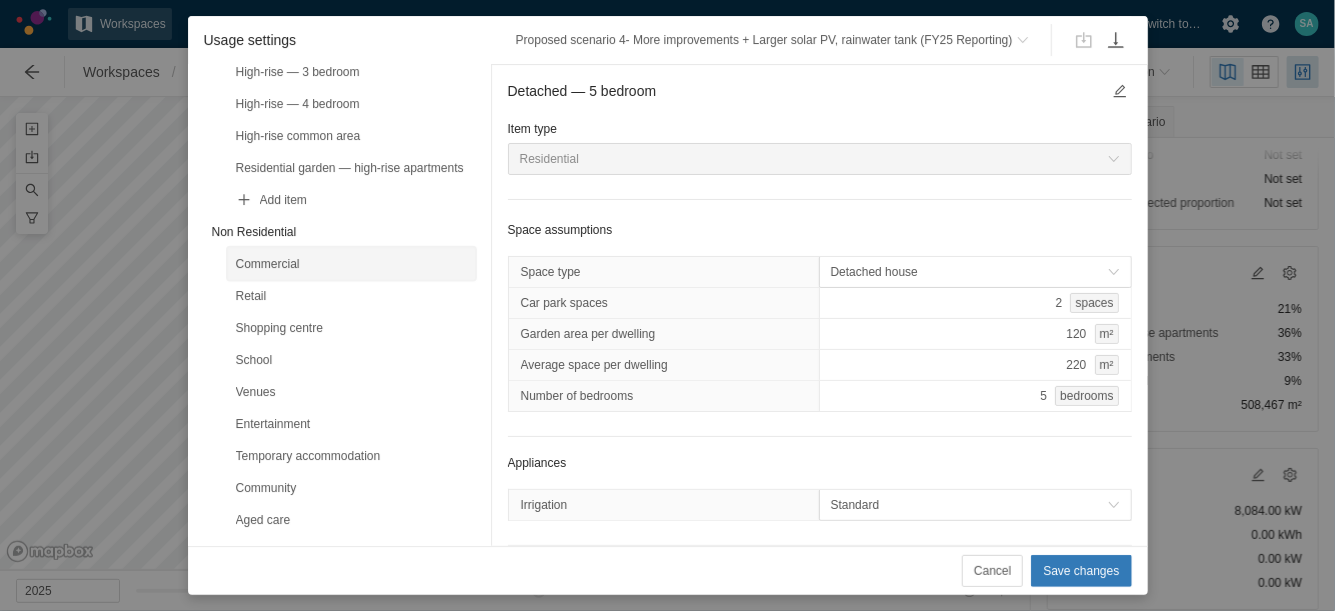 click on "Commercial" at bounding box center [351, 264] 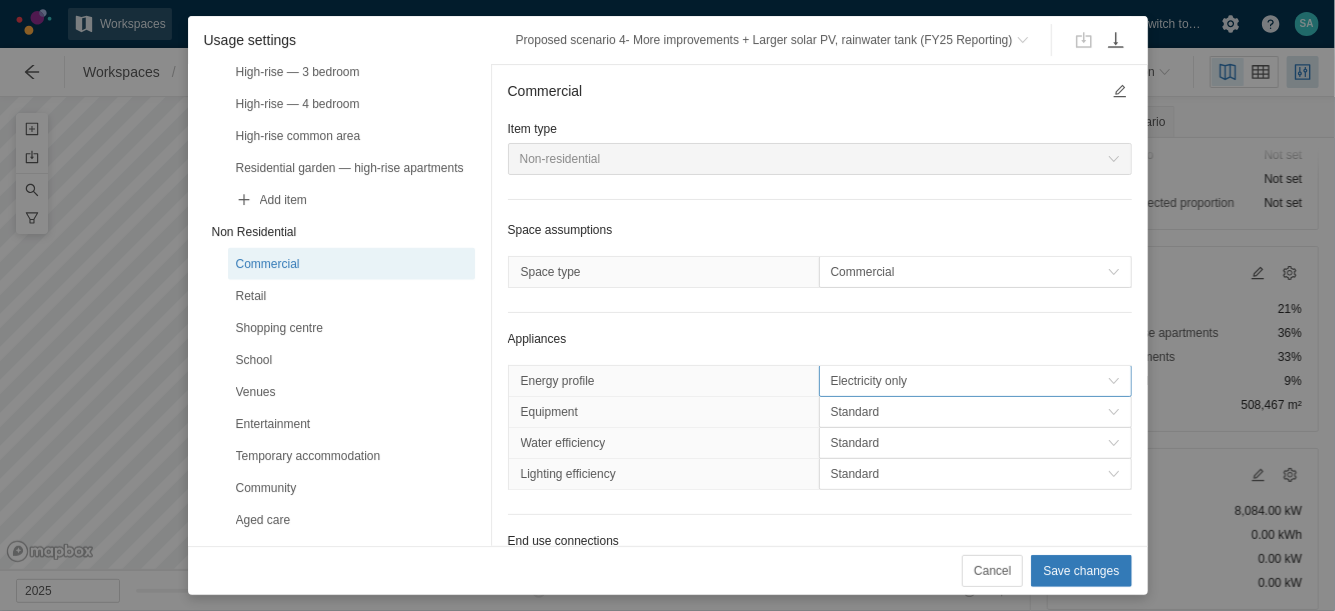click on "Electricity only" at bounding box center (969, 381) 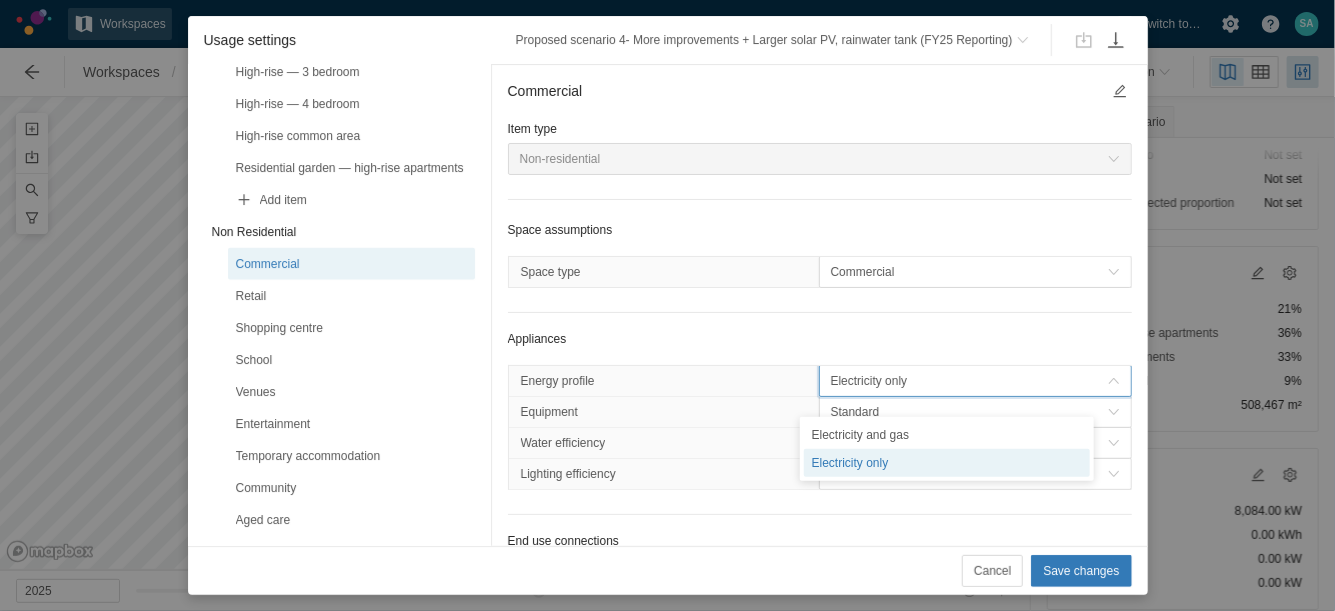 click on "Electricity only" at bounding box center (969, 381) 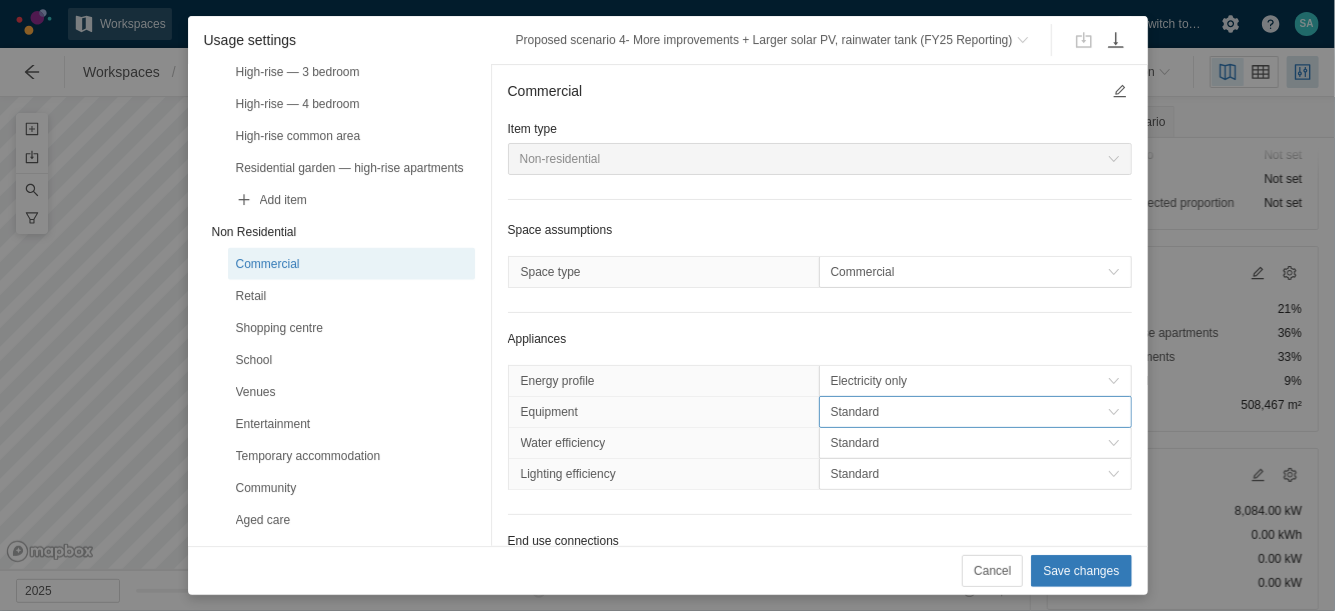 click on "Standard" at bounding box center (969, 412) 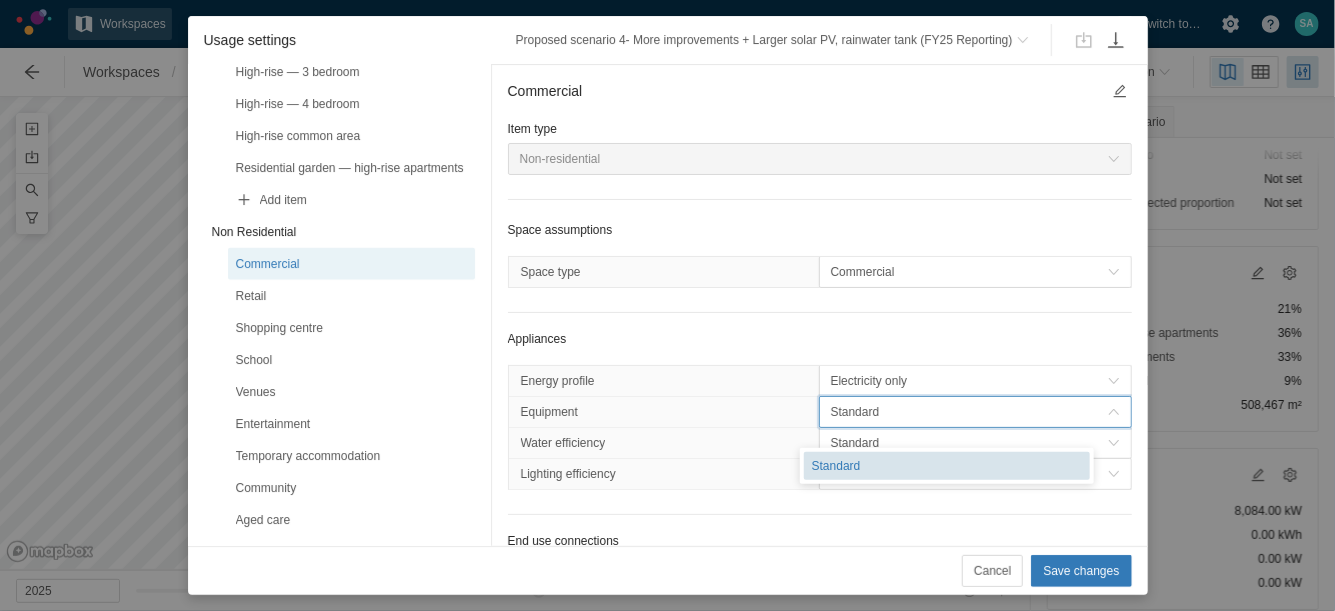 click on "Standard" at bounding box center (969, 412) 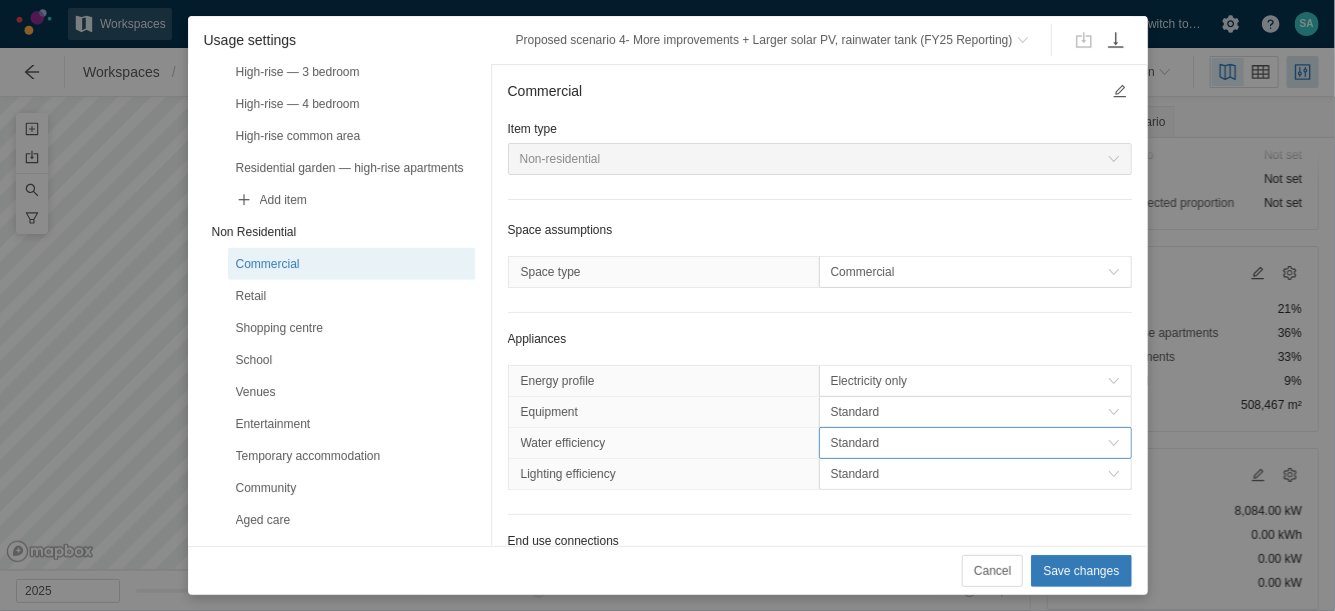 click on "Standard" at bounding box center (969, 443) 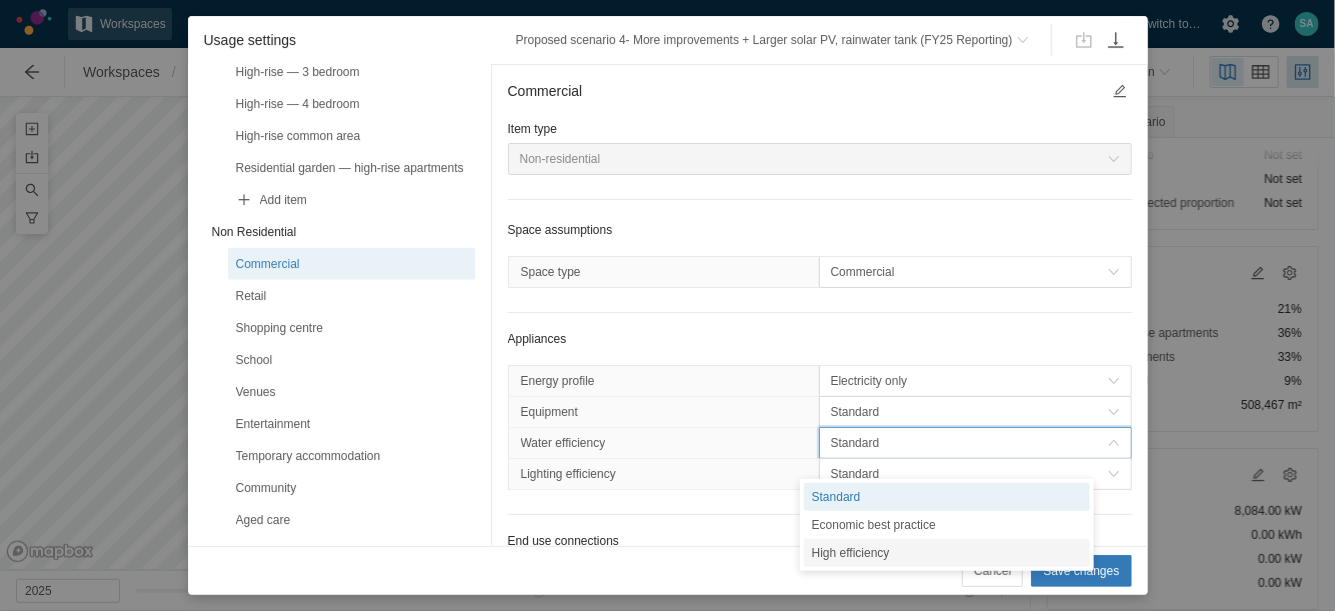 click on "High efficiency" at bounding box center (947, 553) 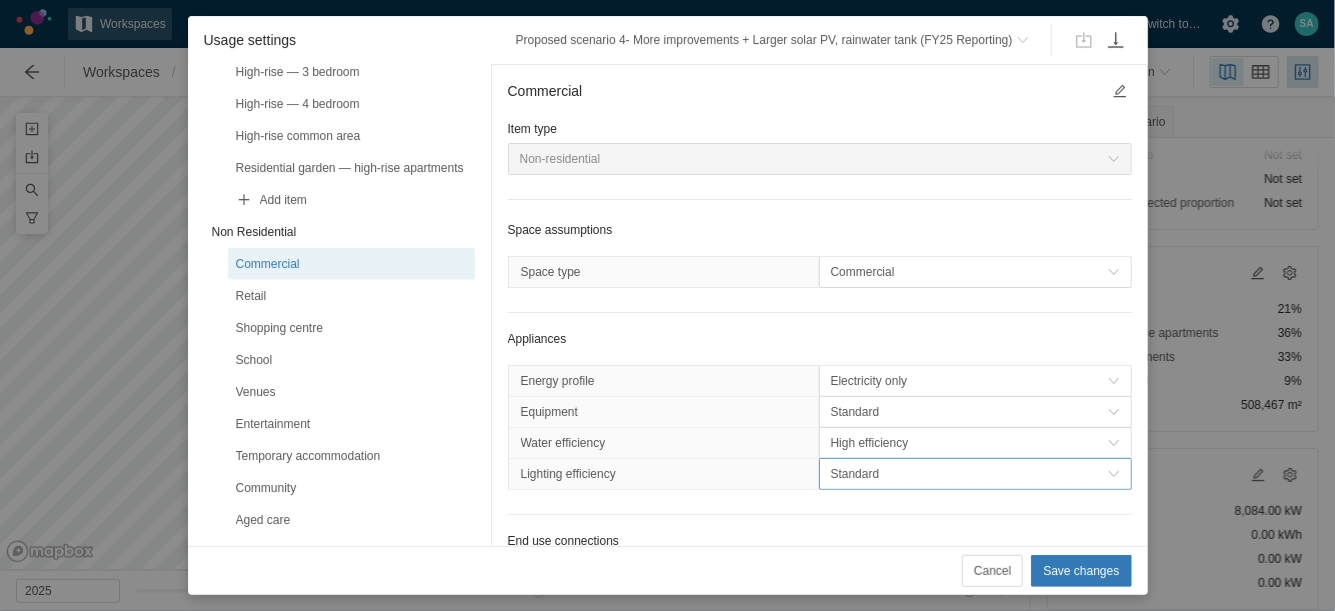 click on "Standard" at bounding box center [969, 474] 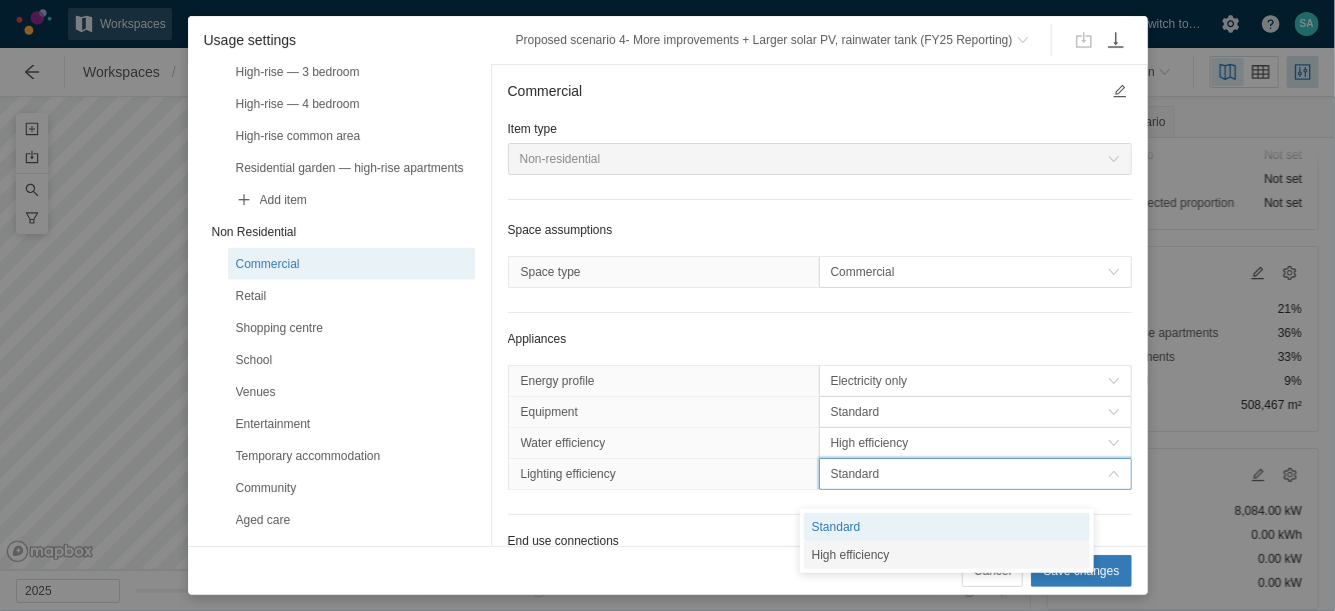 click on "High efficiency" at bounding box center [947, 555] 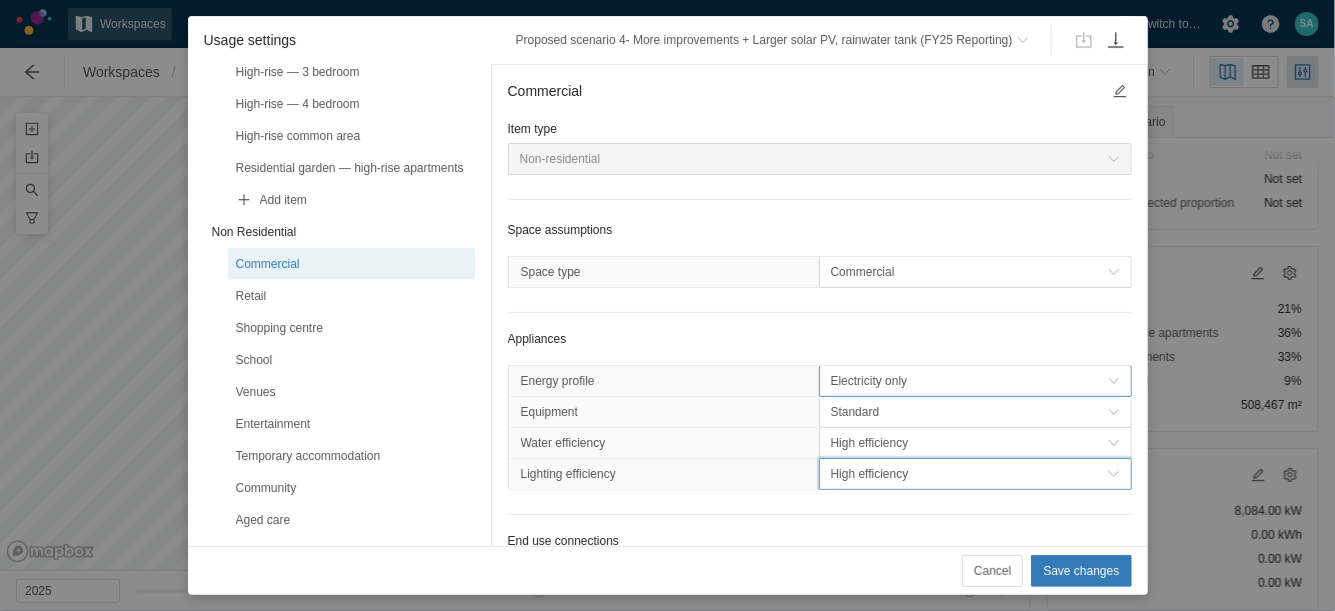 scroll, scrollTop: 0, scrollLeft: 0, axis: both 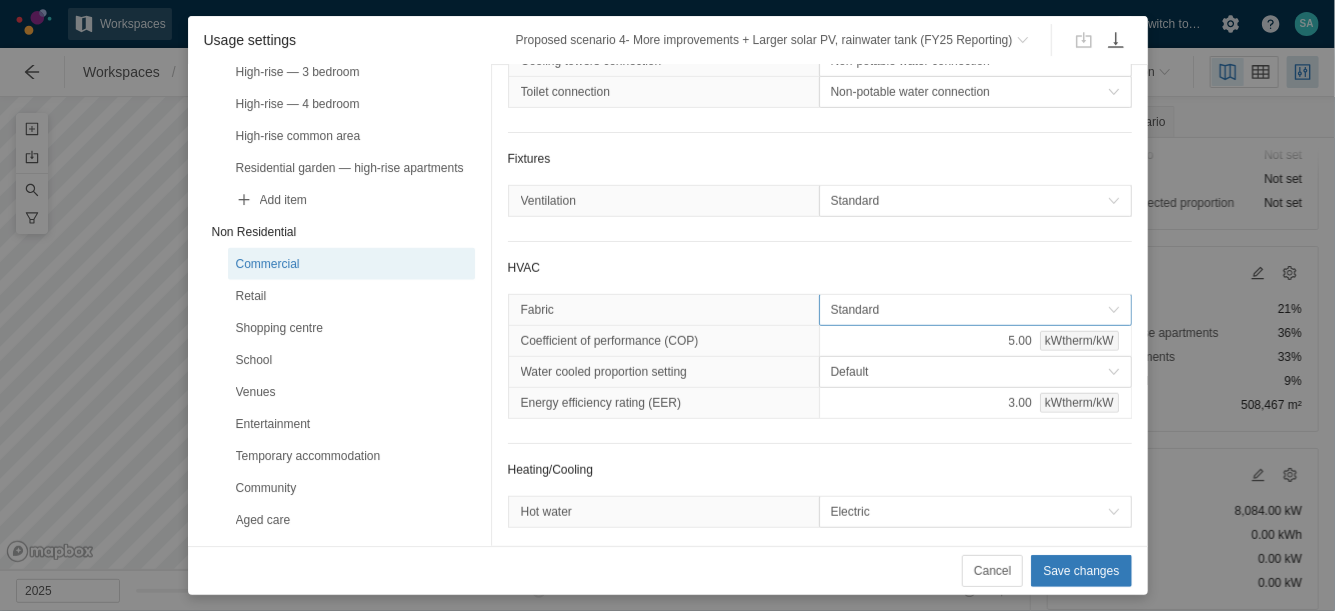 click on "Standard" at bounding box center (969, 310) 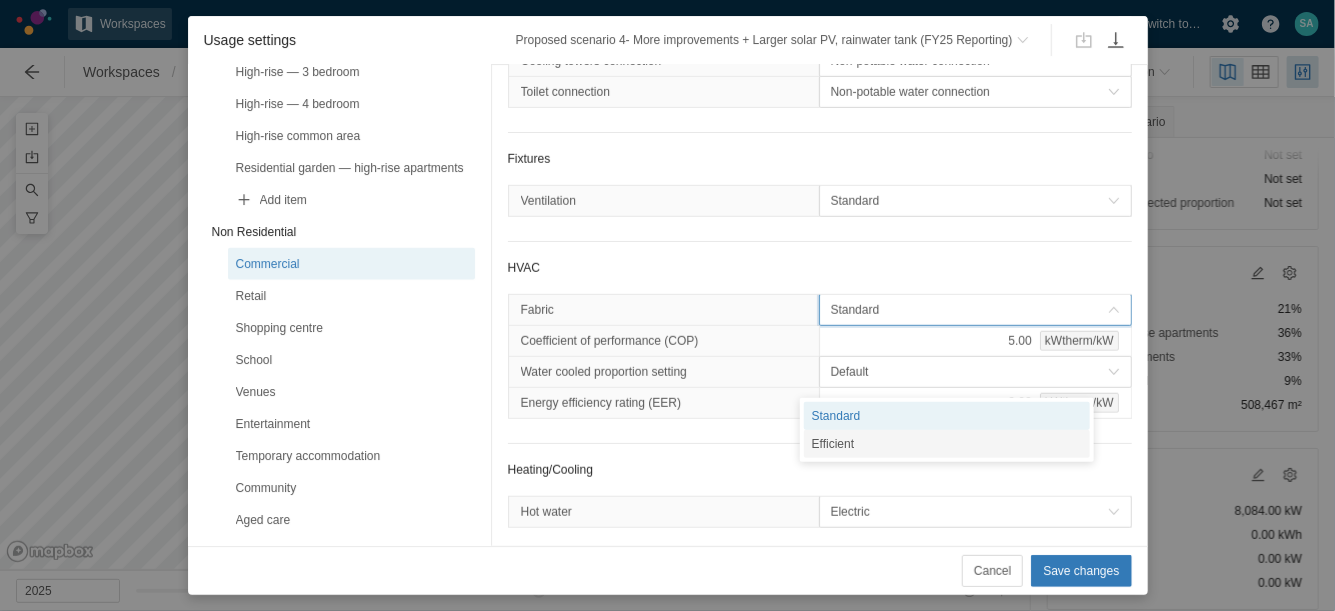 click on "Efficient" at bounding box center [947, 444] 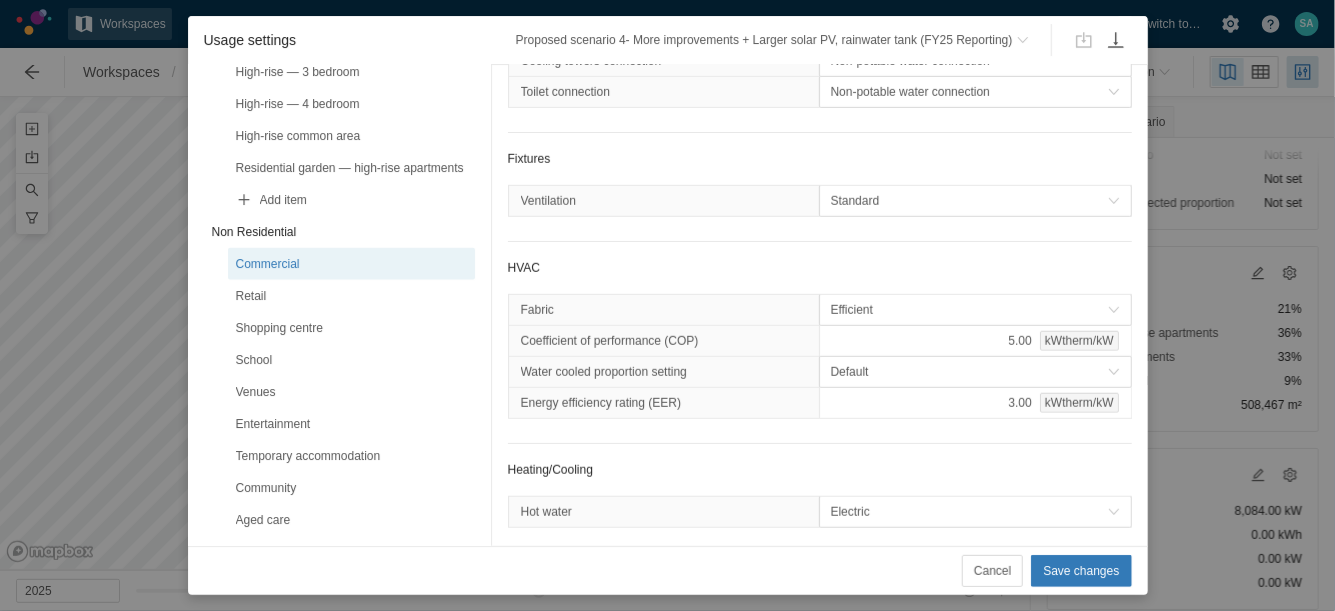 click on "Default" at bounding box center [969, 372] 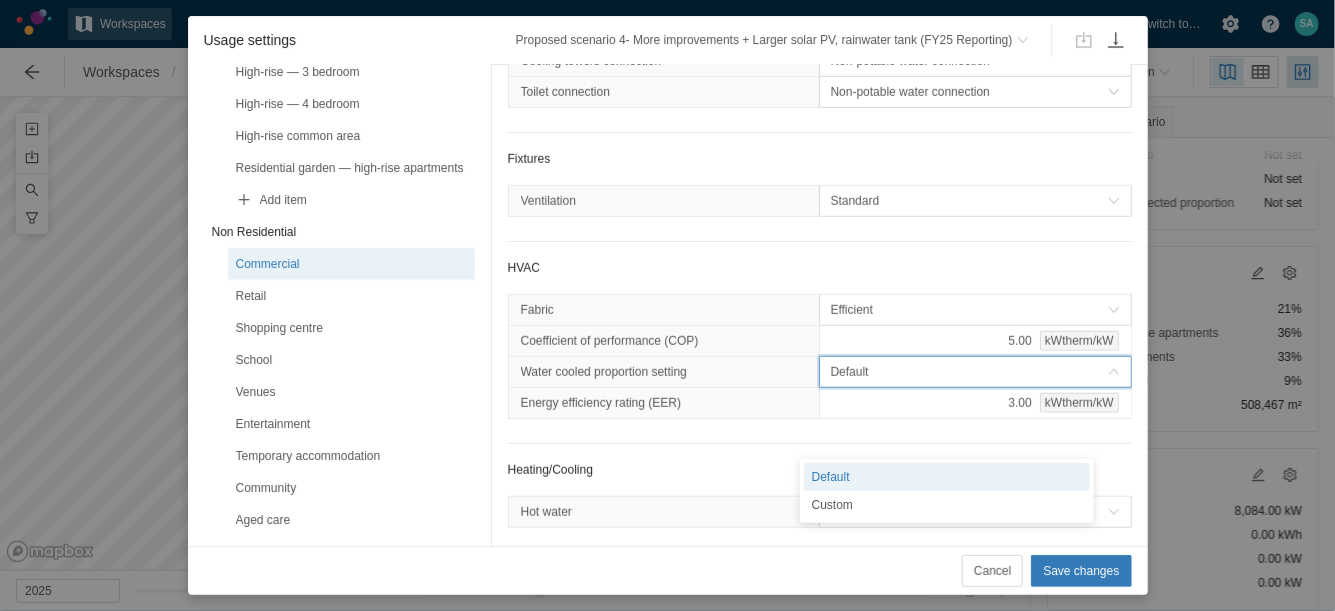 click on "Default" at bounding box center (969, 372) 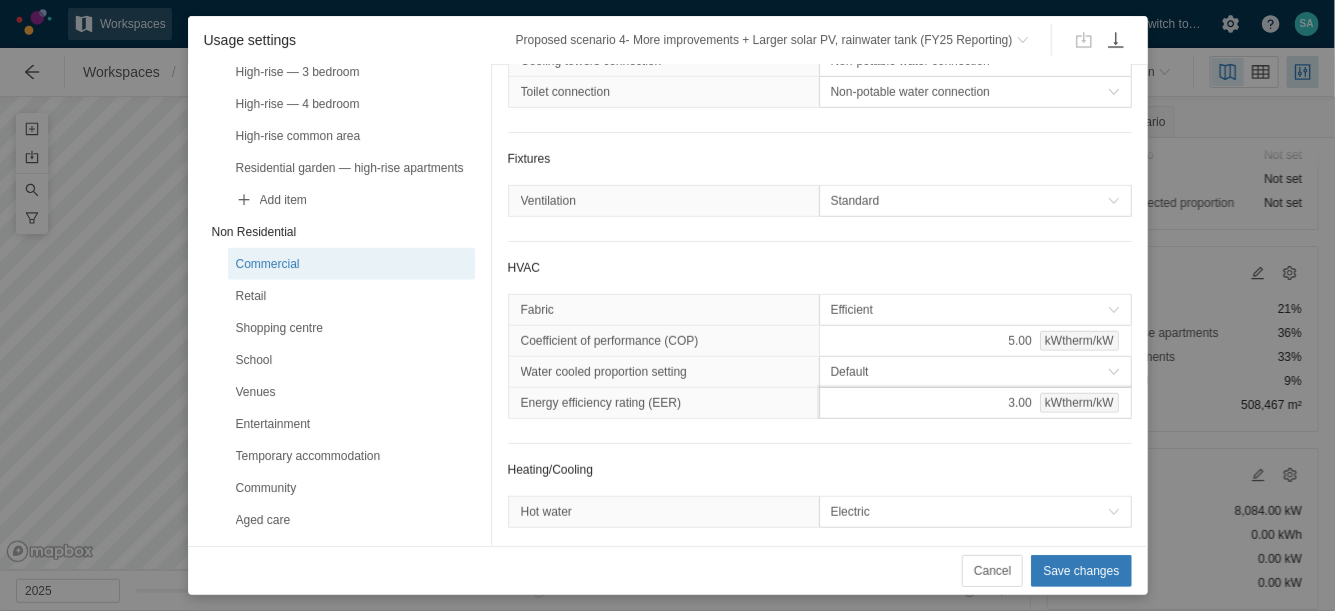 click on "3.00 kWtherm/kW" at bounding box center [975, 403] 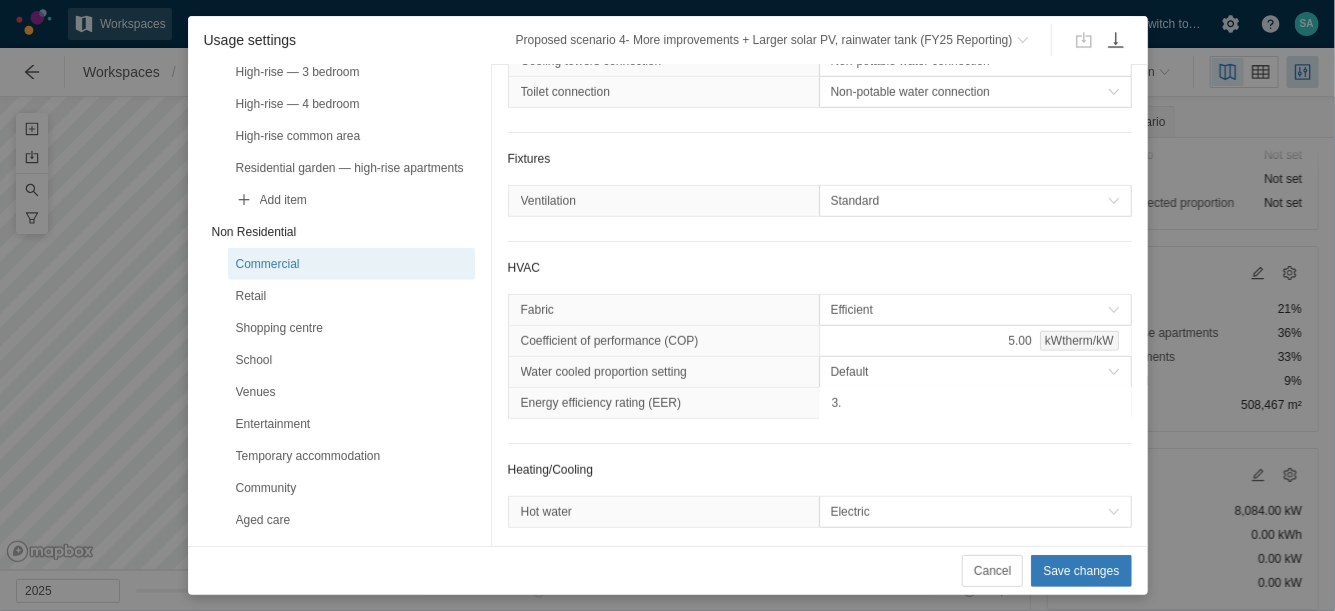 type on "3.5" 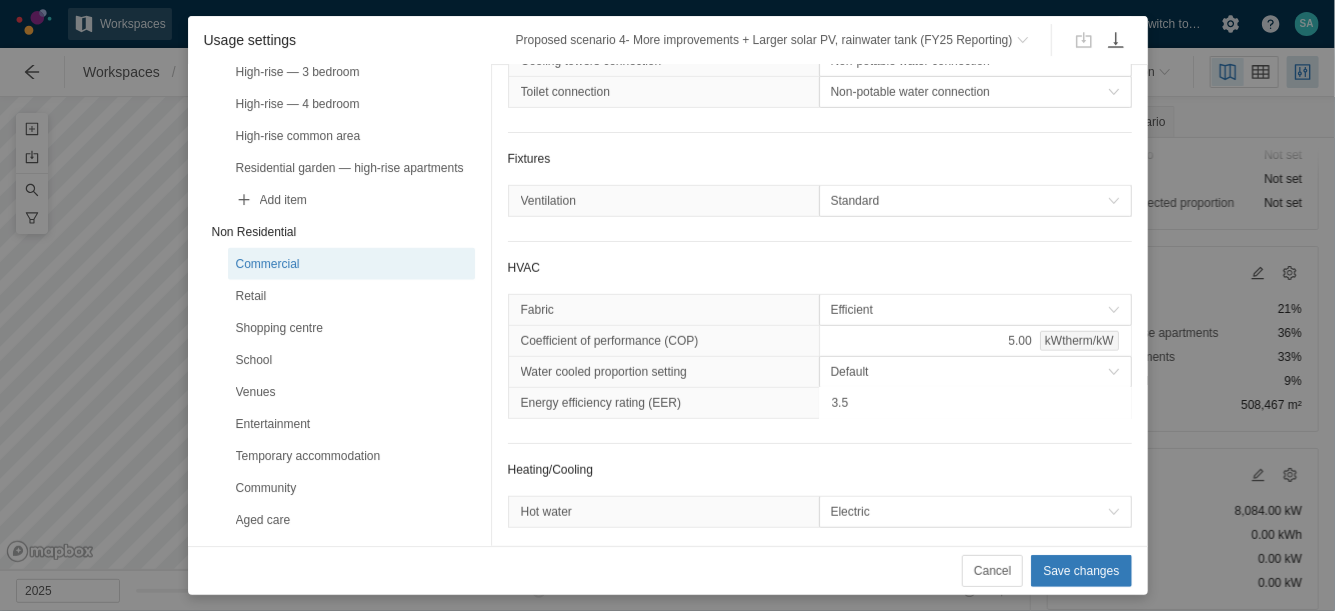 scroll, scrollTop: 820, scrollLeft: 0, axis: vertical 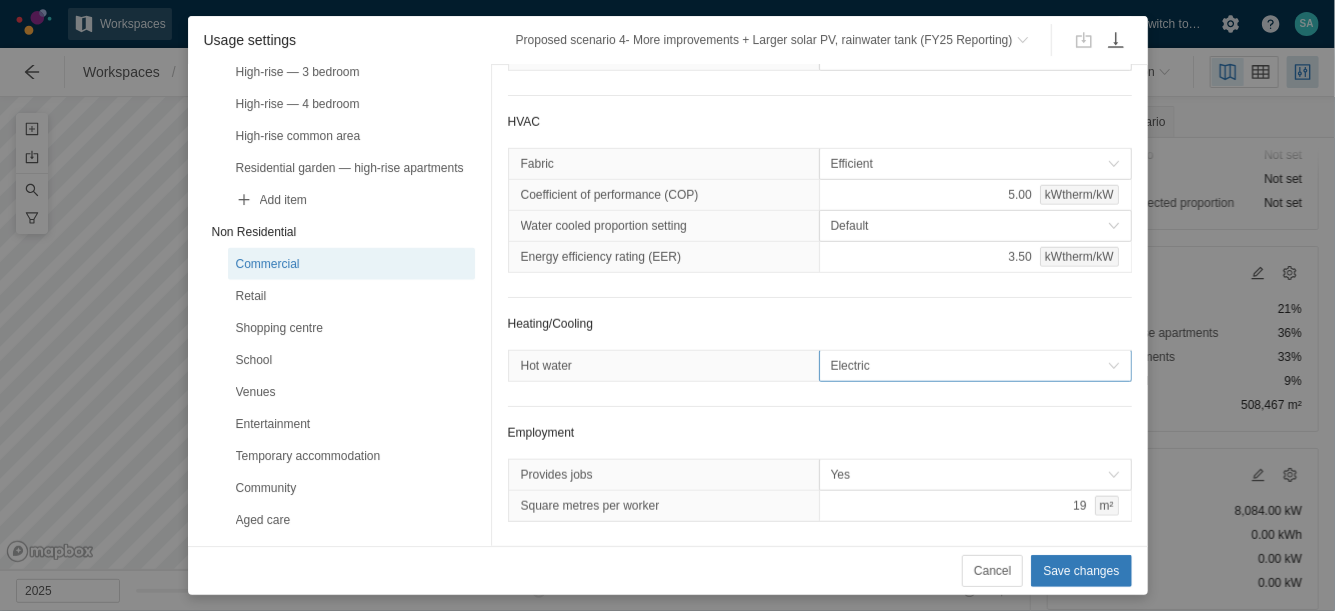 click at bounding box center (1114, 366) 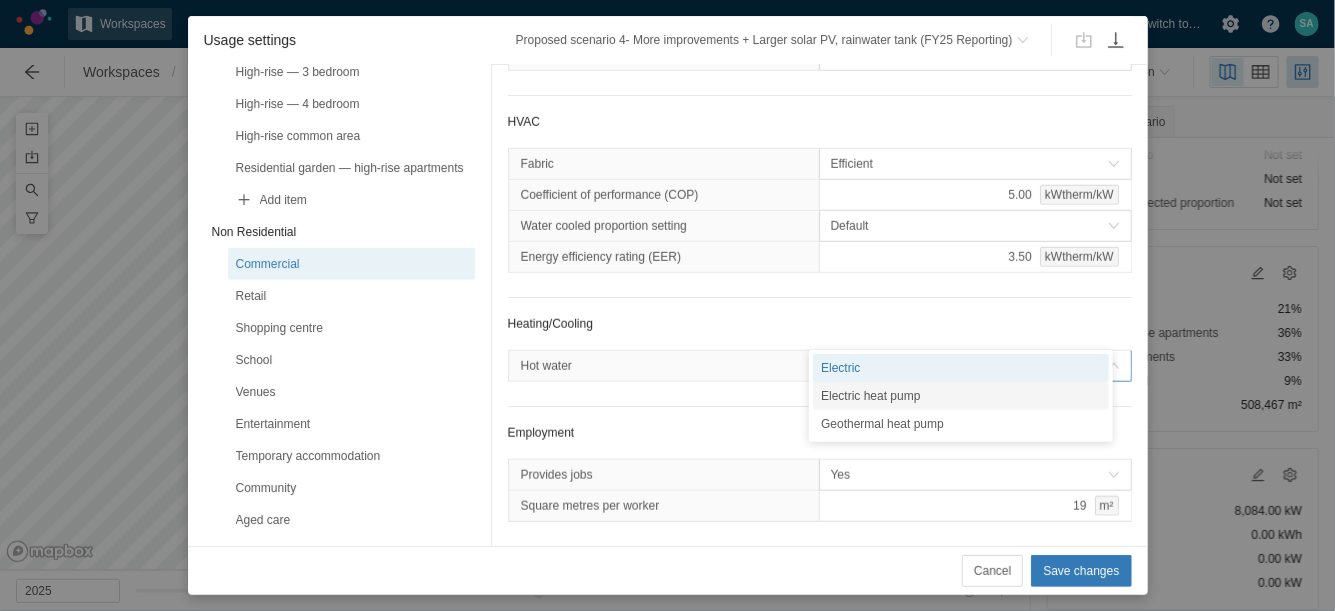 click on "Electric heat pump" at bounding box center [961, 396] 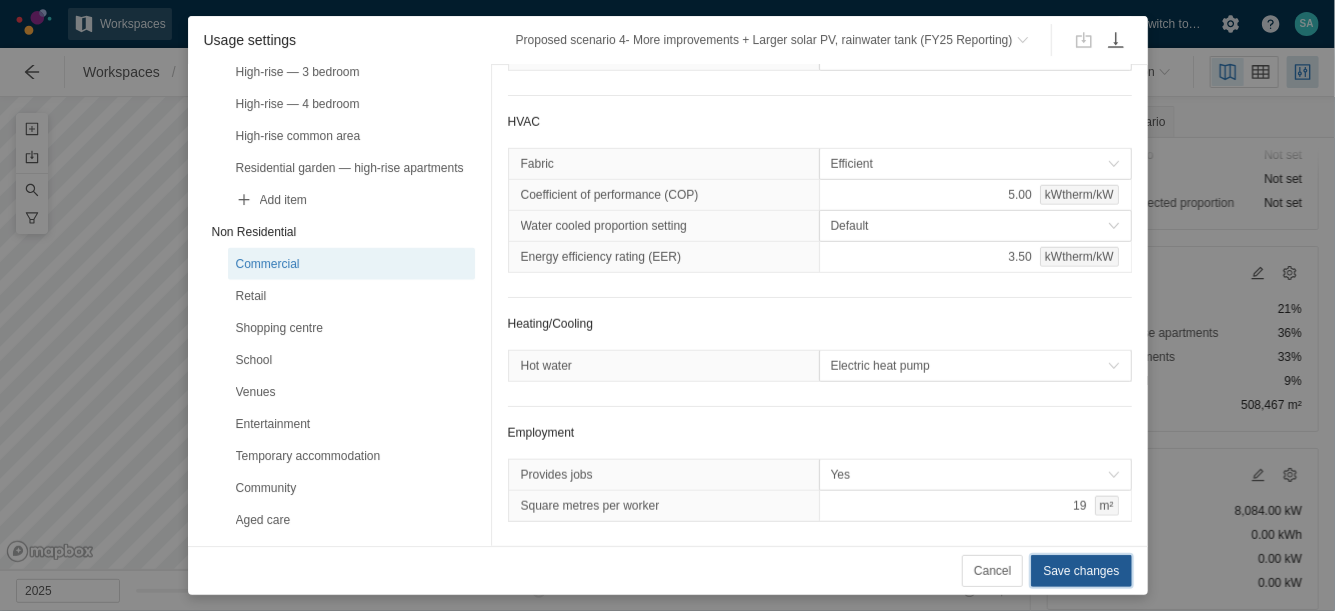 click on "Save changes" at bounding box center [1081, 571] 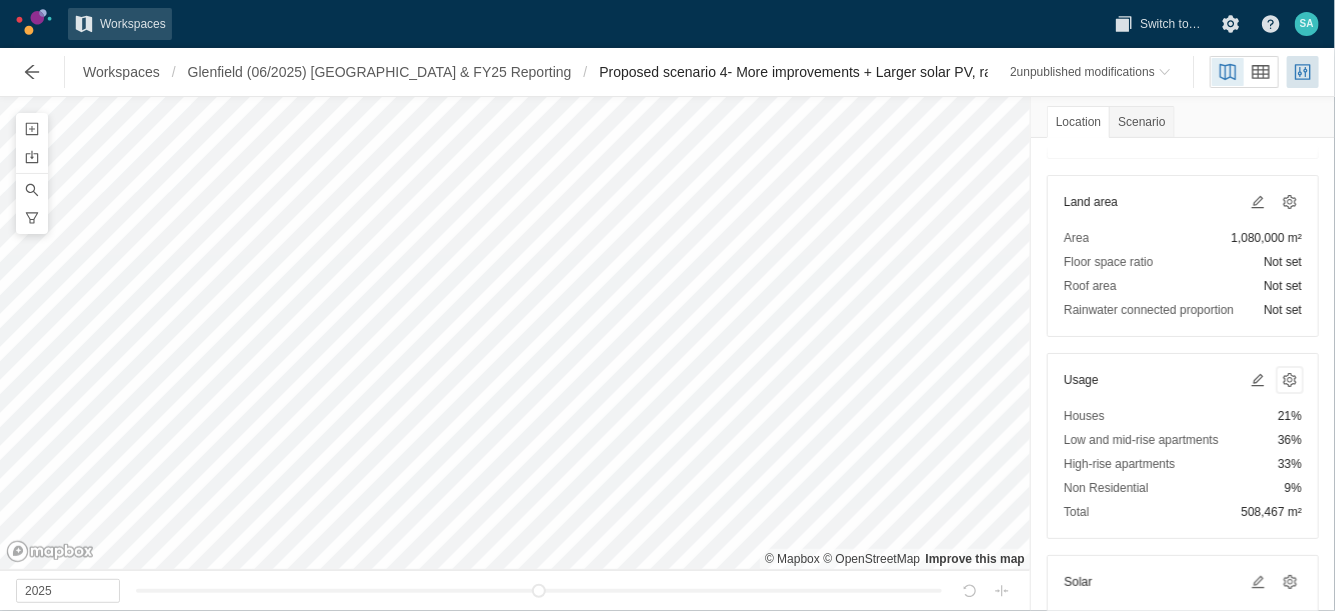 scroll, scrollTop: 197, scrollLeft: 0, axis: vertical 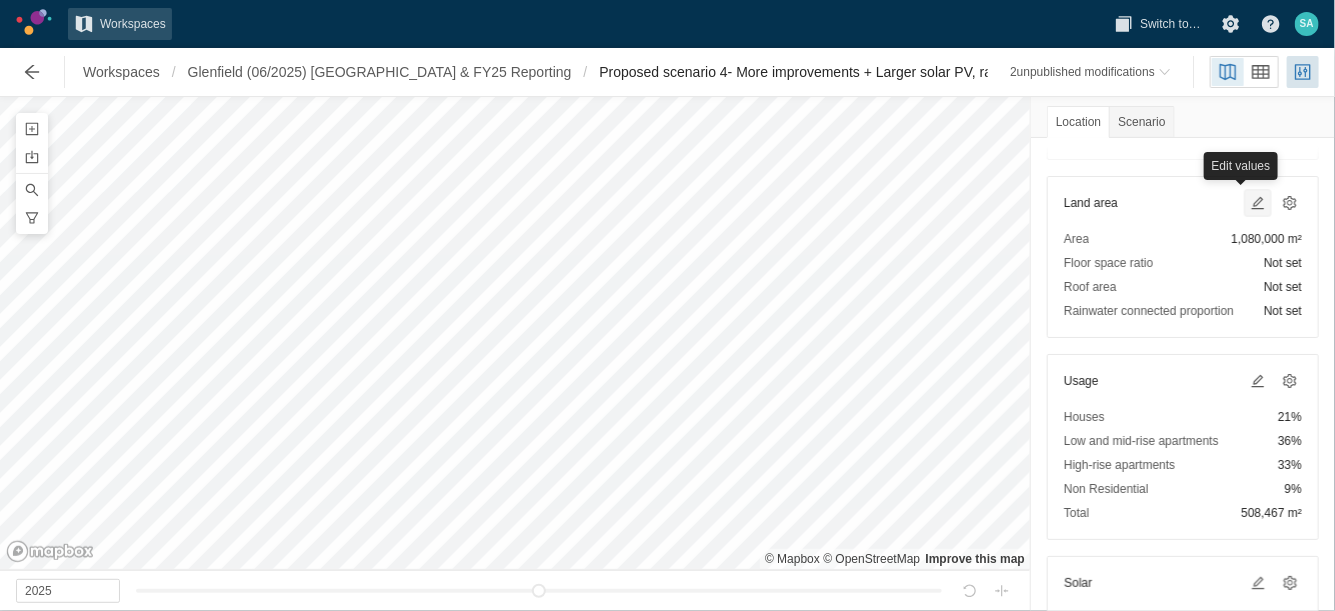 click at bounding box center [1258, 203] 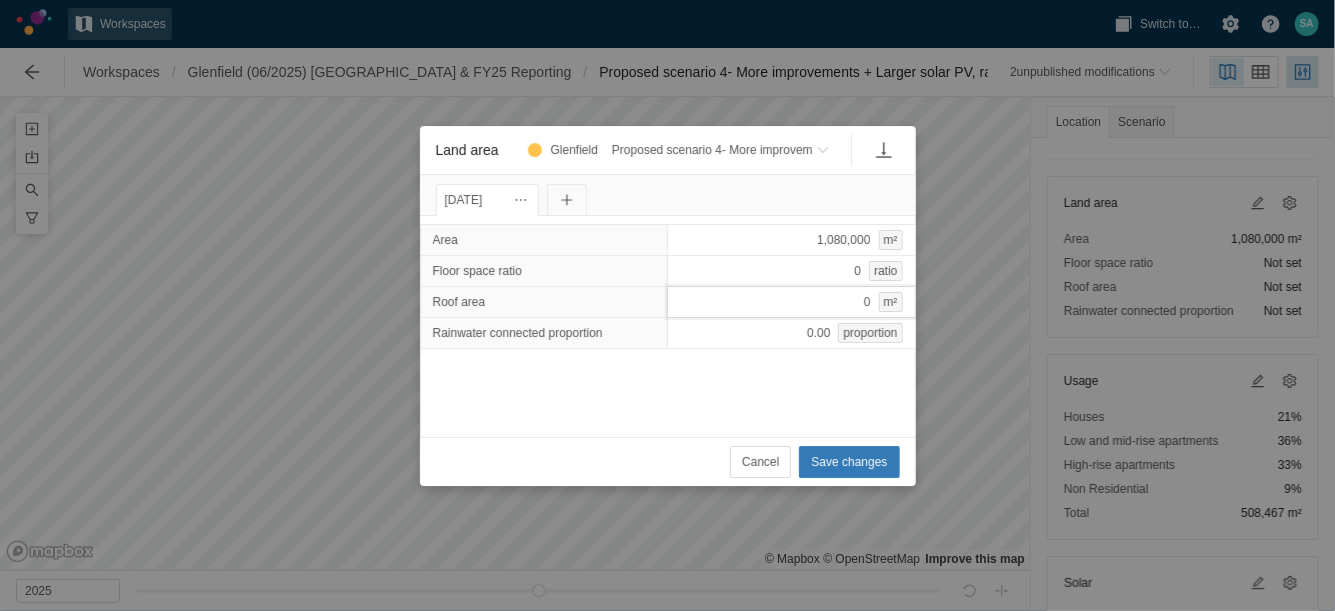 click on "0 m²" at bounding box center (791, 302) 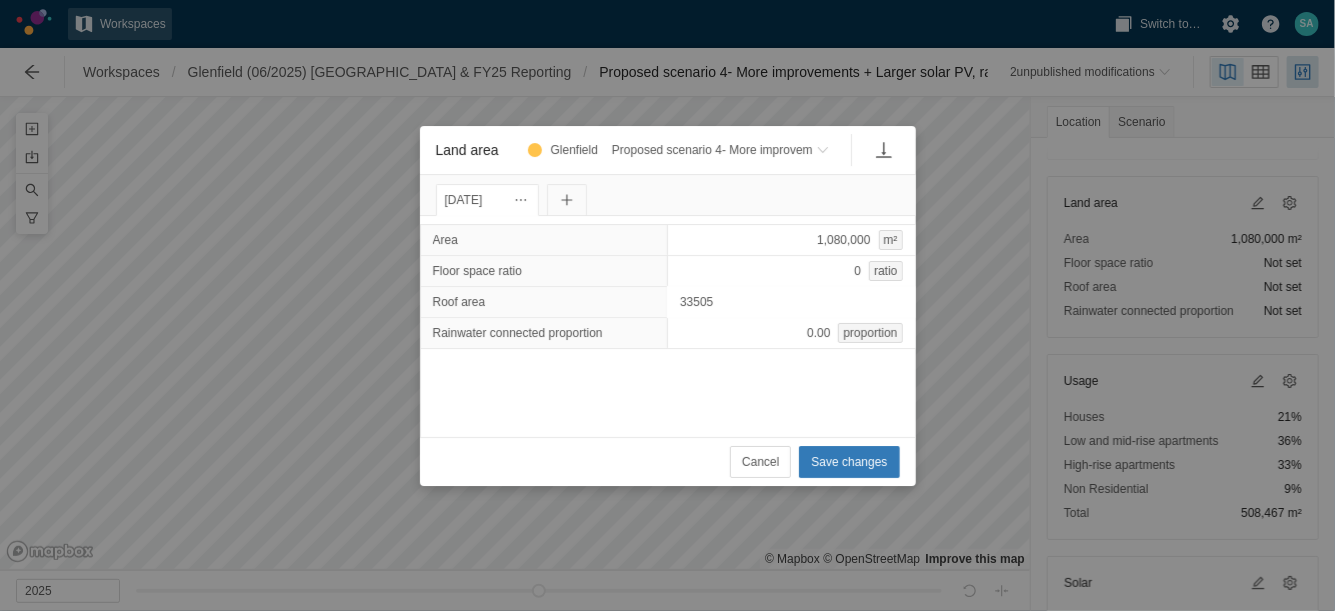 type on "335053" 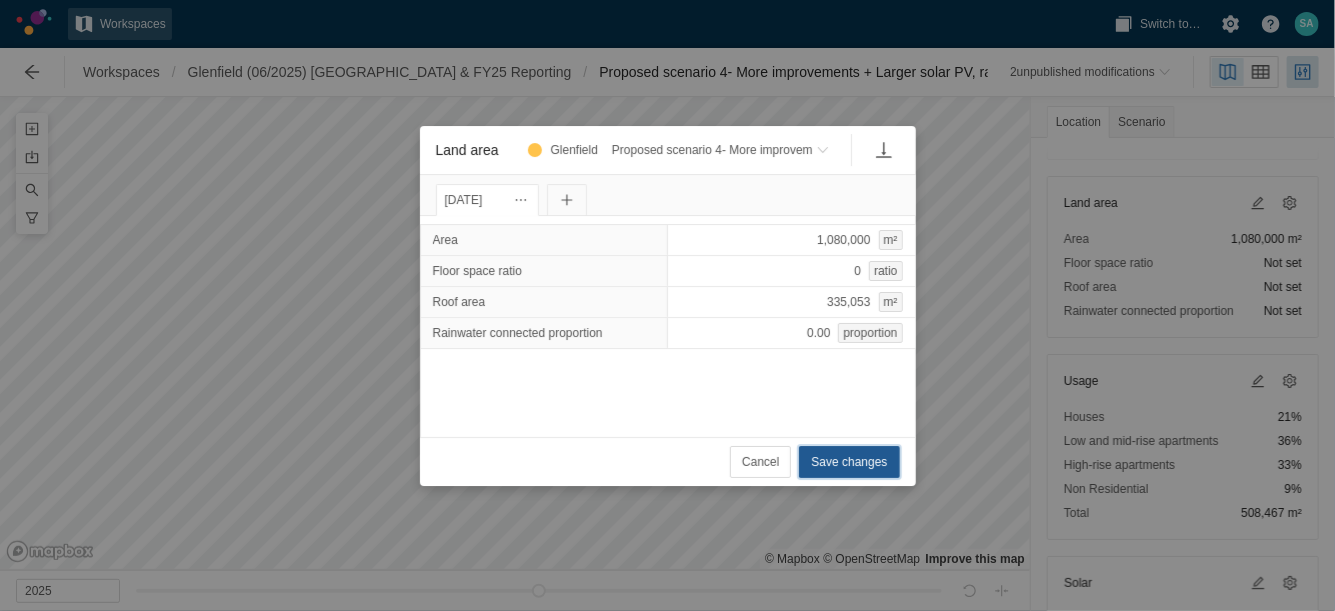 click on "Save changes" at bounding box center [849, 462] 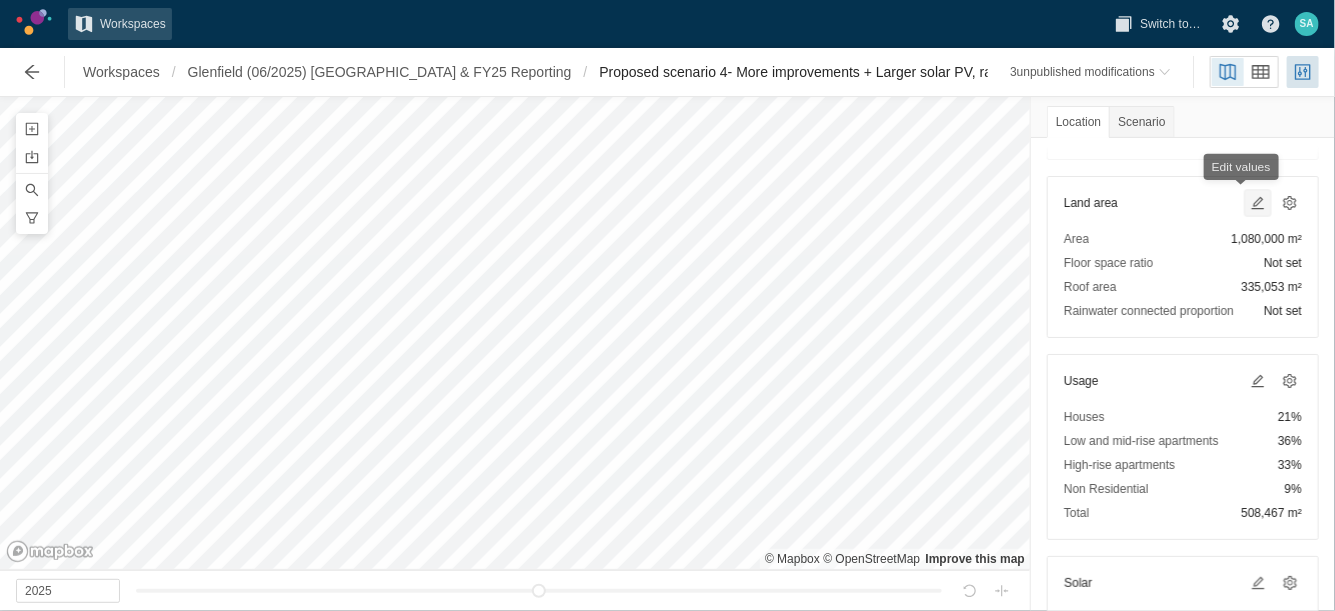 click at bounding box center [1258, 203] 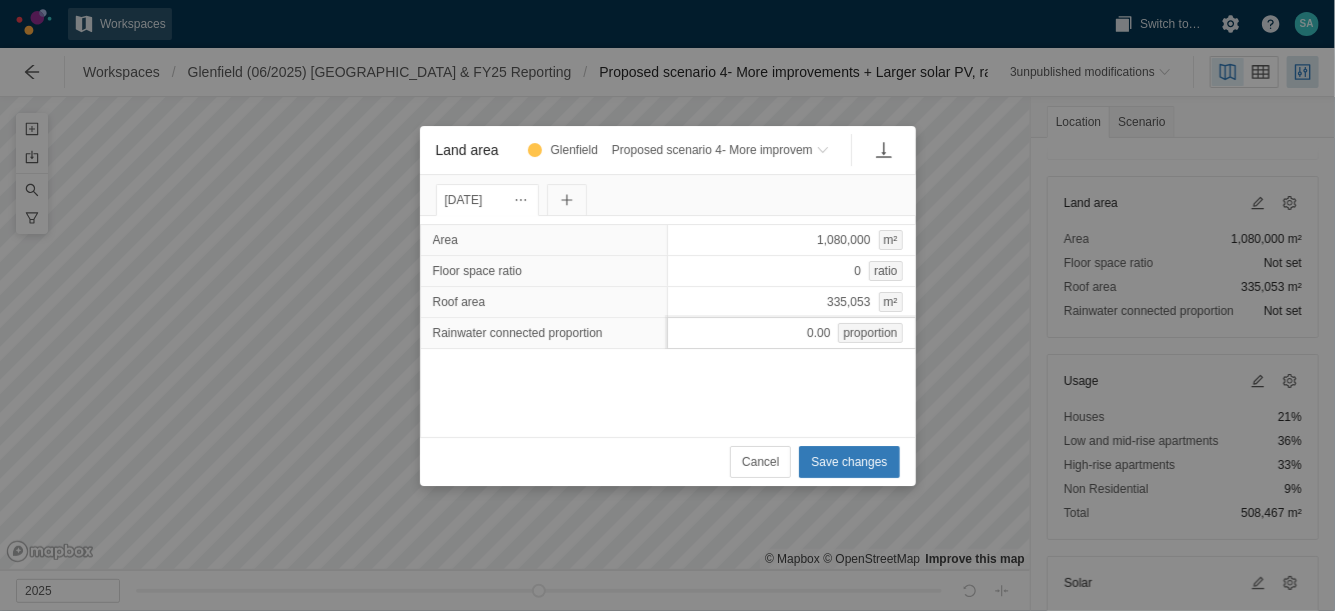 click on "0.00 proportion" at bounding box center [791, 333] 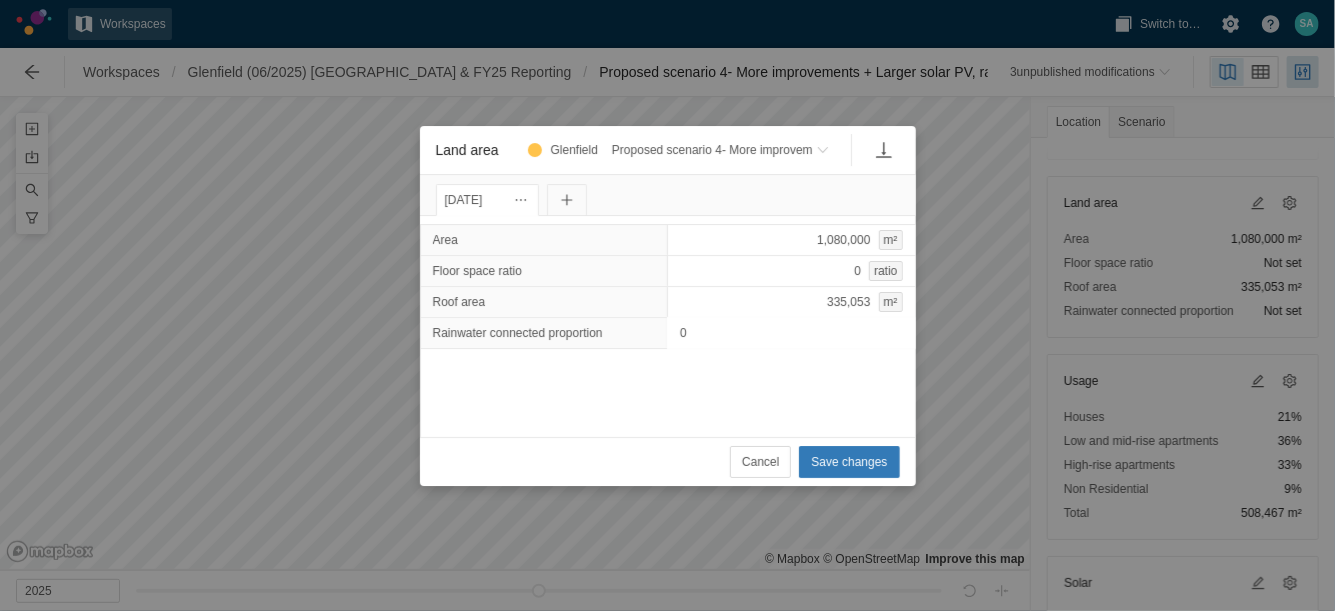 type on "1" 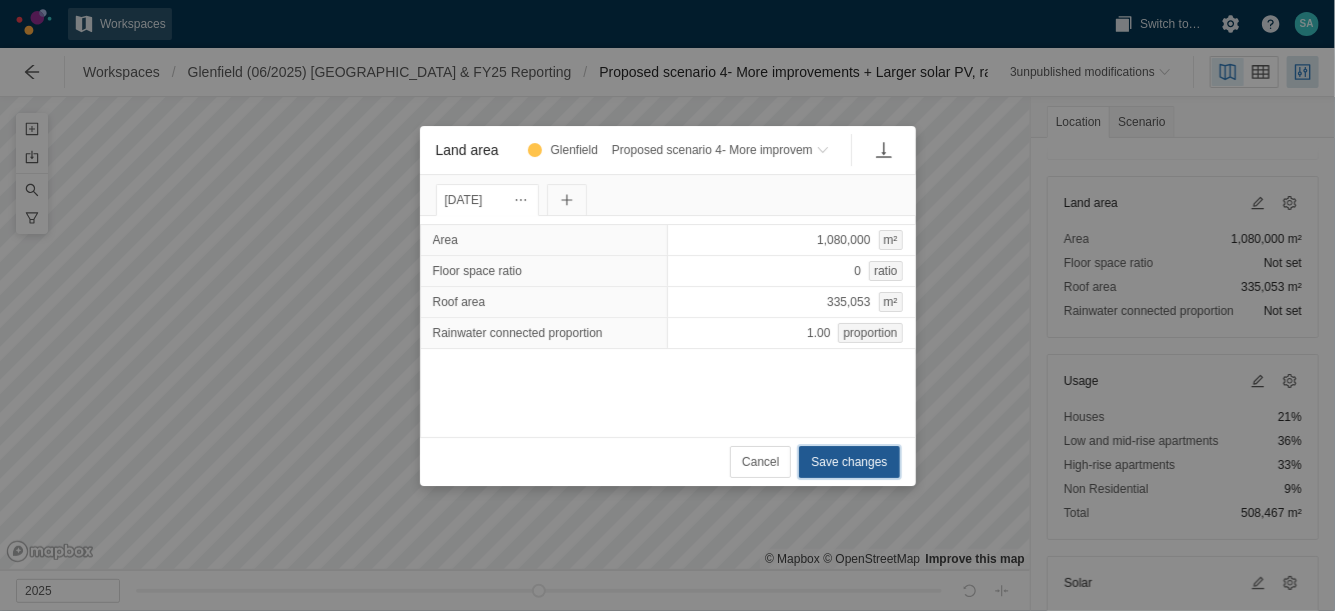 click on "Save changes" at bounding box center [849, 462] 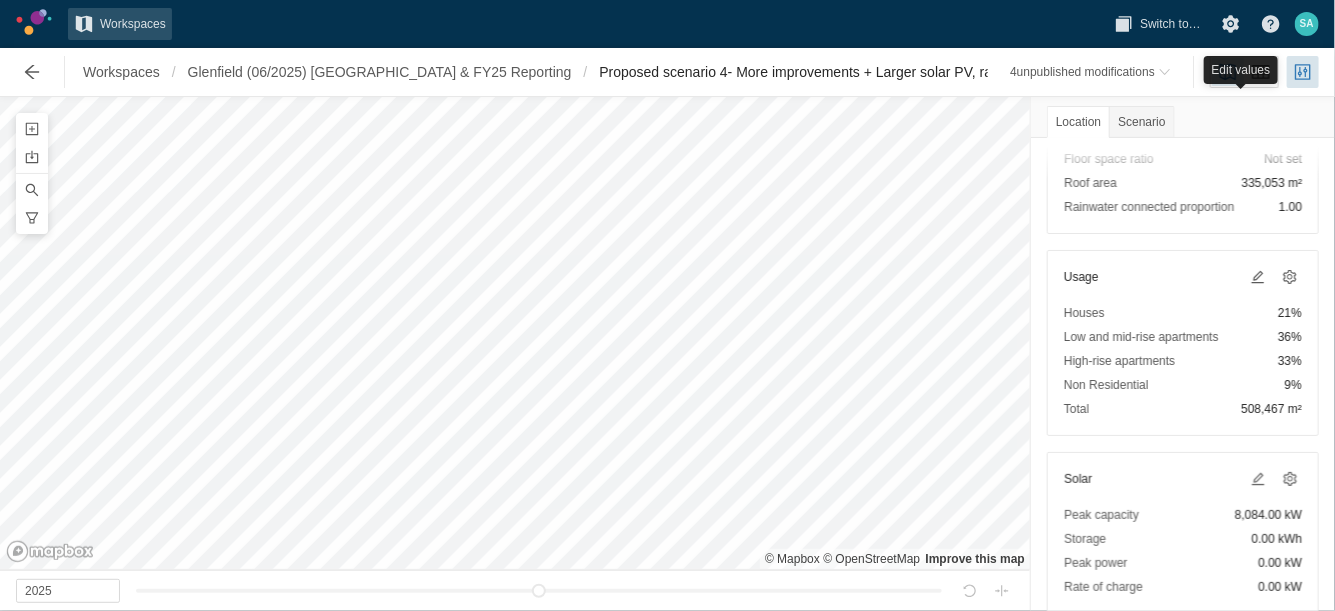 scroll, scrollTop: 308, scrollLeft: 0, axis: vertical 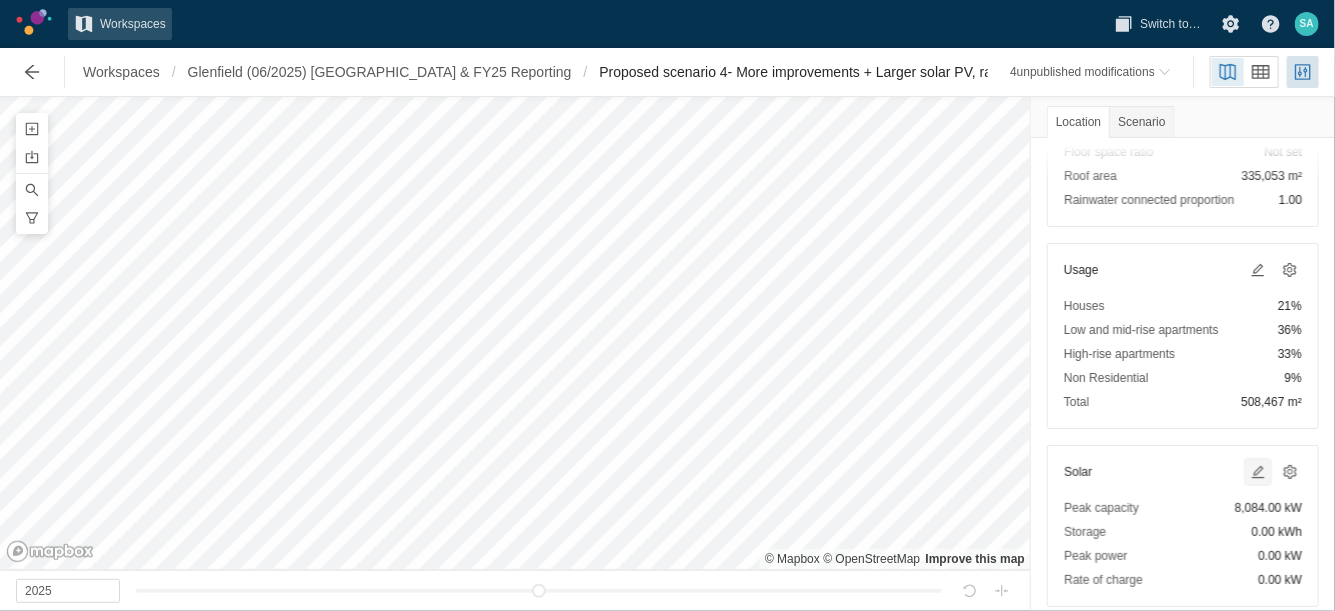 click at bounding box center [1258, 472] 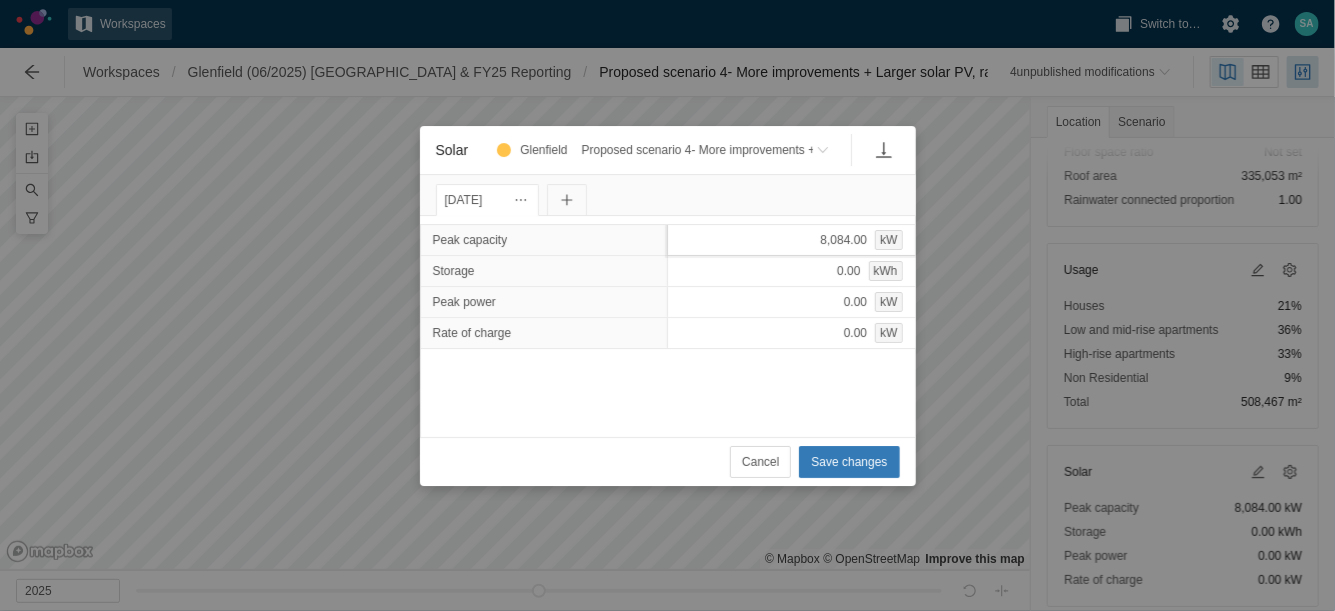 click on "8,084.00 kW" at bounding box center (791, 240) 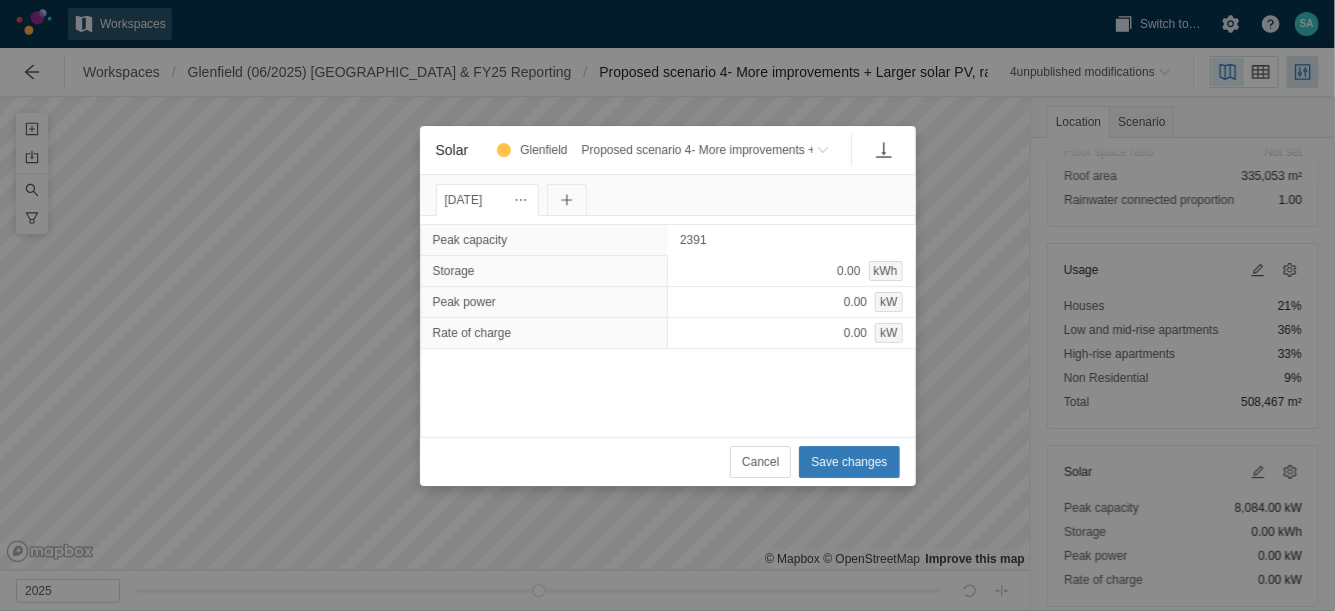 type on "23913" 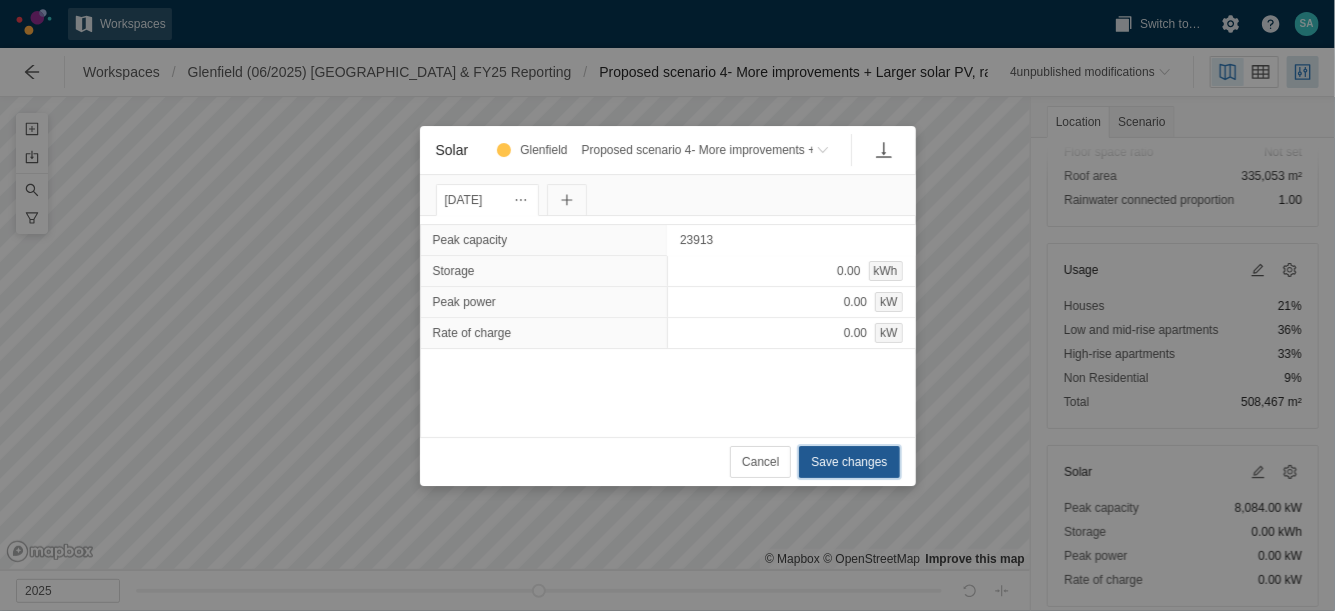 click on "Save changes" at bounding box center (849, 462) 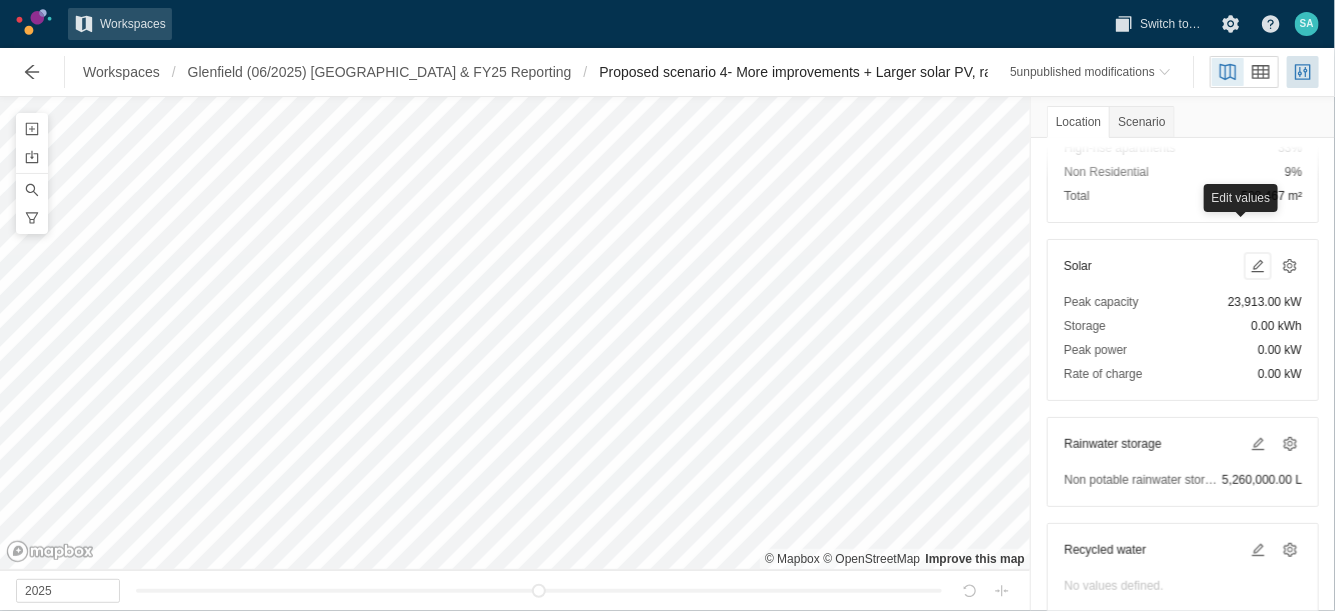 scroll, scrollTop: 544, scrollLeft: 0, axis: vertical 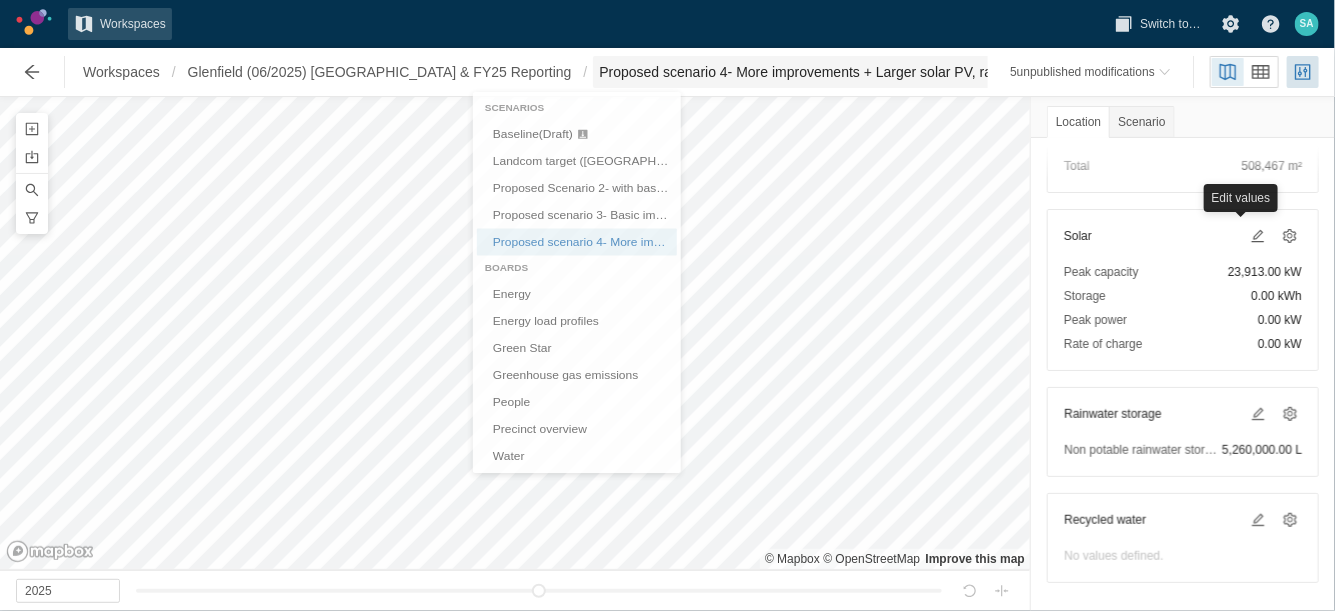 click on "Proposed scenario 4- More improvements + Larger solar PV, rainwater tank (FY25 Reporting)  (Draft)" at bounding box center [908, 72] 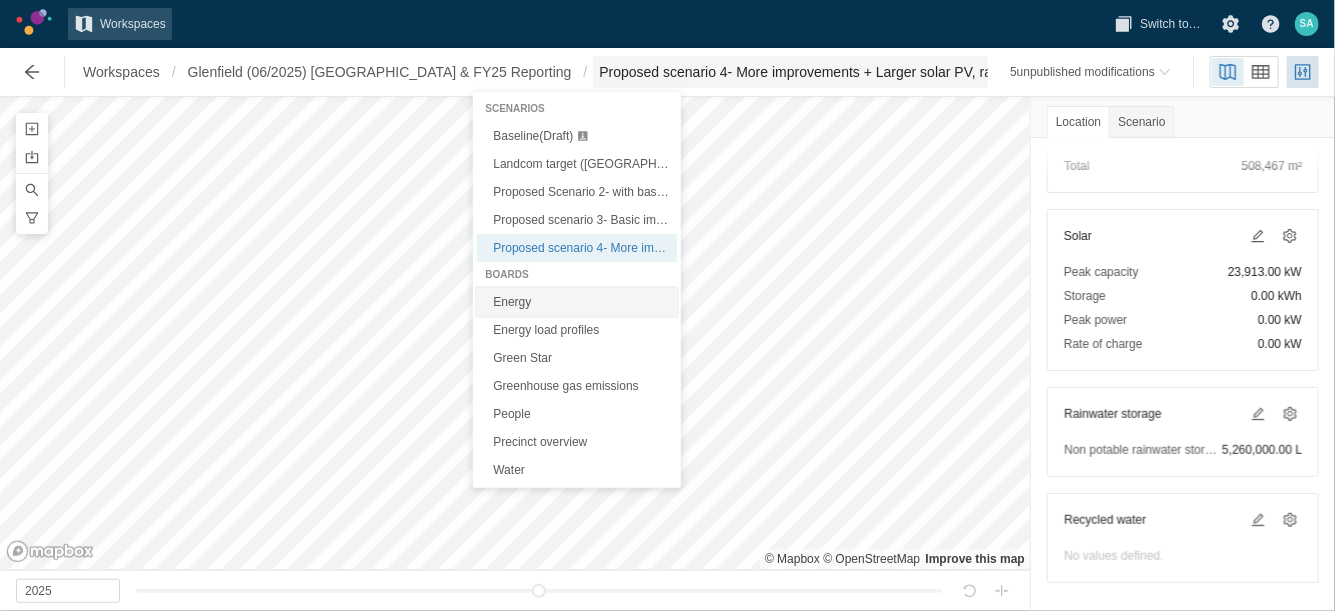 click on "Energy" at bounding box center [577, 302] 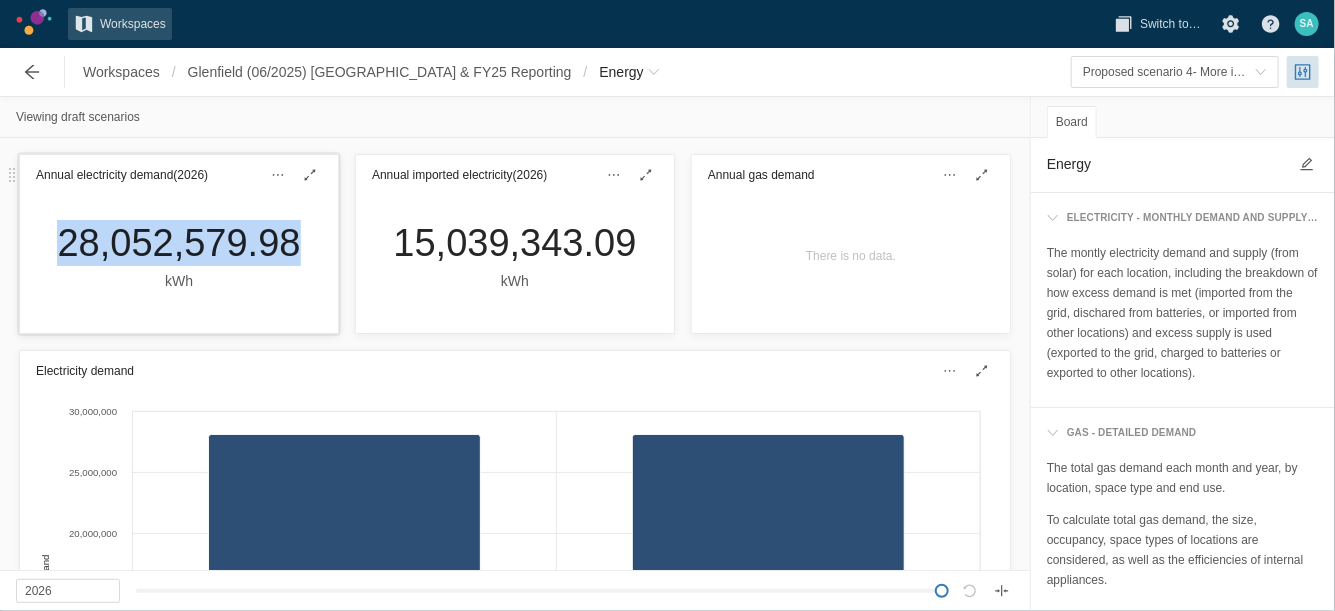 drag, startPoint x: 51, startPoint y: 247, endPoint x: 307, endPoint y: 245, distance: 256.0078 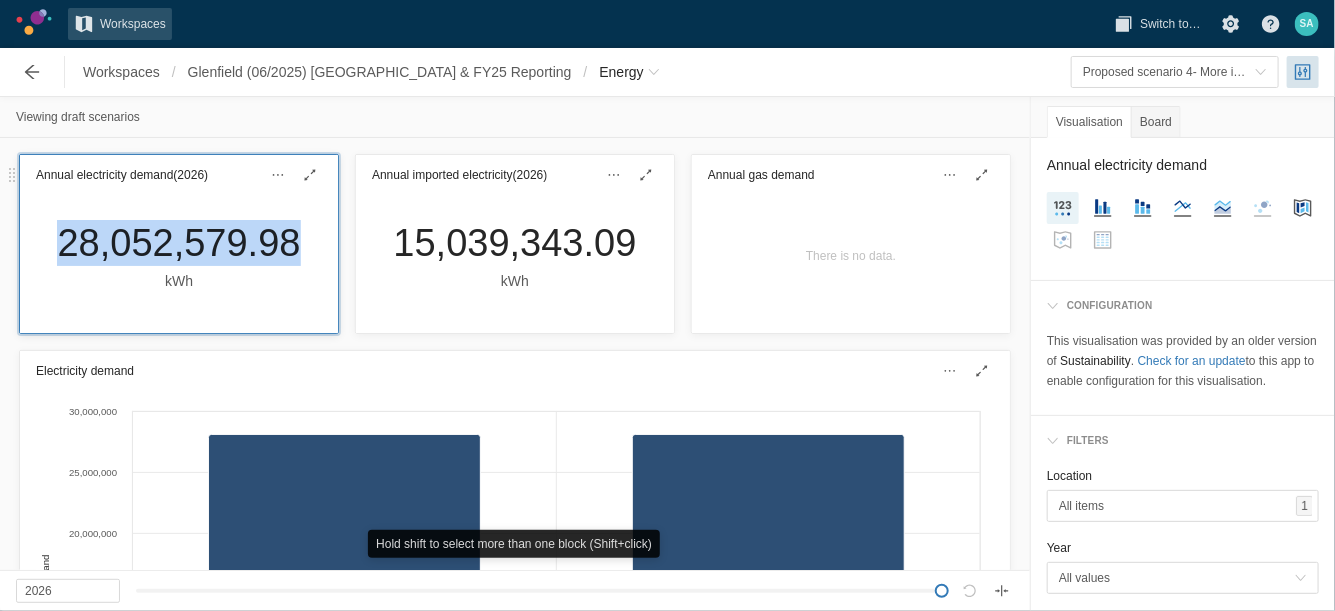 copy on "28,052,579.98" 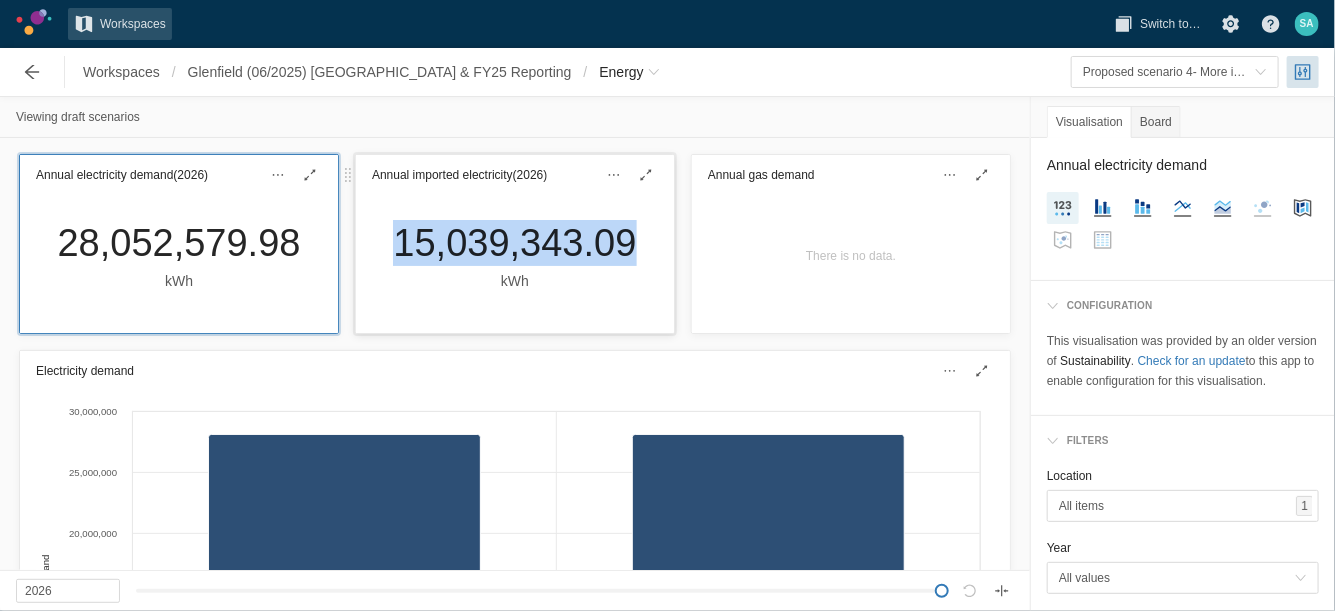 drag, startPoint x: 380, startPoint y: 253, endPoint x: 618, endPoint y: 254, distance: 238.0021 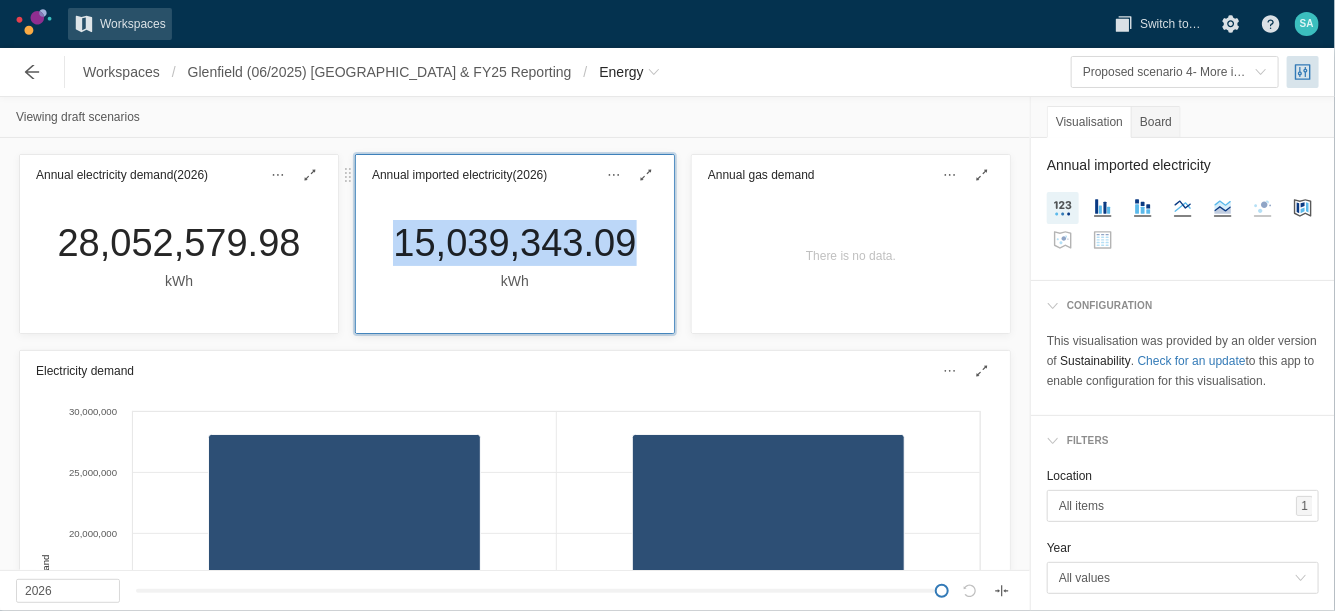 copy on "15,039,343.09" 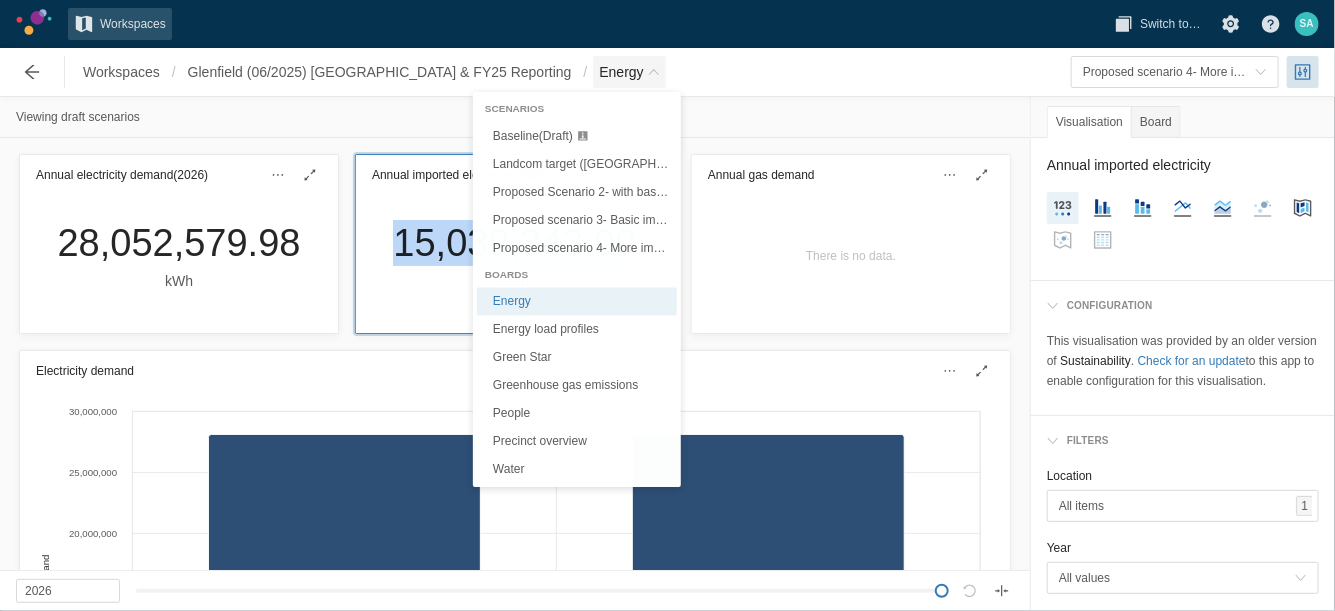click at bounding box center [654, 72] 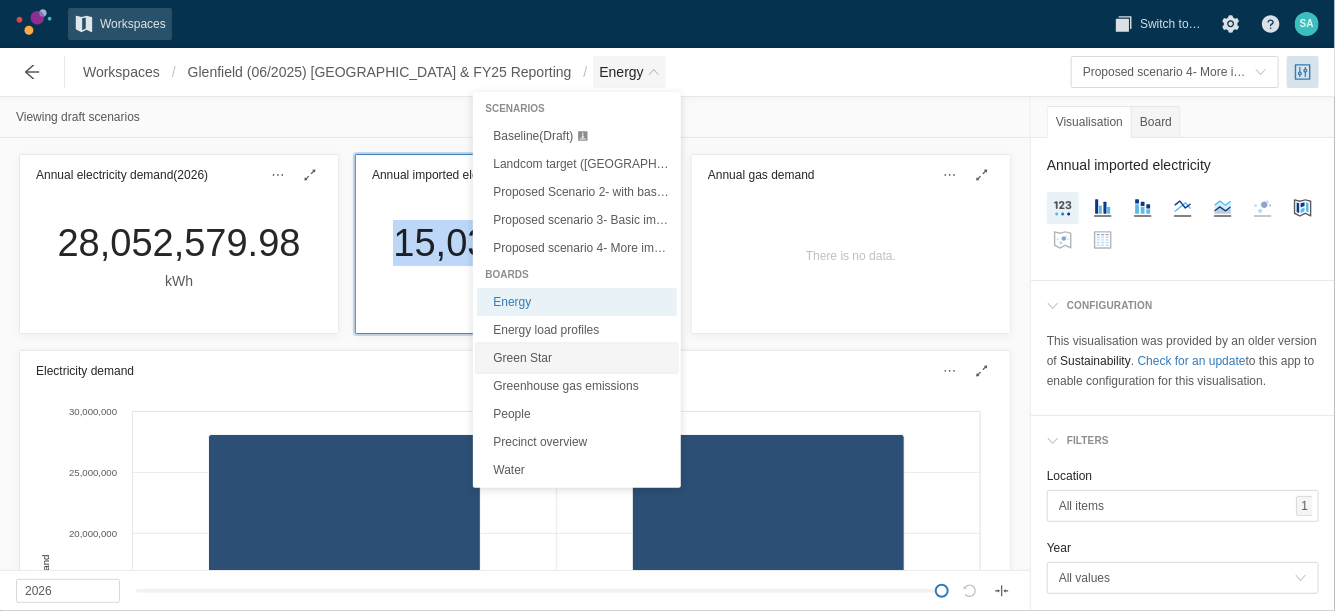 click on "Green Star" at bounding box center [577, 358] 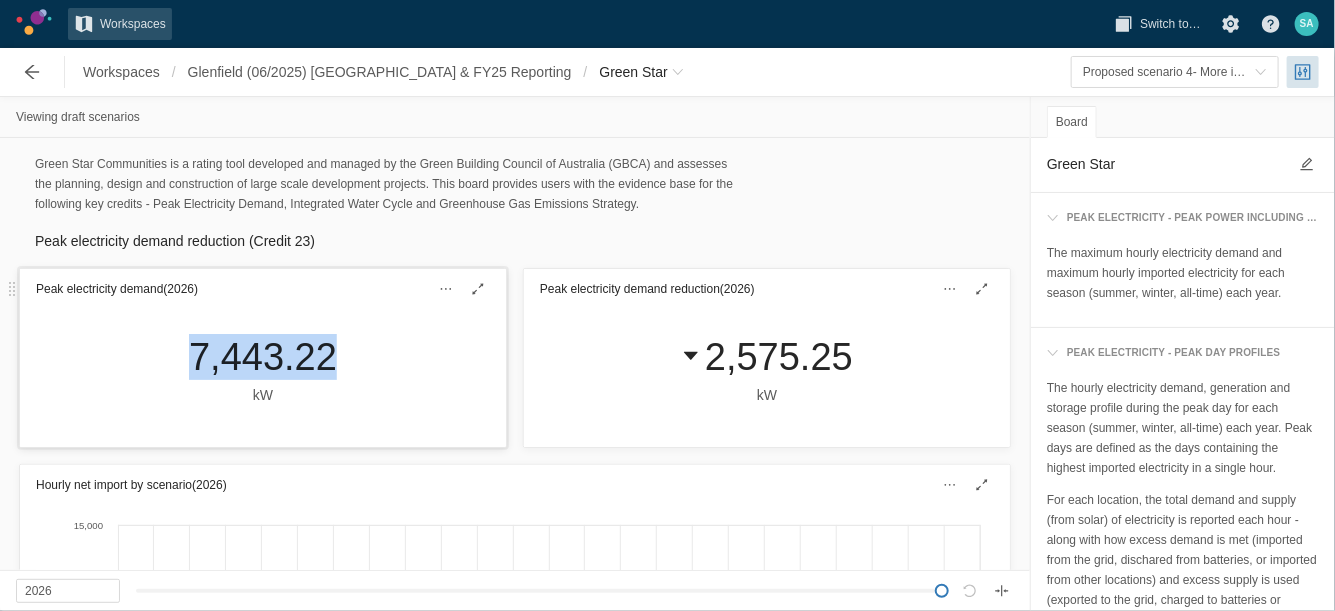 drag, startPoint x: 164, startPoint y: 354, endPoint x: 321, endPoint y: 370, distance: 157.81319 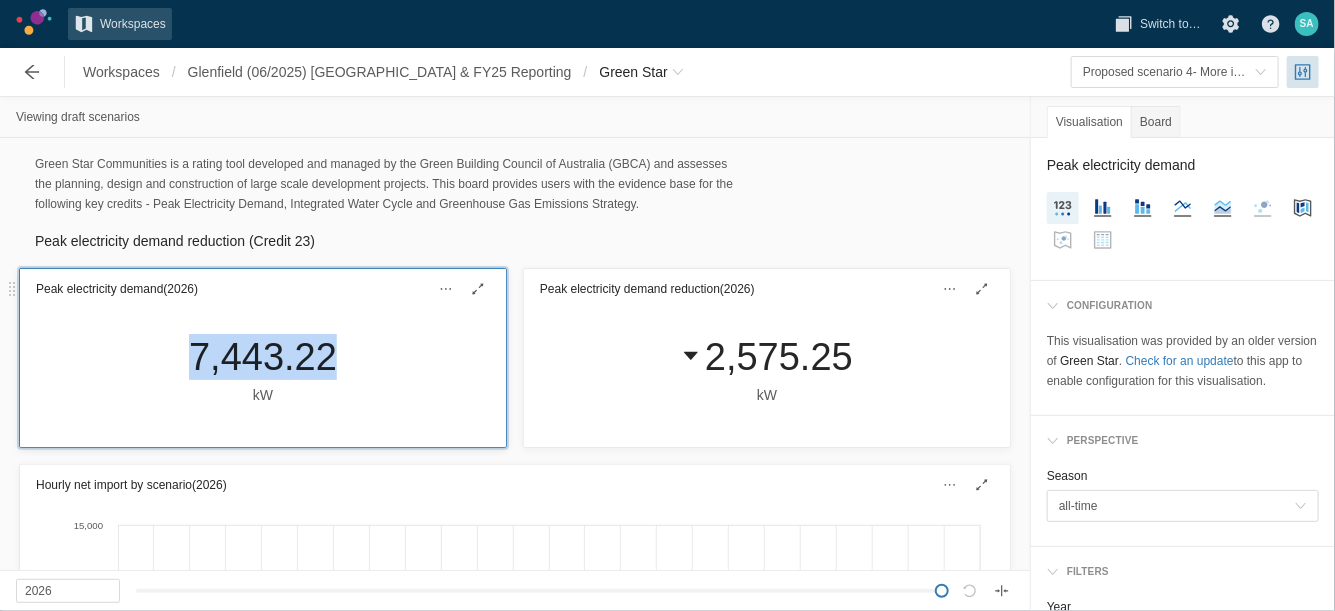 copy on "7,443.22" 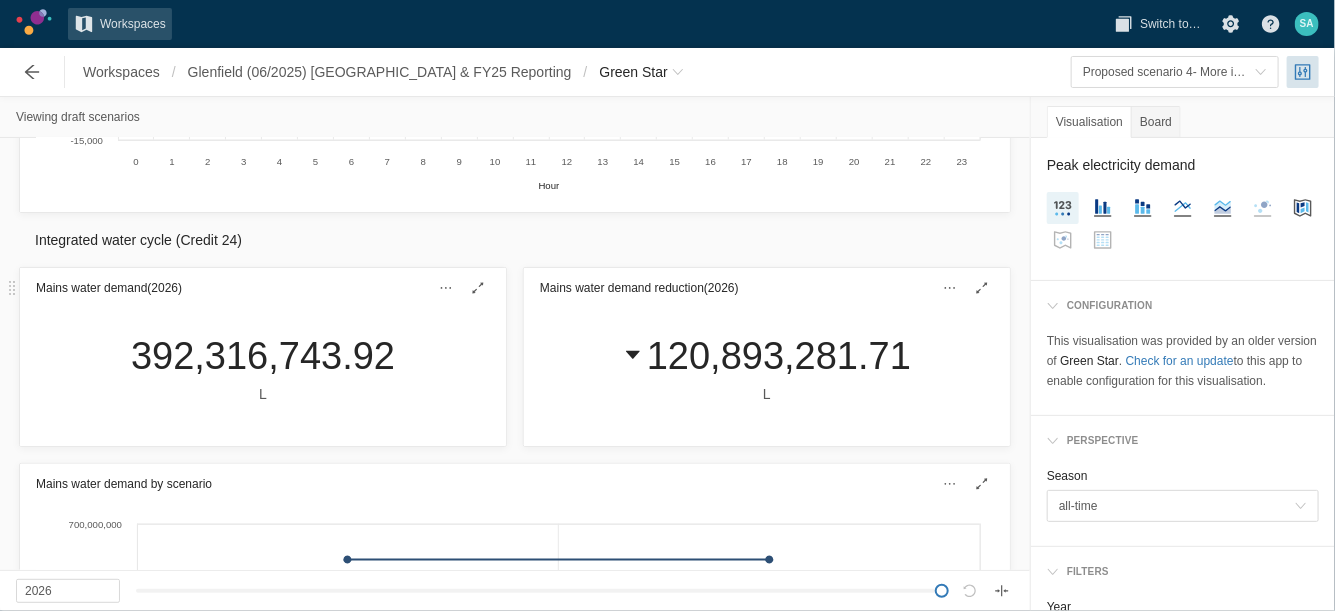 scroll, scrollTop: 764, scrollLeft: 0, axis: vertical 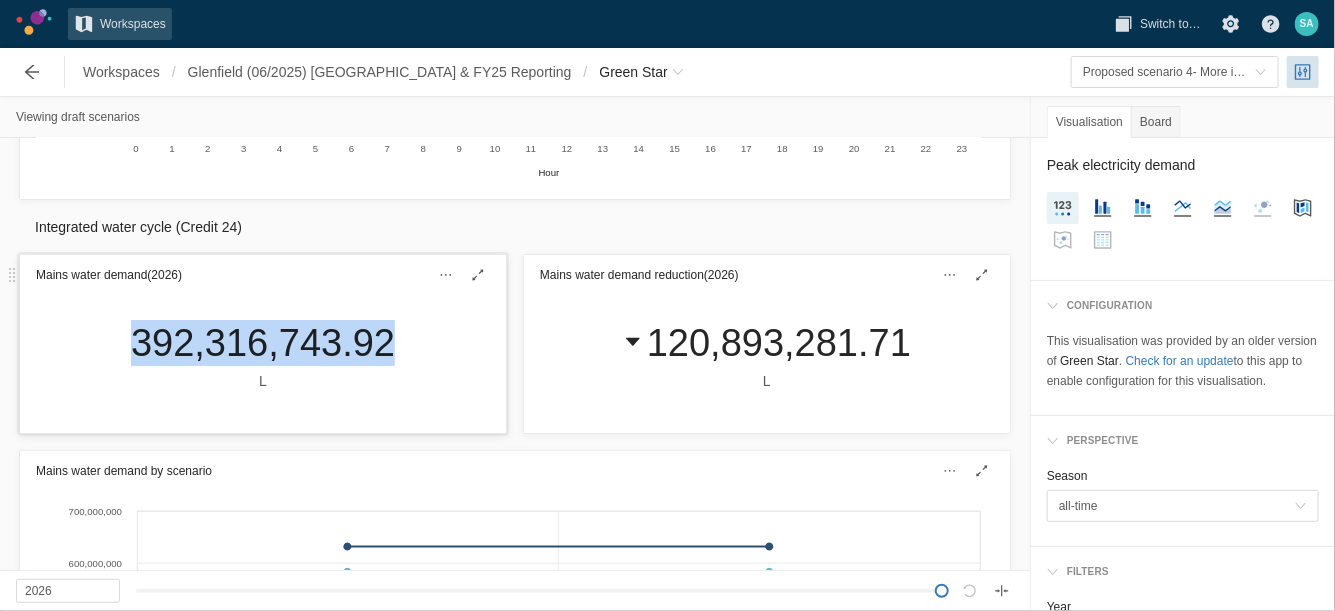 drag, startPoint x: 117, startPoint y: 339, endPoint x: 375, endPoint y: 336, distance: 258.01746 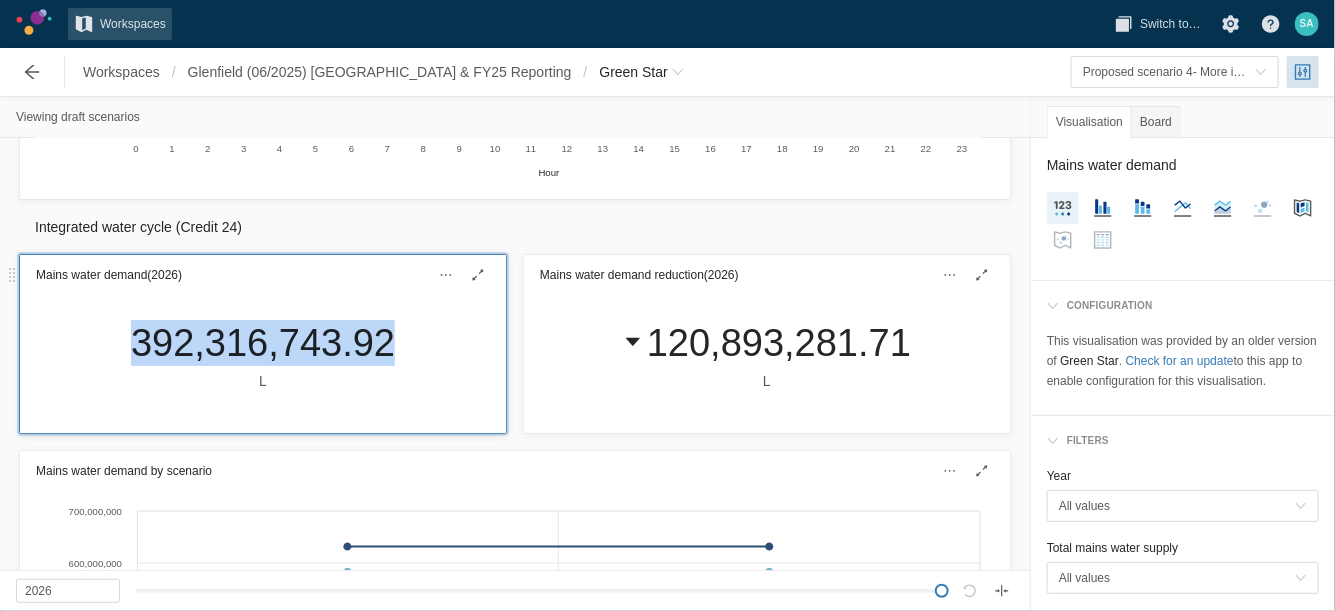 copy on "392,316,743.92" 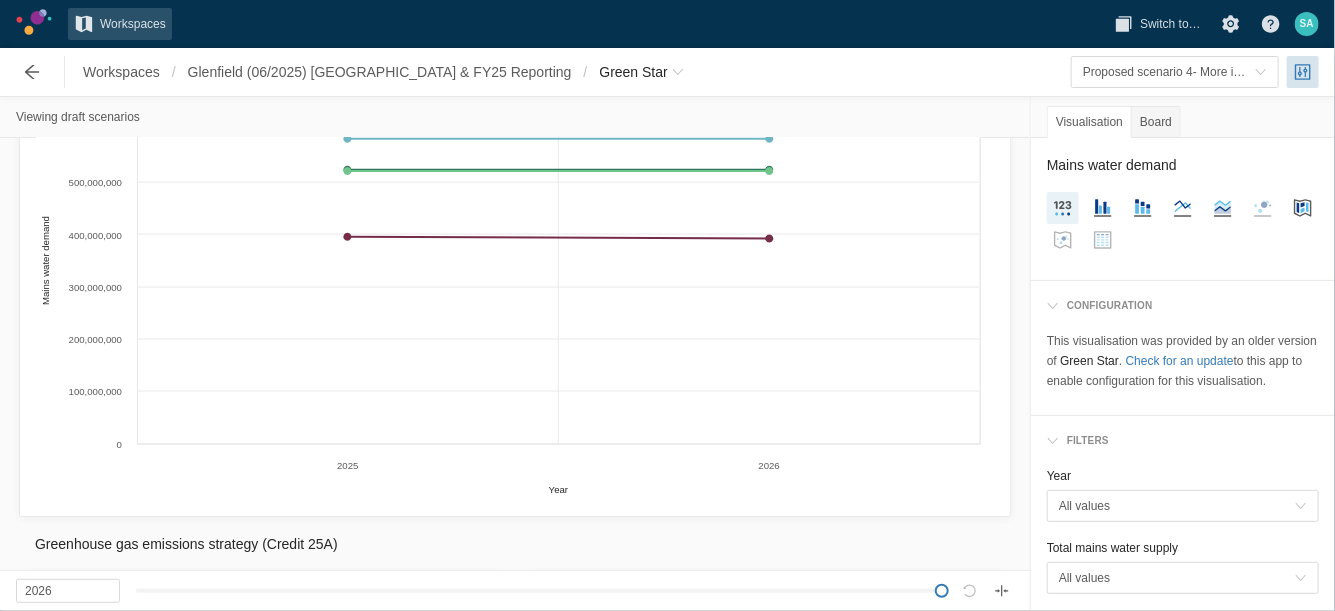 scroll, scrollTop: 1476, scrollLeft: 0, axis: vertical 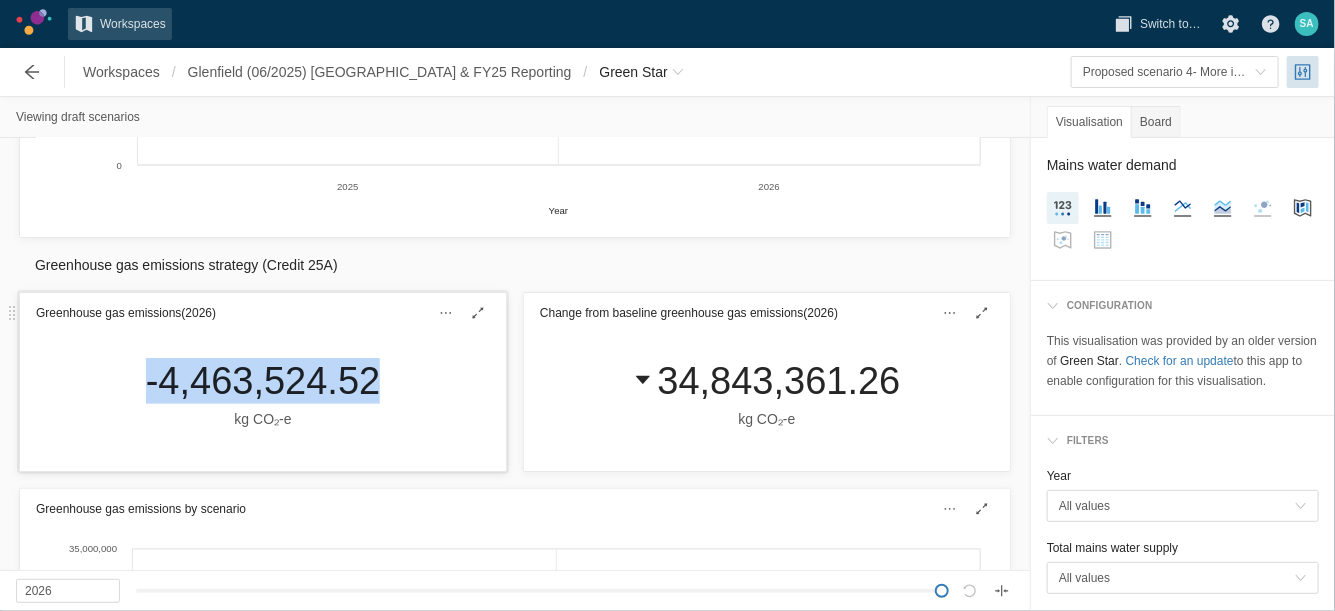 drag, startPoint x: 130, startPoint y: 372, endPoint x: 367, endPoint y: 373, distance: 237.0021 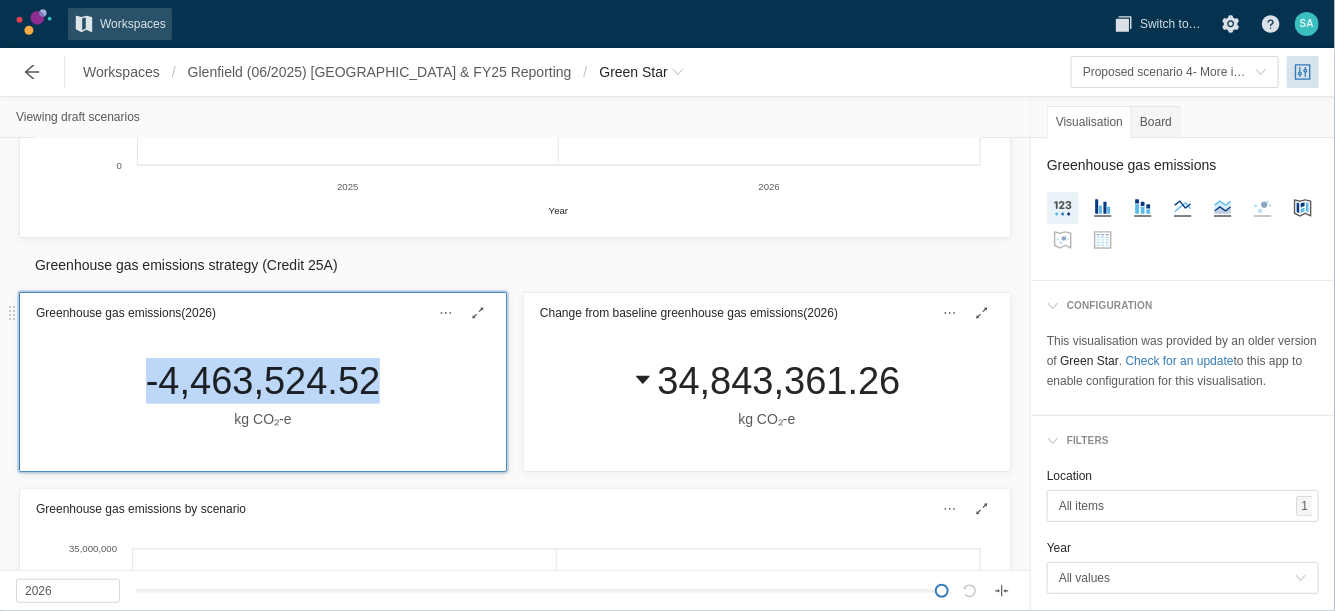 copy on "-4,463,524.52" 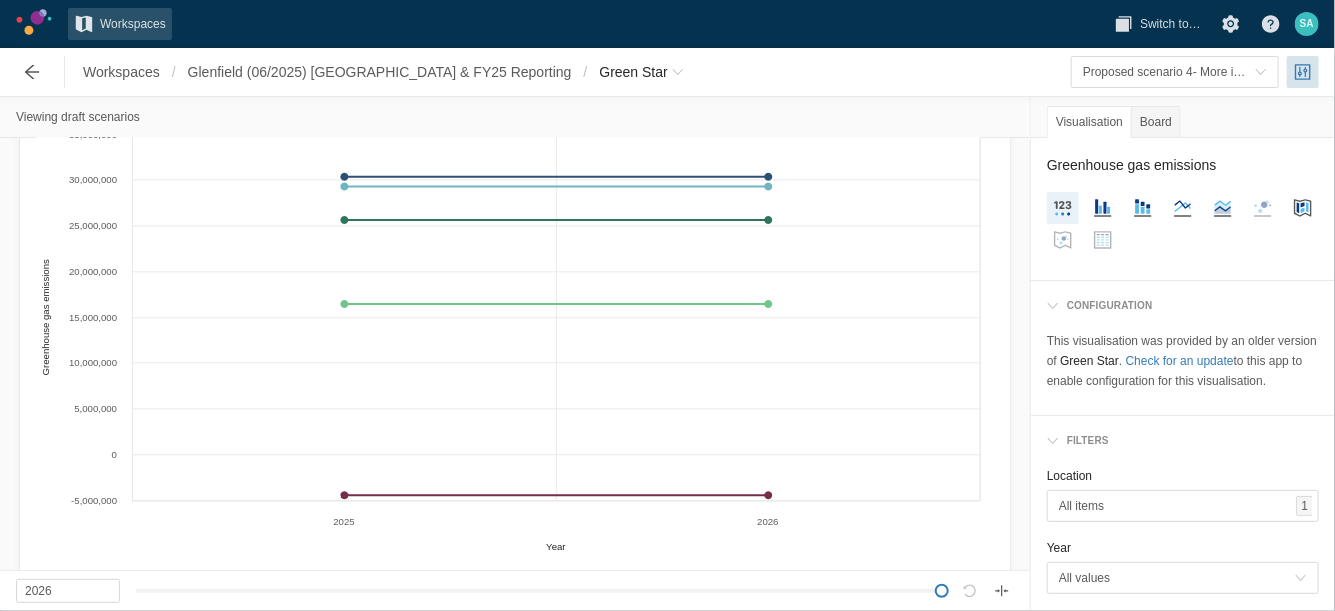 scroll, scrollTop: 1952, scrollLeft: 0, axis: vertical 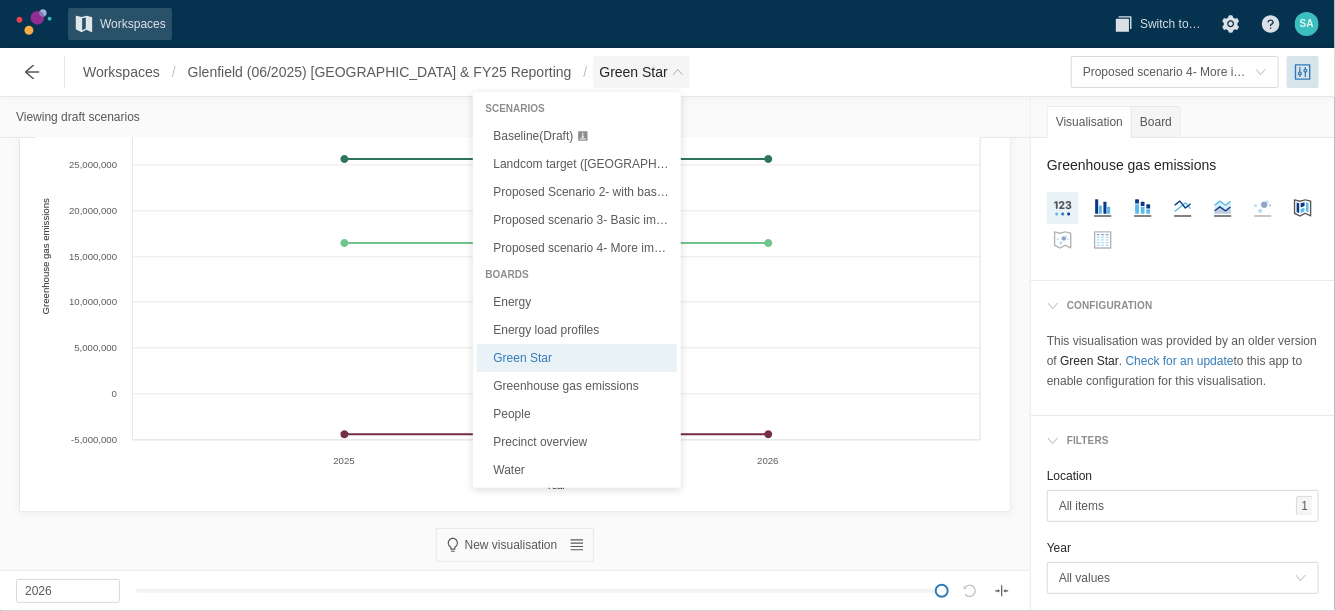 click at bounding box center (678, 72) 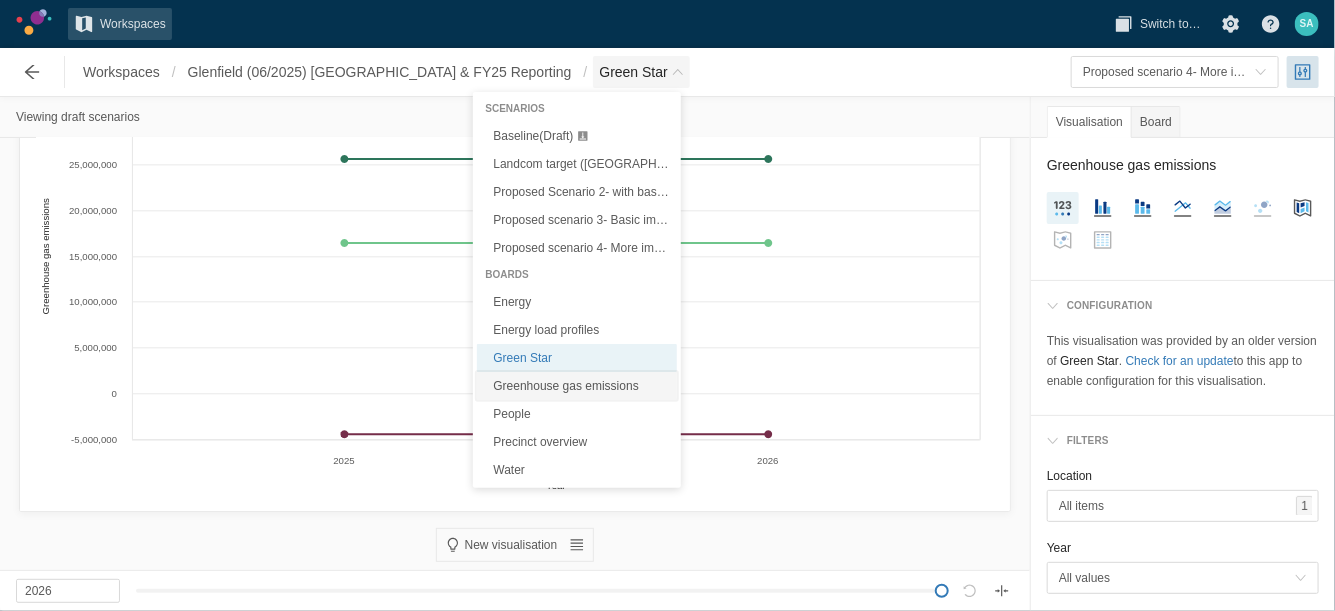 click on "Greenhouse gas emissions" at bounding box center (577, 386) 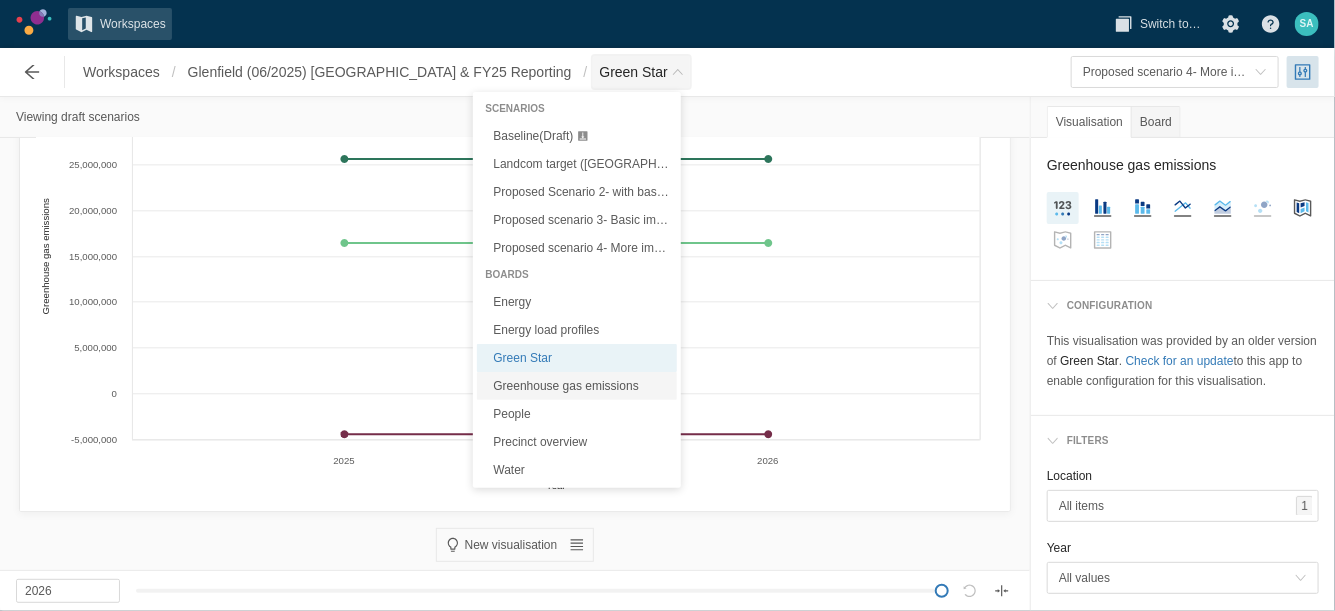 type on "Greenhouse gas emissions" 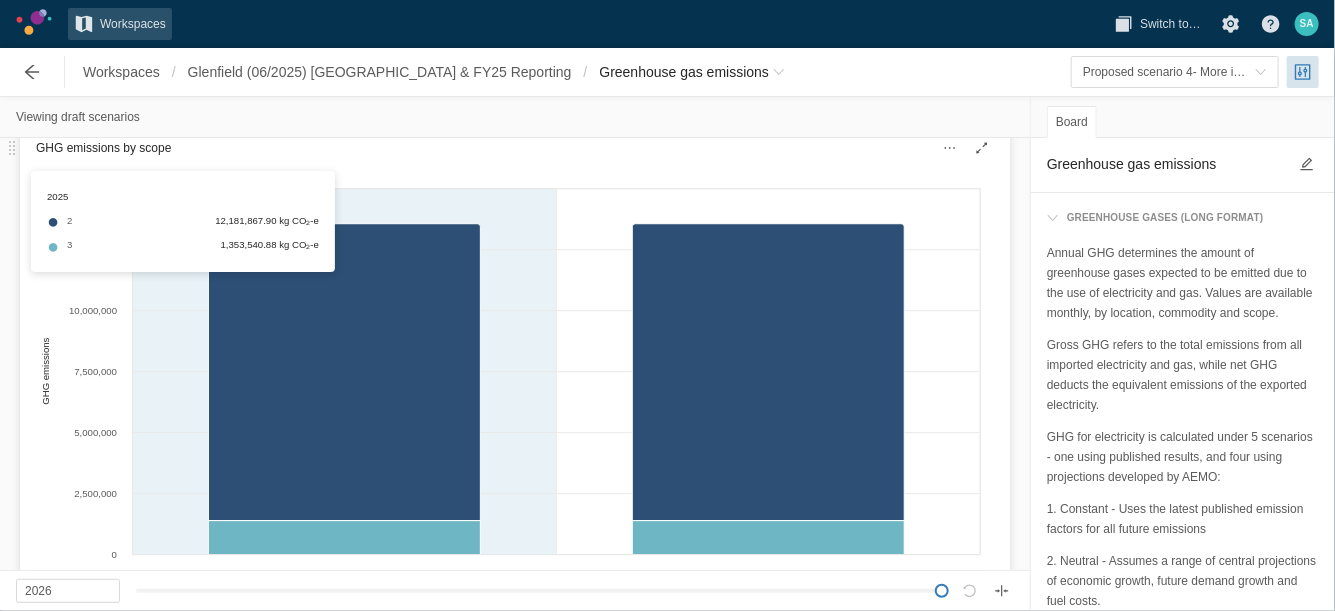 scroll, scrollTop: 2402, scrollLeft: 0, axis: vertical 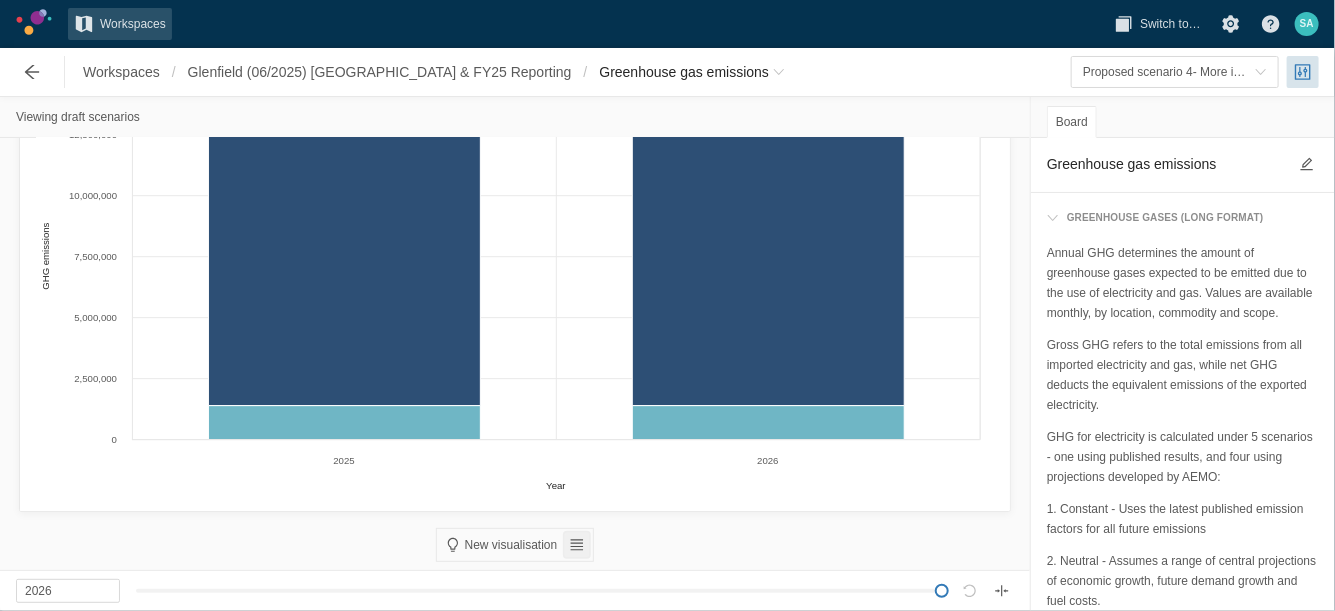 click at bounding box center (577, 545) 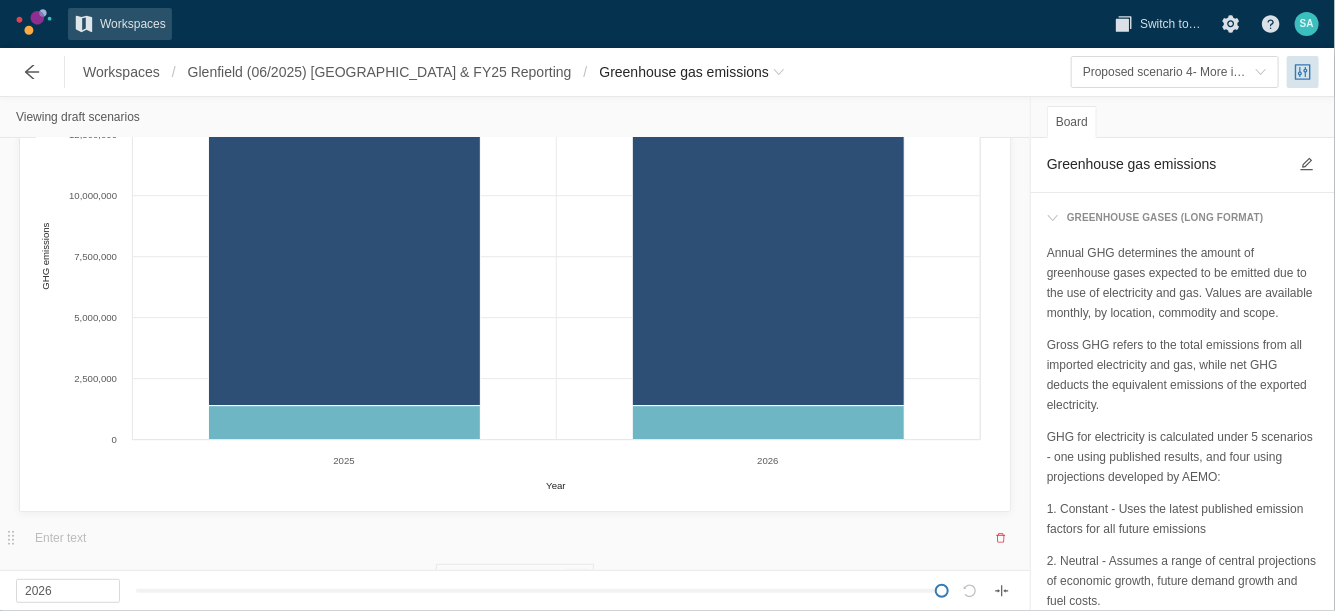 scroll, scrollTop: 2438, scrollLeft: 0, axis: vertical 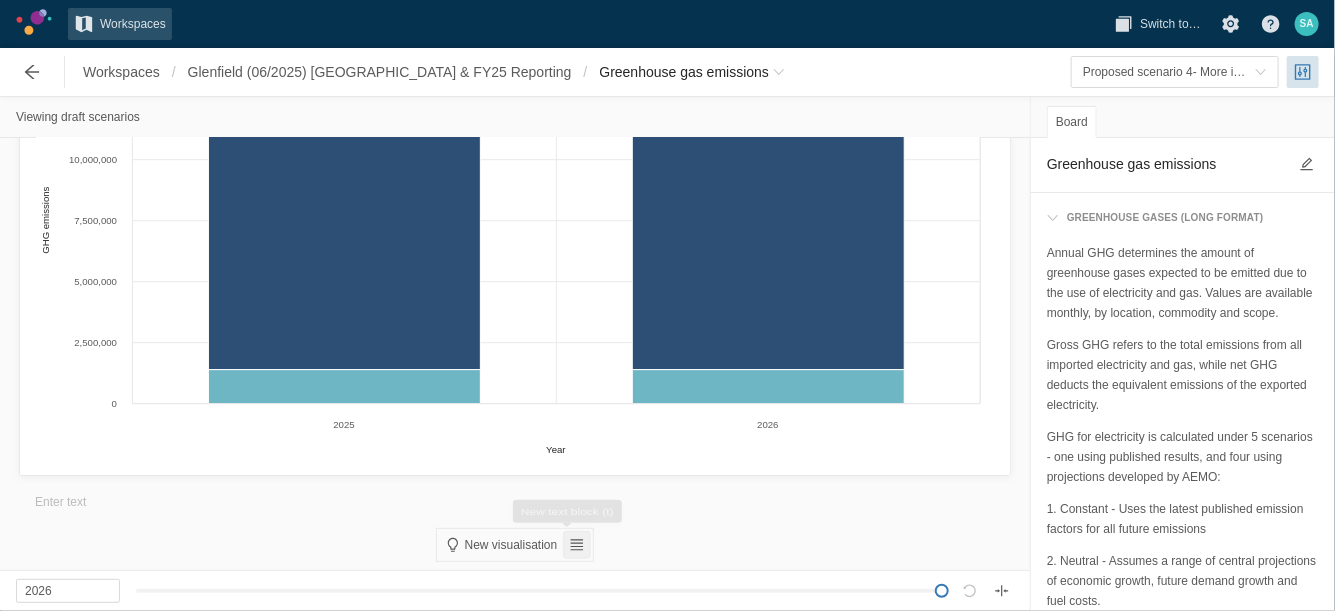 click at bounding box center [577, 545] 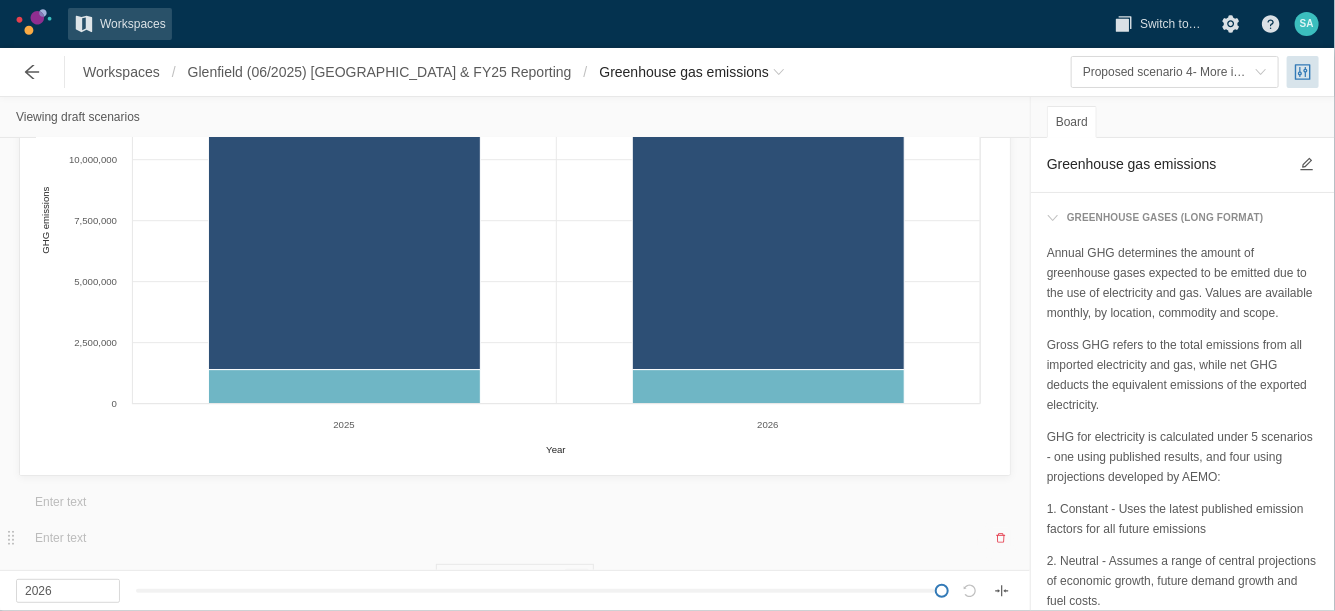 scroll, scrollTop: 2474, scrollLeft: 0, axis: vertical 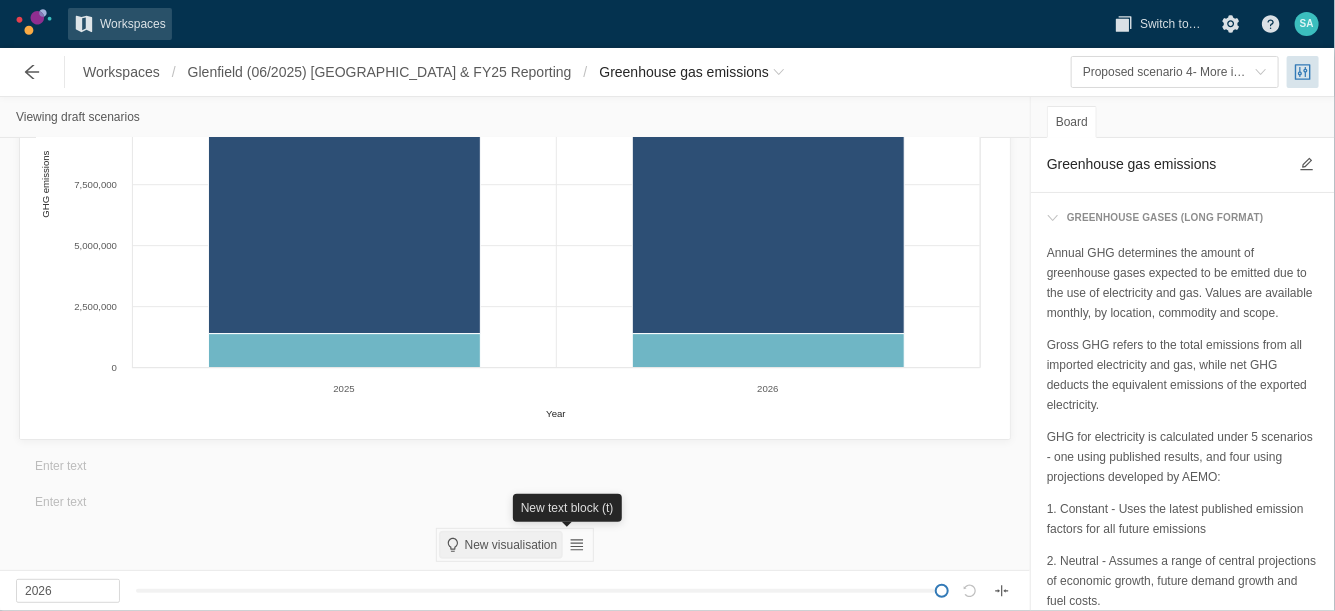 click on "New visualisation" at bounding box center [511, 545] 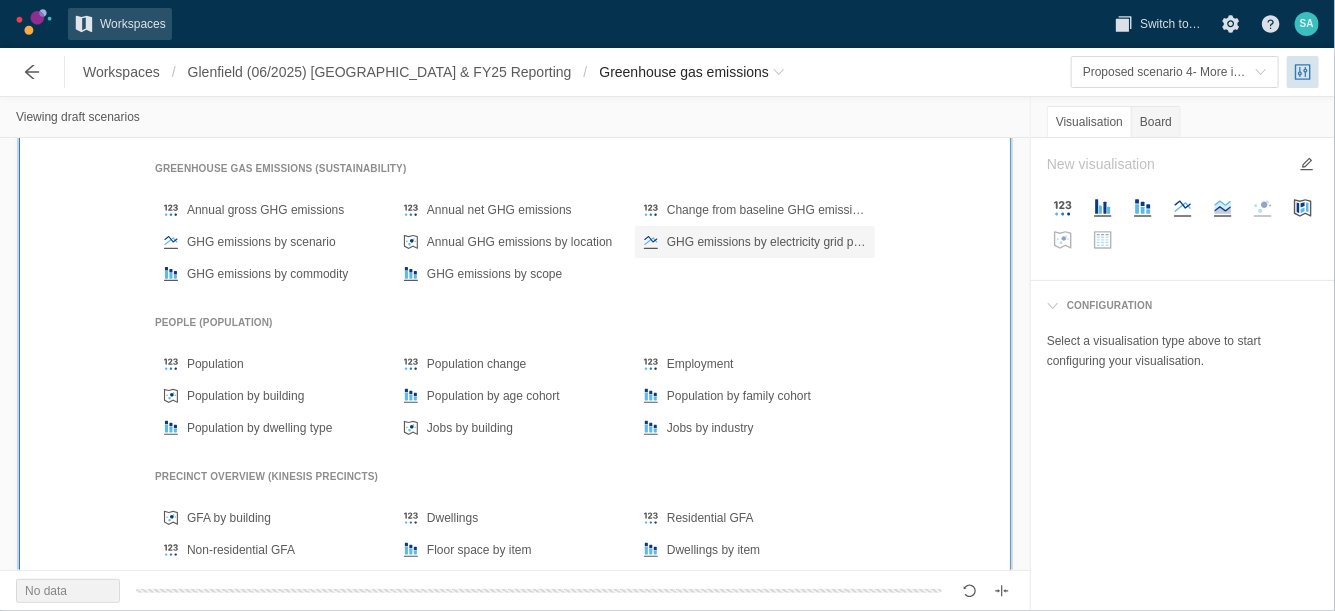 scroll, scrollTop: 3512, scrollLeft: 0, axis: vertical 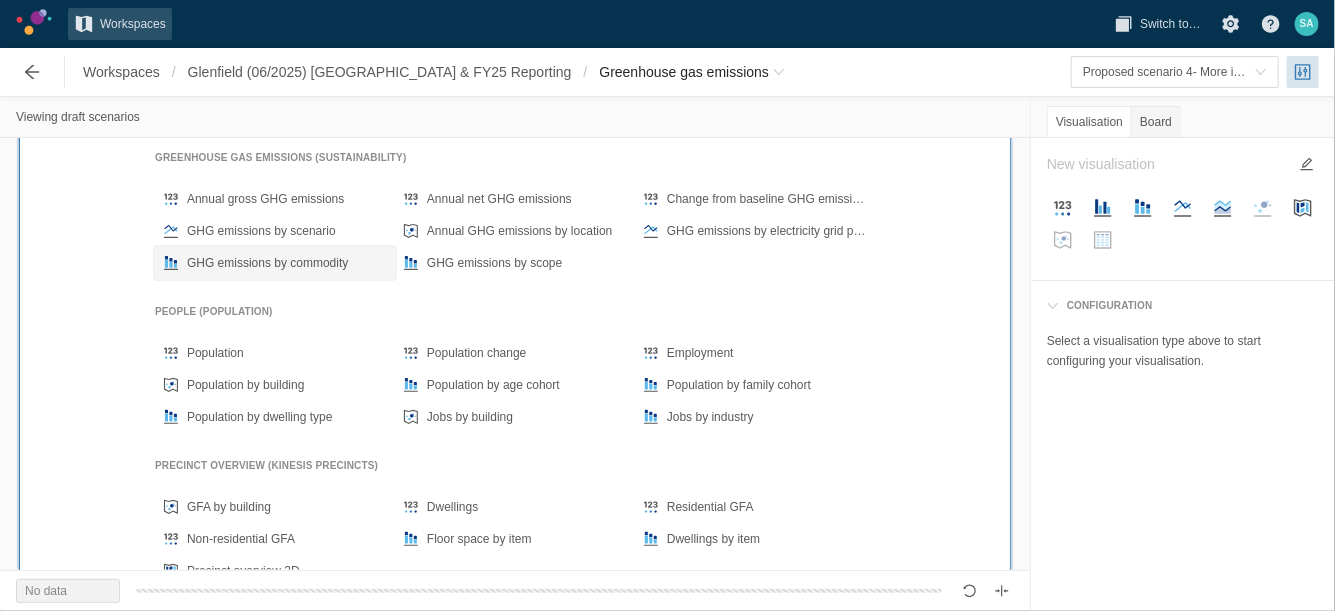 click on "GHG emissions by commodity" at bounding box center [287, 263] 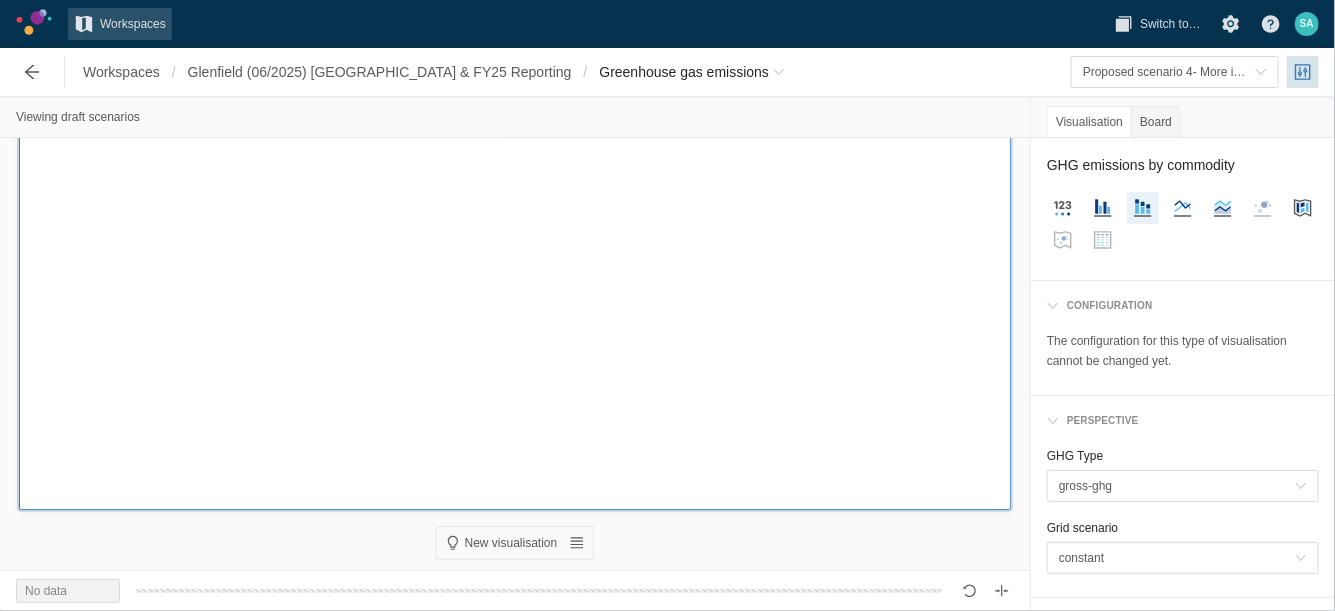 scroll, scrollTop: 2990, scrollLeft: 0, axis: vertical 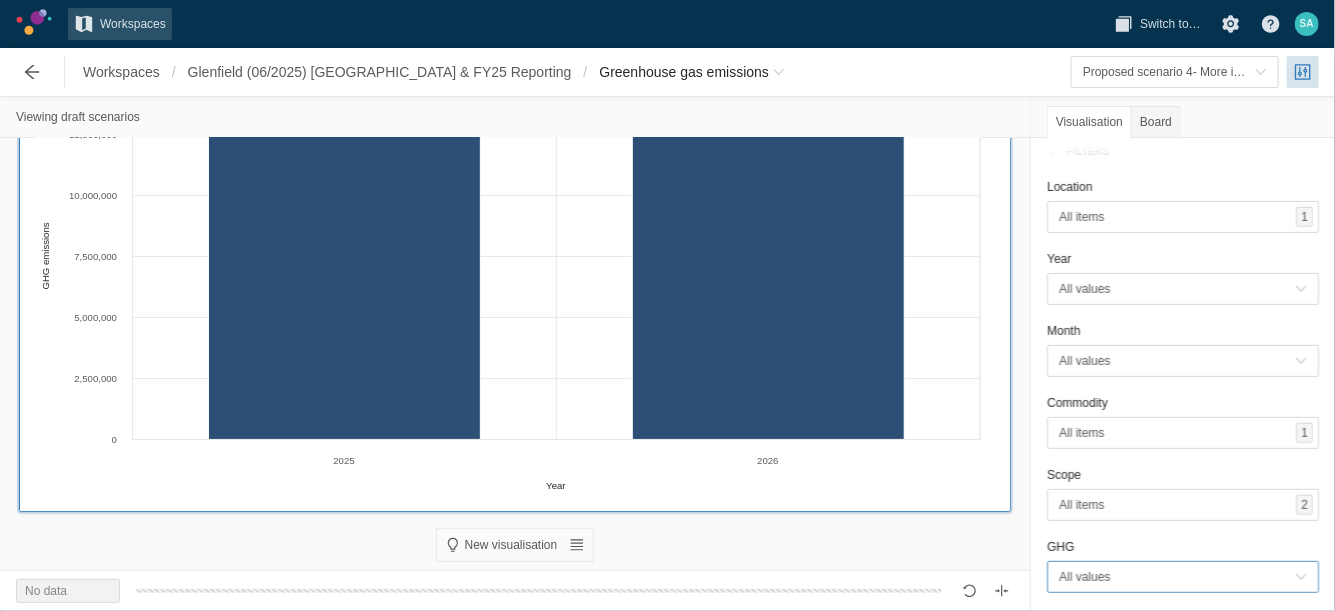 click on "All values" at bounding box center [1177, 577] 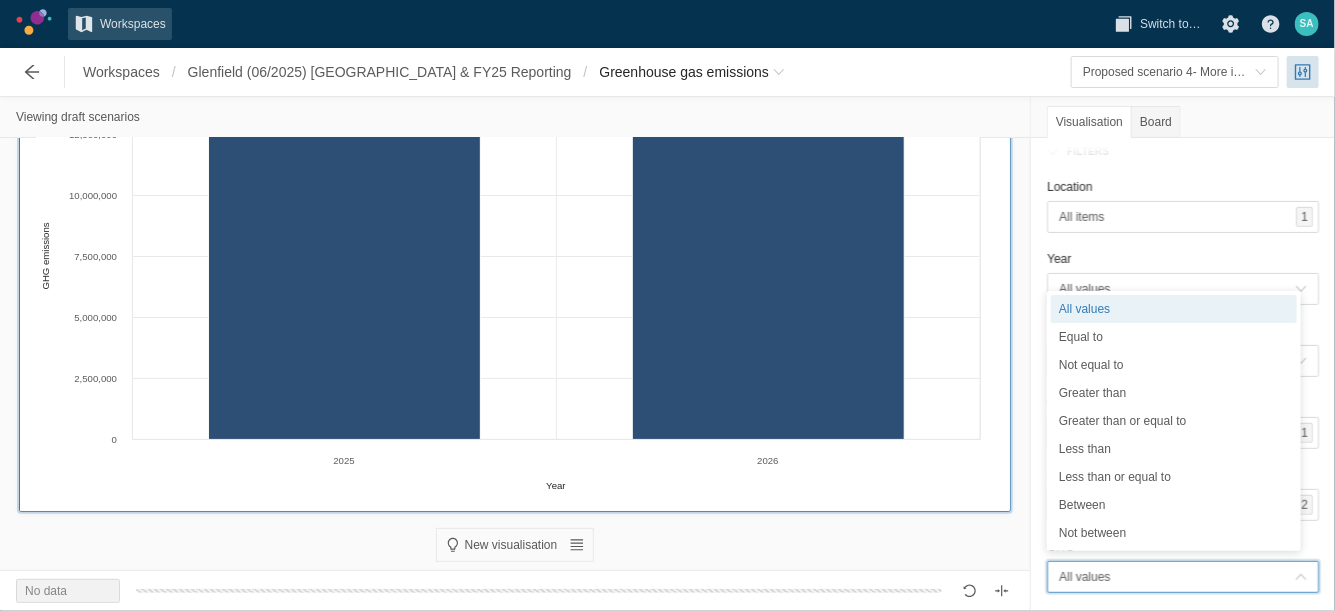 click on "All values" at bounding box center (1177, 577) 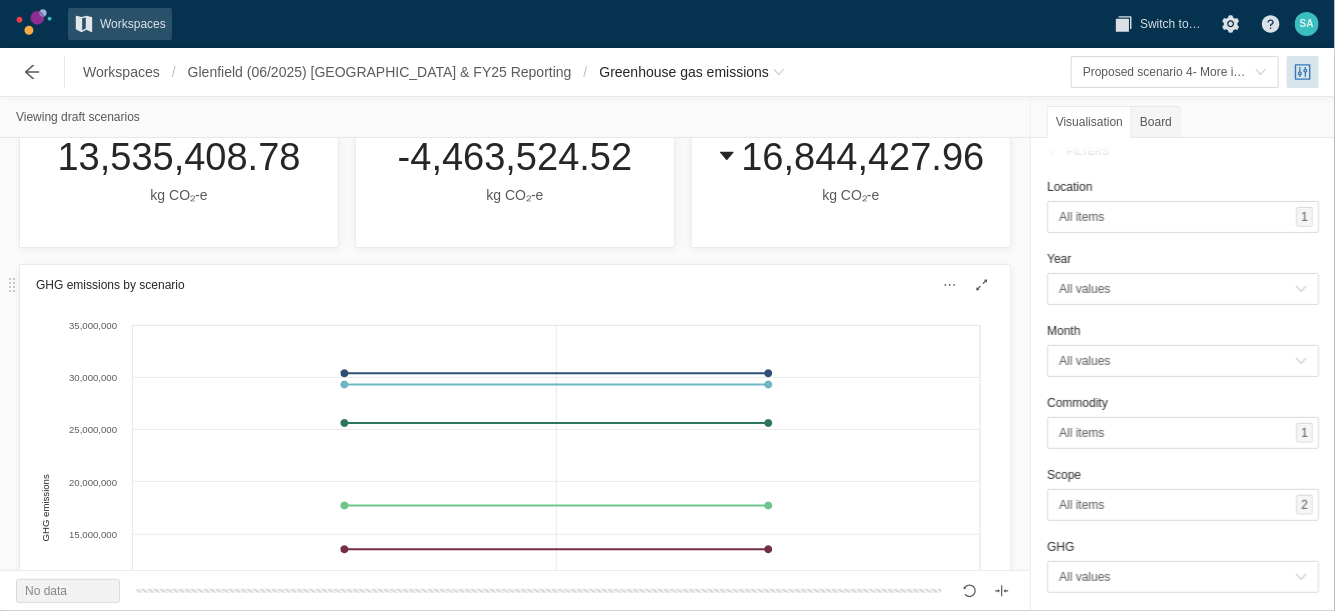 scroll, scrollTop: 0, scrollLeft: 0, axis: both 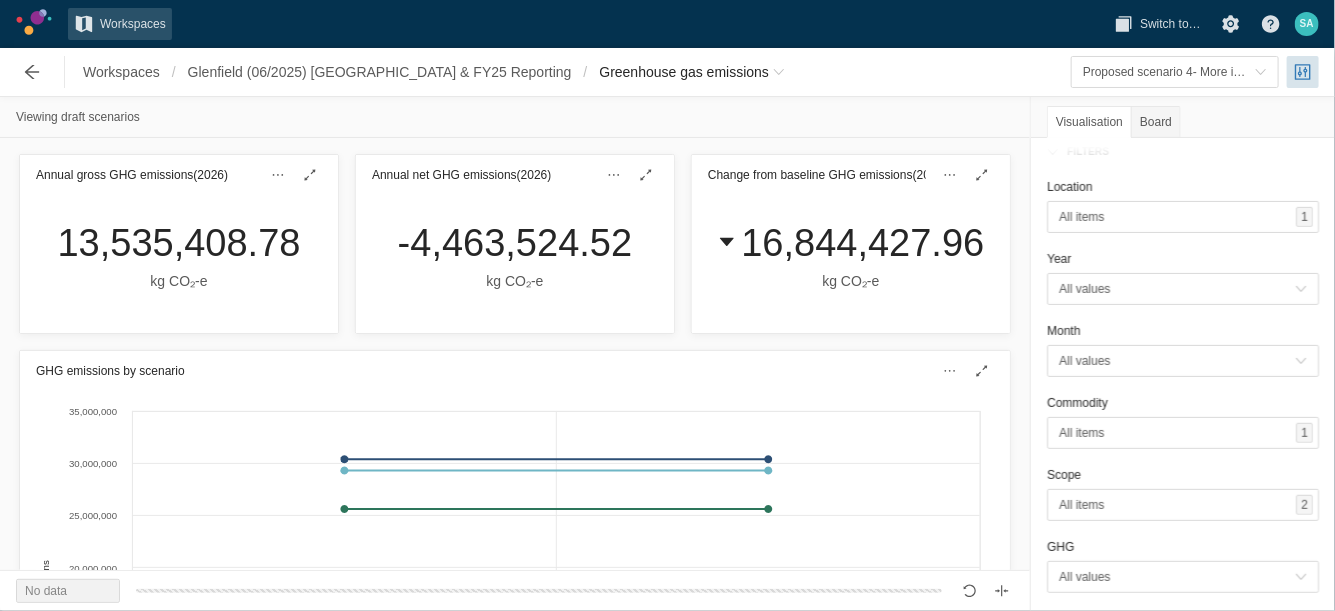click on "Viewing draft scenarios" at bounding box center (515, 117) 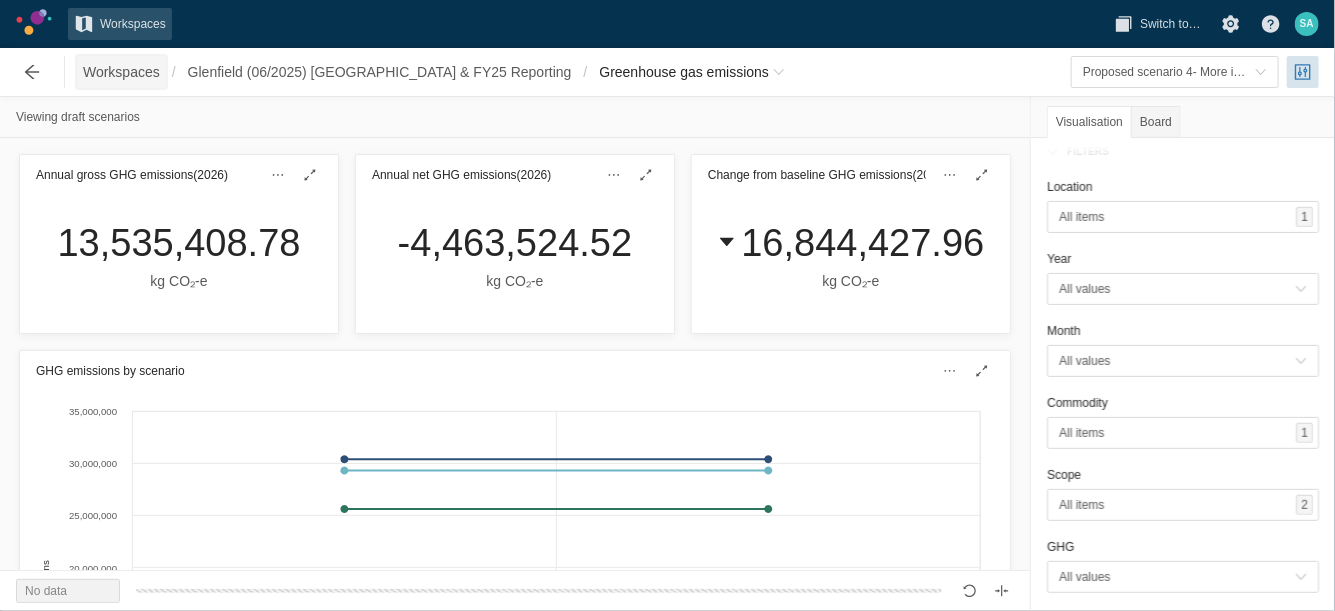 click on "Workspaces" at bounding box center [121, 72] 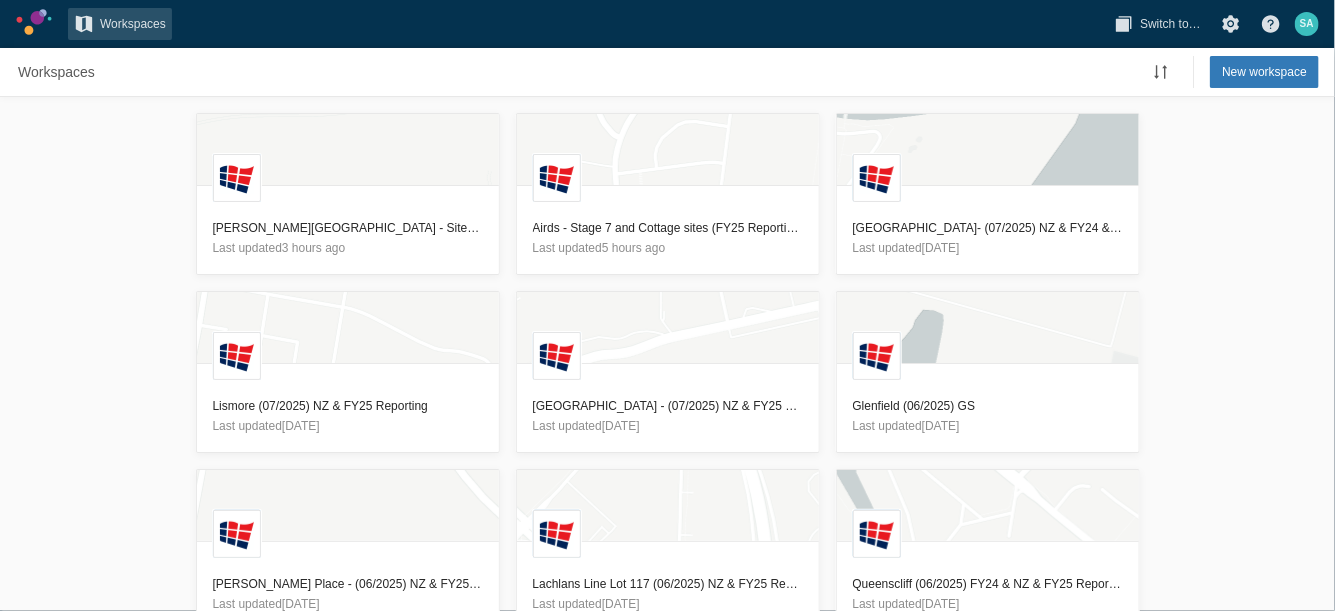click on "L Terry Road - Site 7, 8 and 9 - FY25 Reporting Last updated  3 hours ago L Airds - Stage 7 and Cottage sites (FY25 Reporting) Last updated  5 hours ago L Wentworth Point- (07/2025) NZ & FY24 & 25 Reporting Last updated  6 days ago L Lismore (07/2025) NZ & FY25 Reporting Last updated  11 days ago L Macarthur Gardens North - (07/2025) NZ & FY25 Reporting Last updated  13 days ago L Glenfield (06/2025) GS Last updated  13 days ago L Redmond Place - (06/2025) NZ & FY25 Reporting Last updated  21 days ago L Lachlans Line Lot 117 (06/2025) NZ & FY25 Reporting Last updated  21 days ago L Queenscliff (06/2025) FY24 & NZ & FY25 Reporting Last updated  21 days ago L Glenfield (2022) Last updated  24 days ago L Camperdown (06/2025) NZ & FY25 Reporting Last updated  24 days ago L Block 24 (06/2025) NZ & FY25 Reporting Last updated  24 days ago L Mullumbimby (06/2025) NZ & FY25 Reporting Last updated  24 days ago L Lismore - SCU (06/2025) NZ & FY25 Reporting Last updated  24 days ago L Last updated  24 days ago L L L L L" at bounding box center [667, 354] 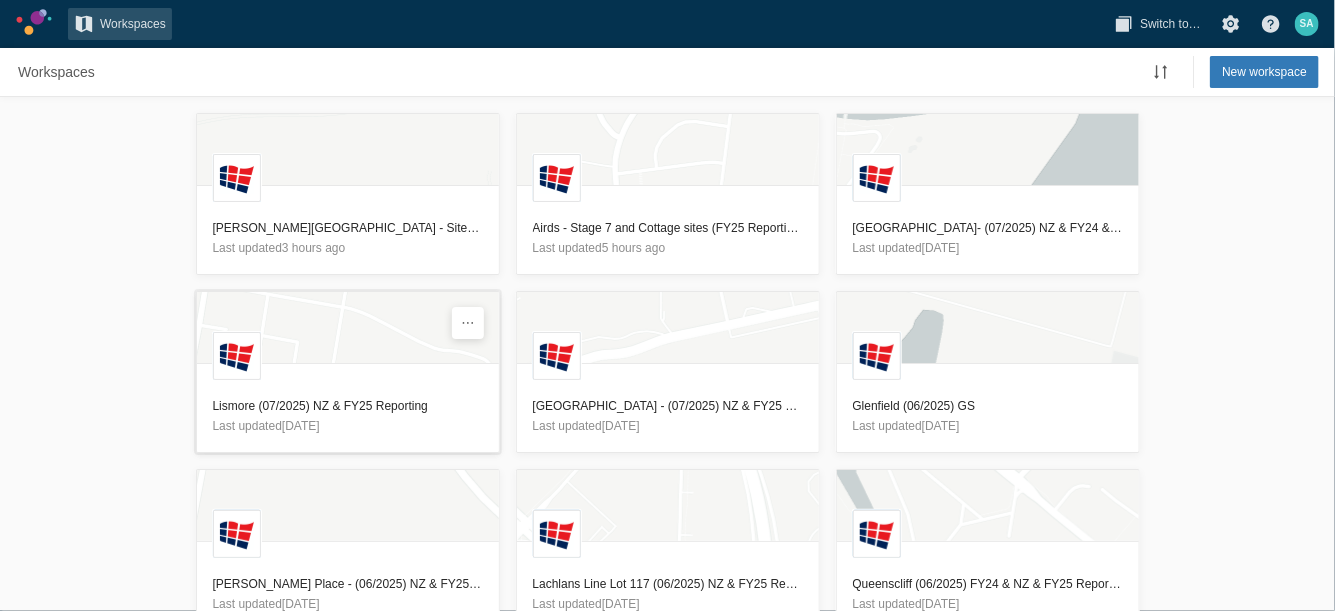 click on "Lismore (07/2025) NZ & FY25 Reporting" at bounding box center [348, 406] 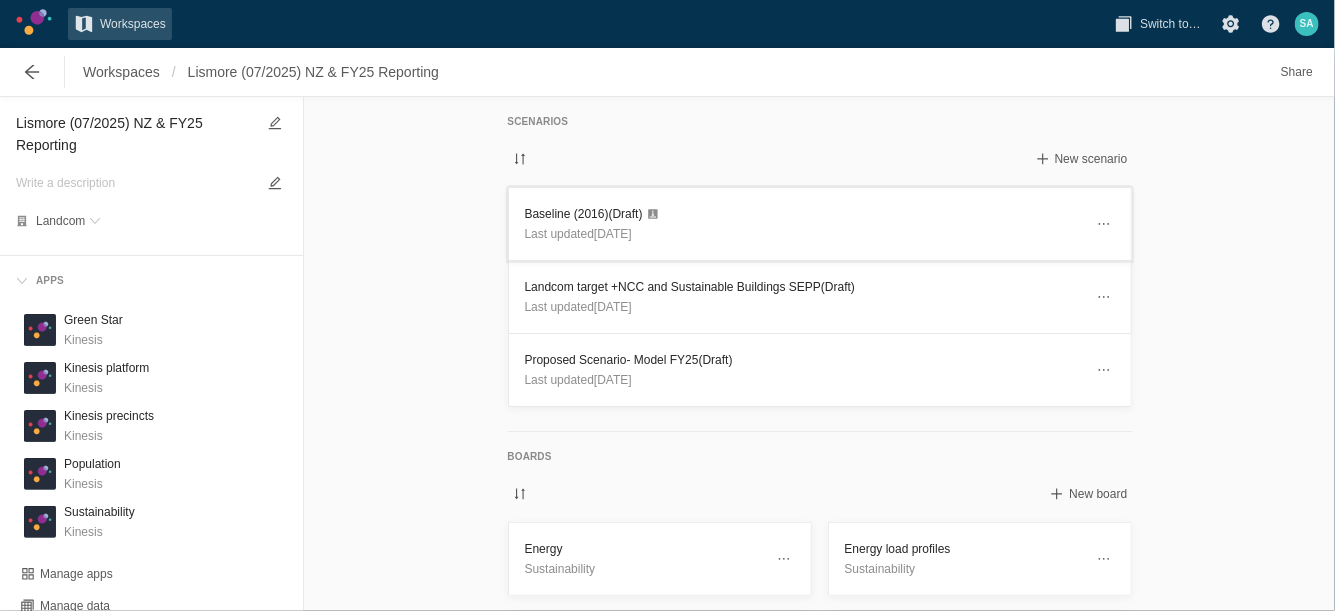 click on "Baseline (2016)  (Draft)" at bounding box center (804, 214) 